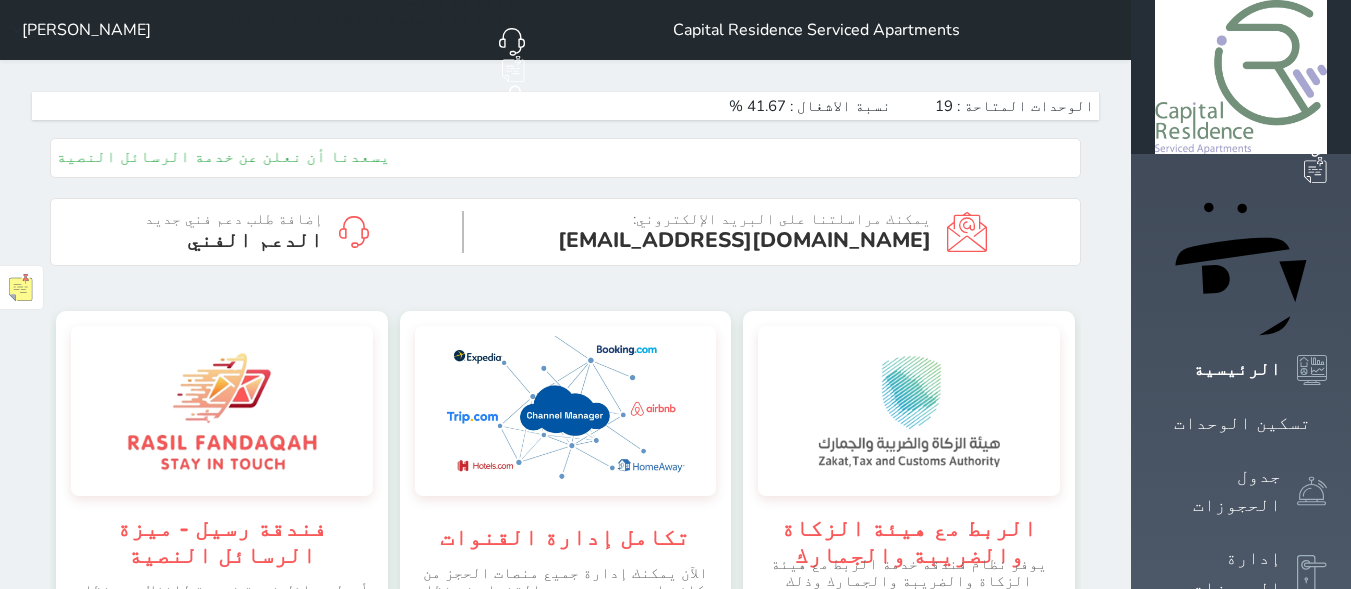 scroll, scrollTop: 0, scrollLeft: 0, axis: both 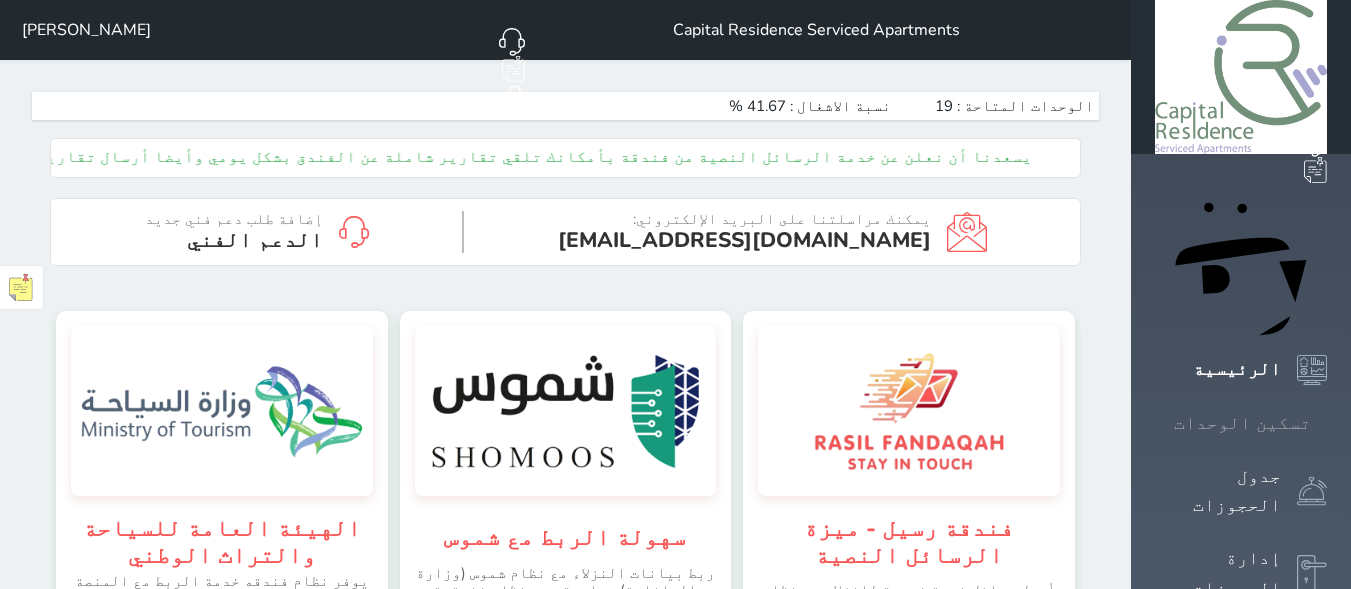 click 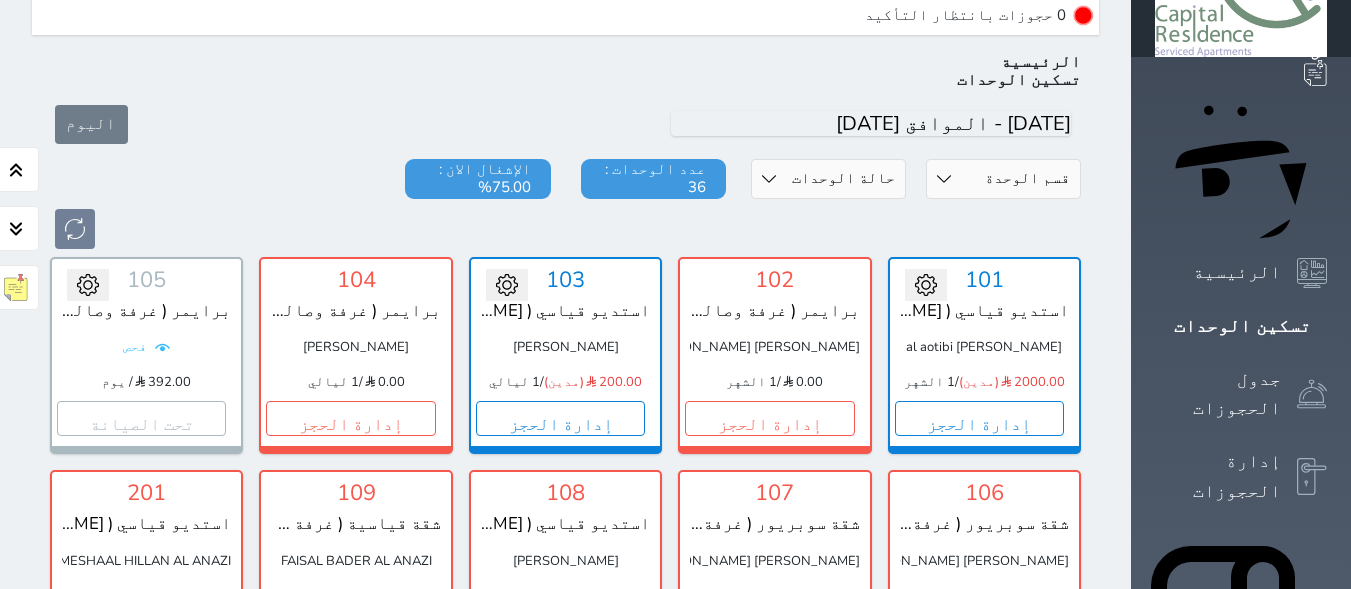scroll, scrollTop: 0, scrollLeft: 0, axis: both 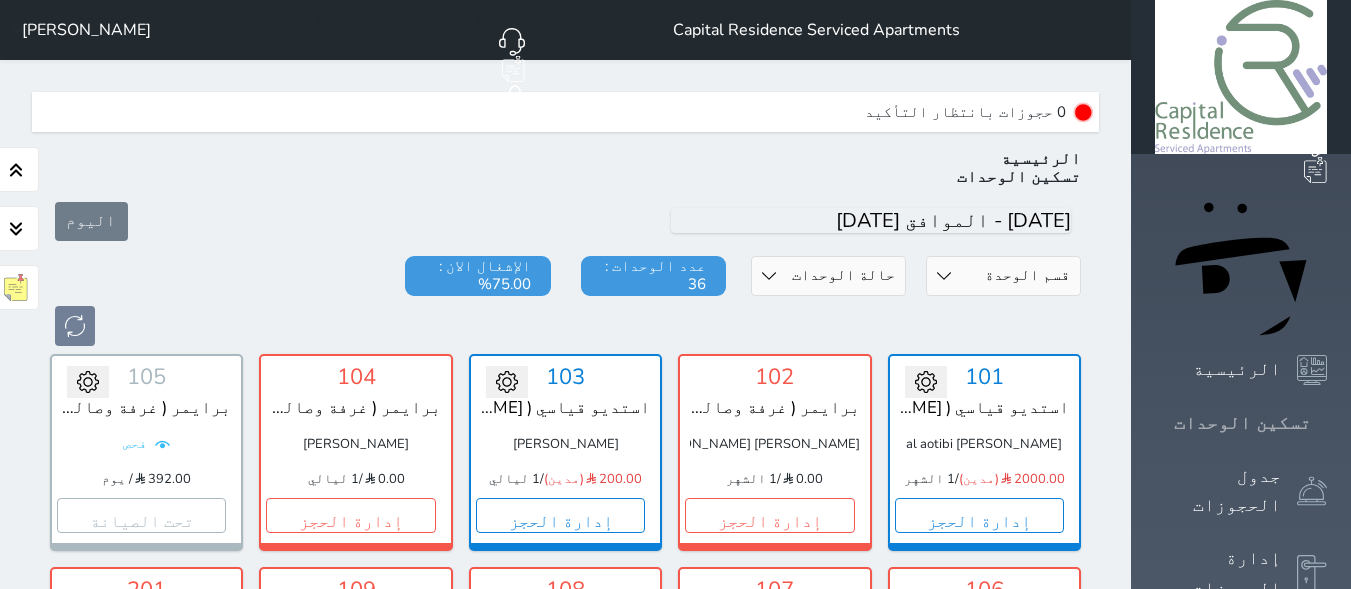click 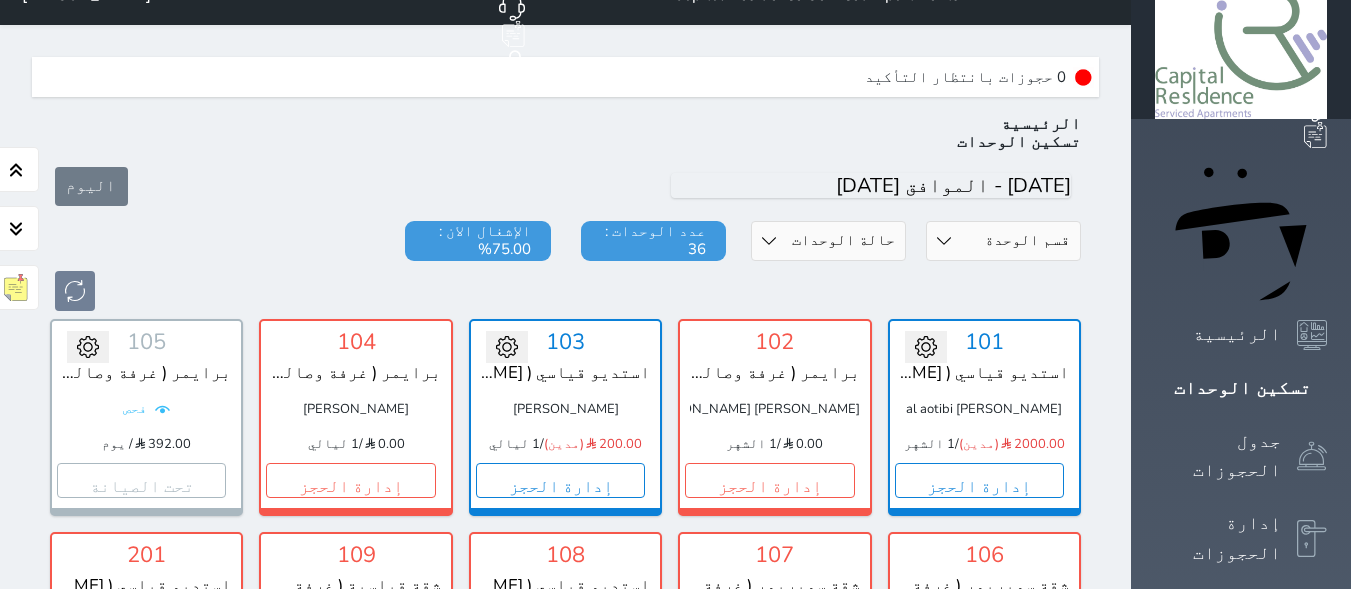 scroll, scrollTop: 0, scrollLeft: 0, axis: both 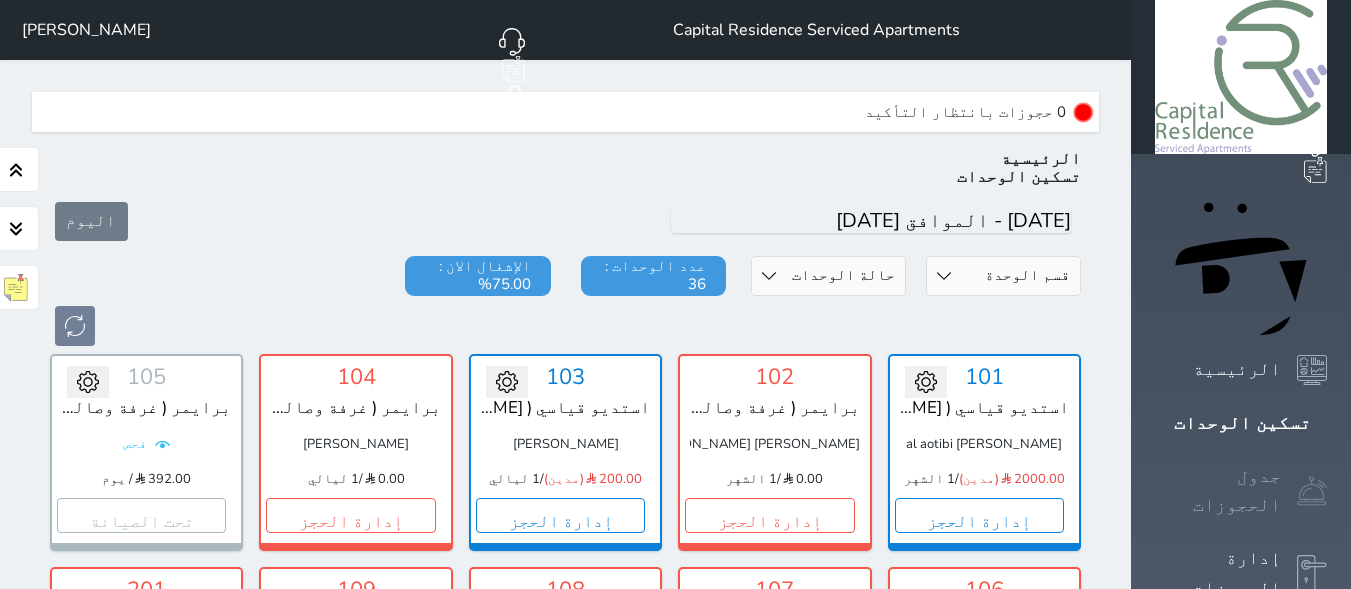 click at bounding box center [1312, 491] 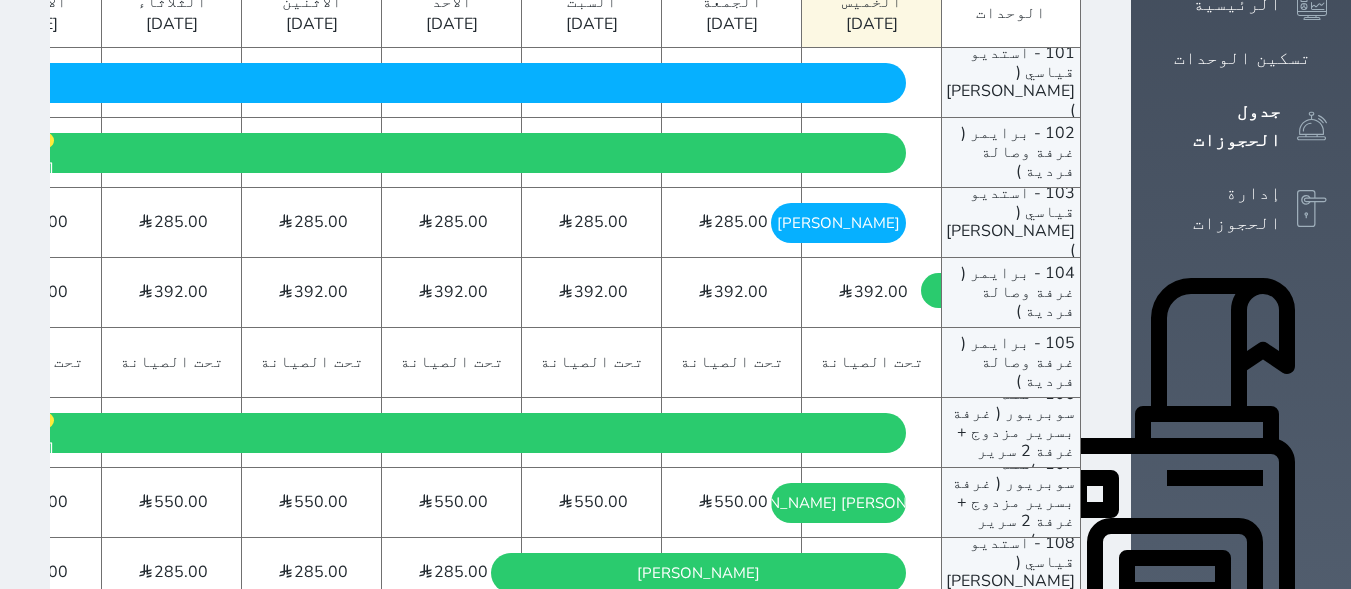 scroll, scrollTop: 0, scrollLeft: 0, axis: both 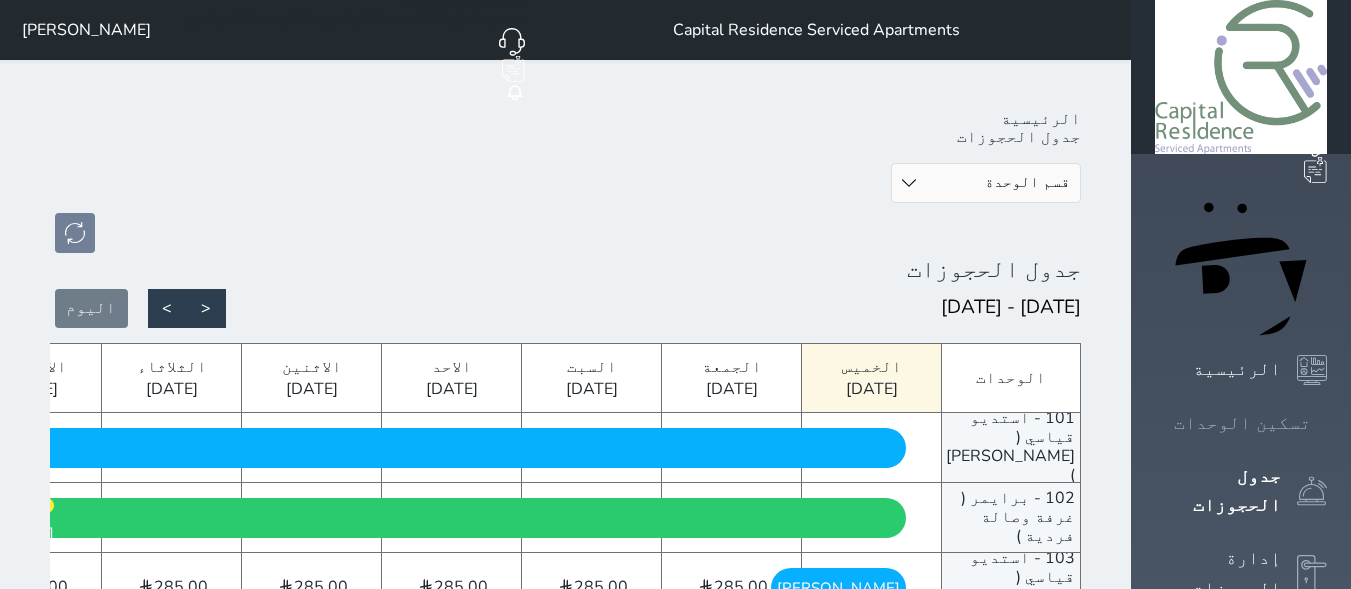 click 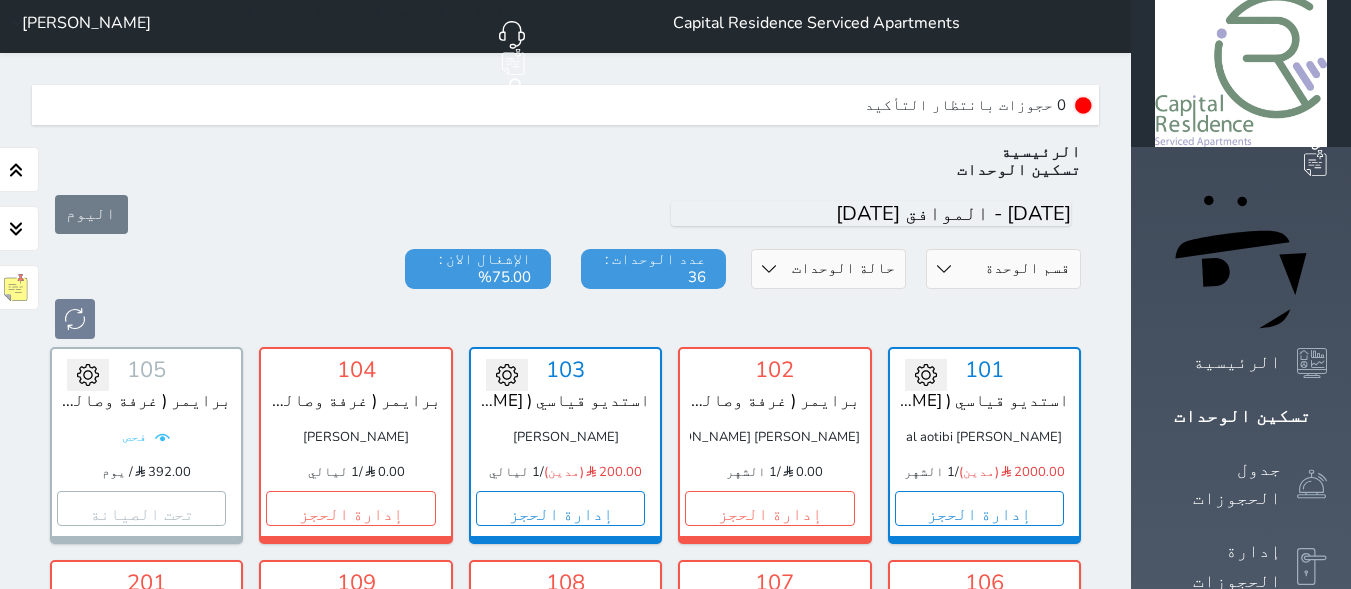 scroll, scrollTop: 0, scrollLeft: 0, axis: both 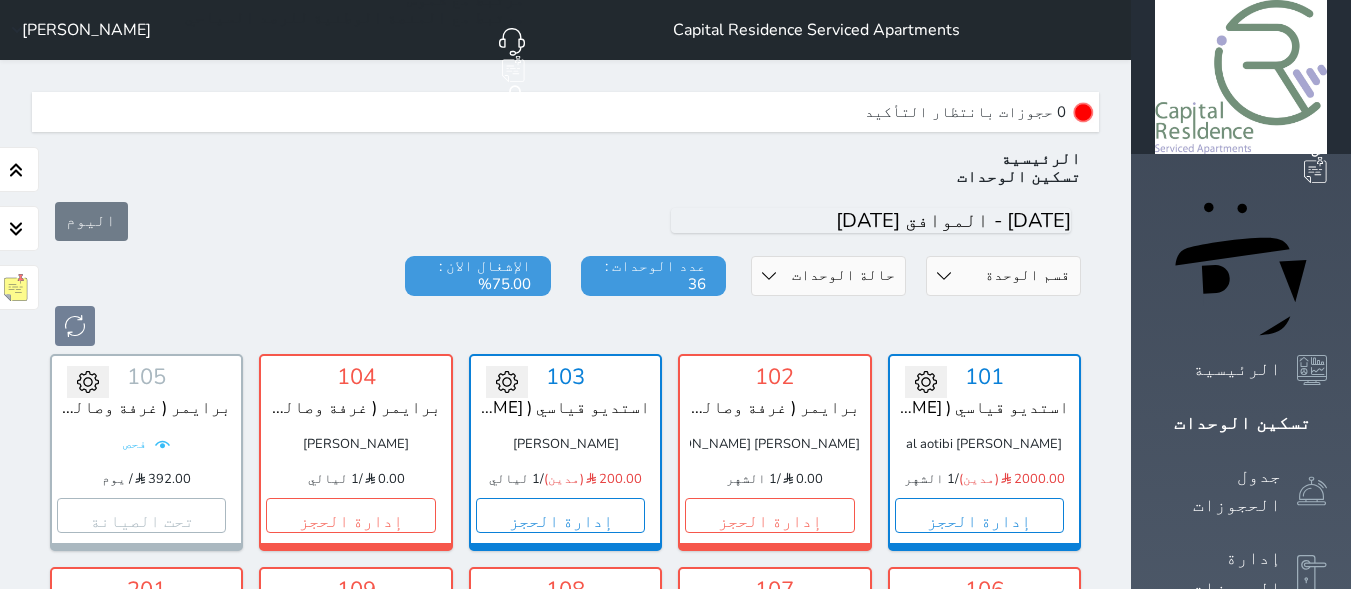 click on "[PERSON_NAME]" at bounding box center [86, 30] 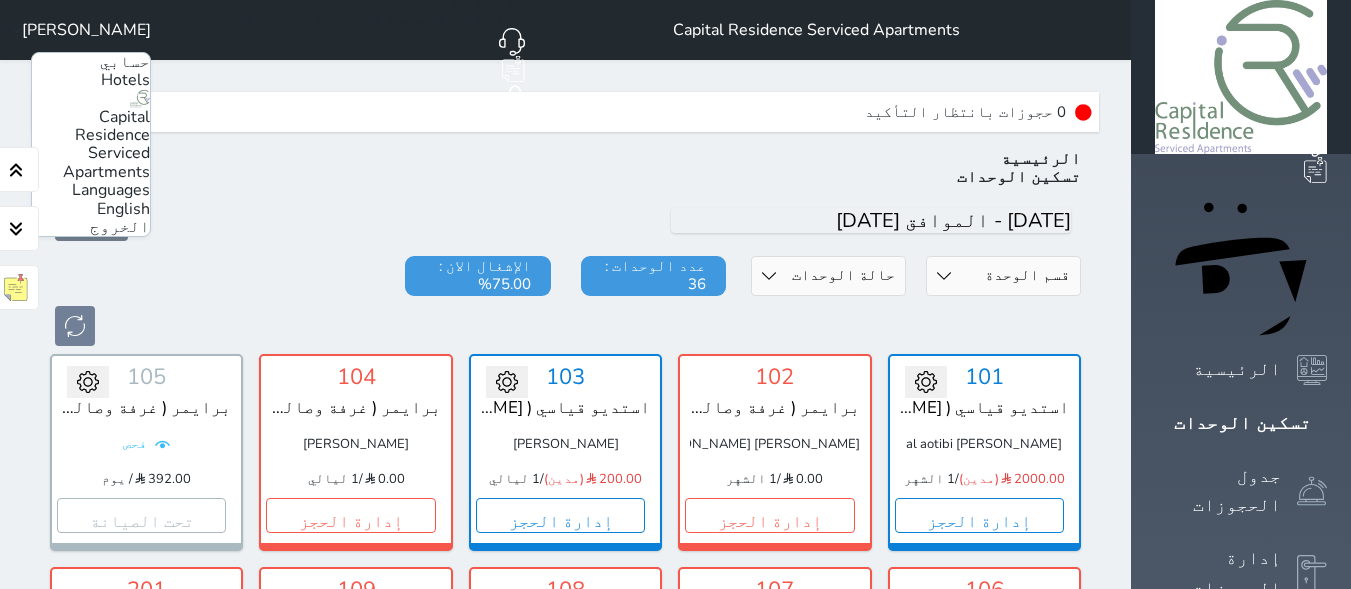 click on "English" at bounding box center [123, 209] 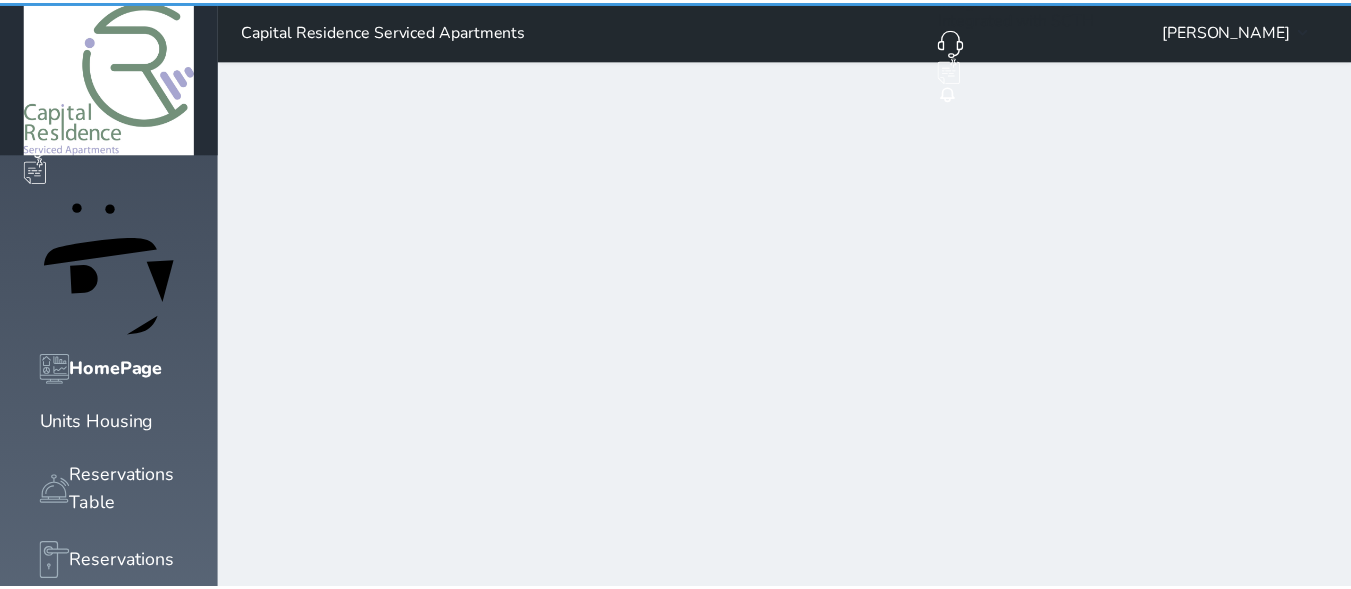 scroll, scrollTop: 0, scrollLeft: 0, axis: both 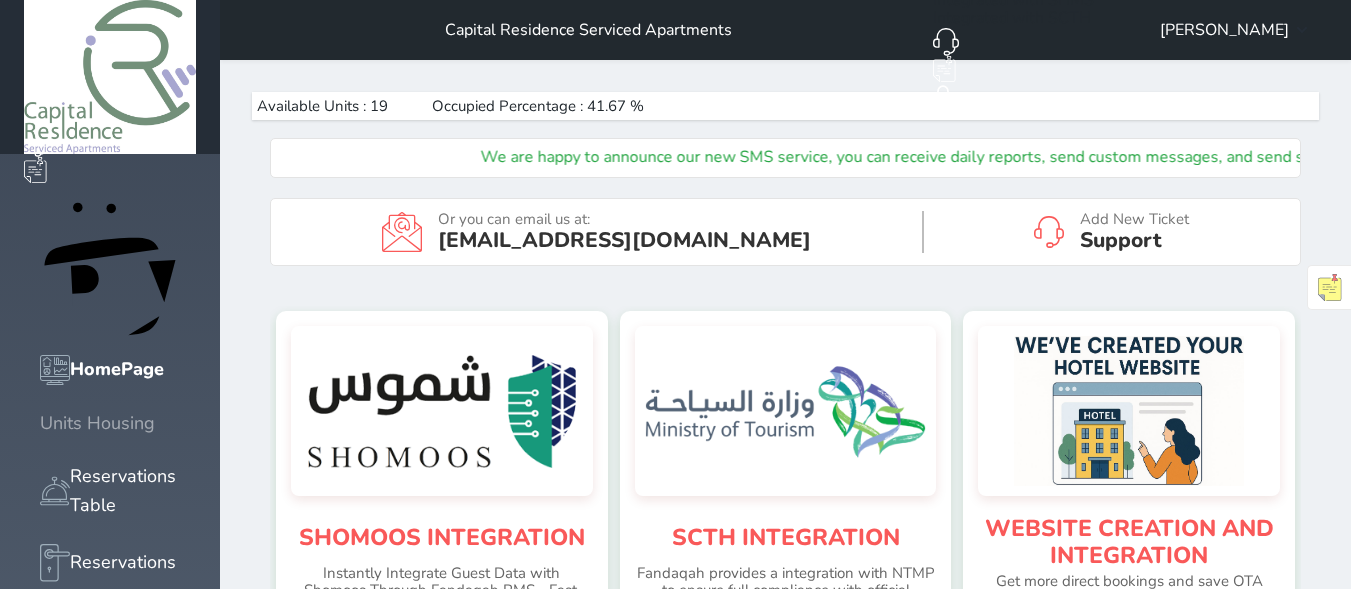click 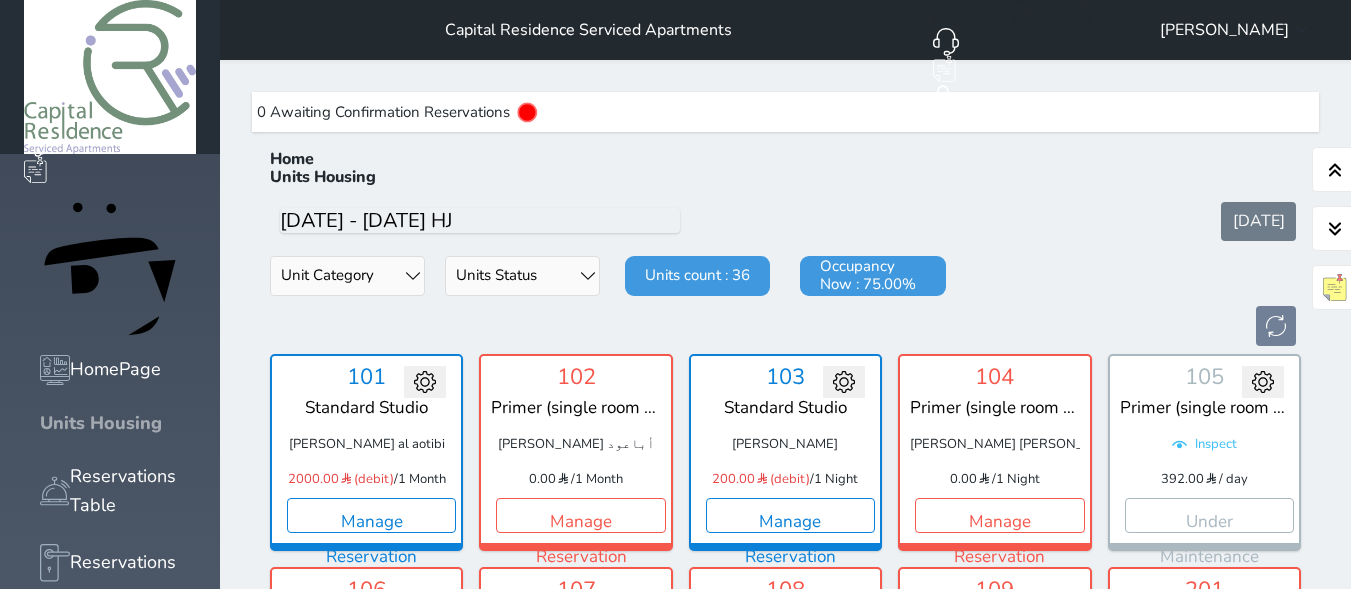scroll, scrollTop: 60, scrollLeft: 0, axis: vertical 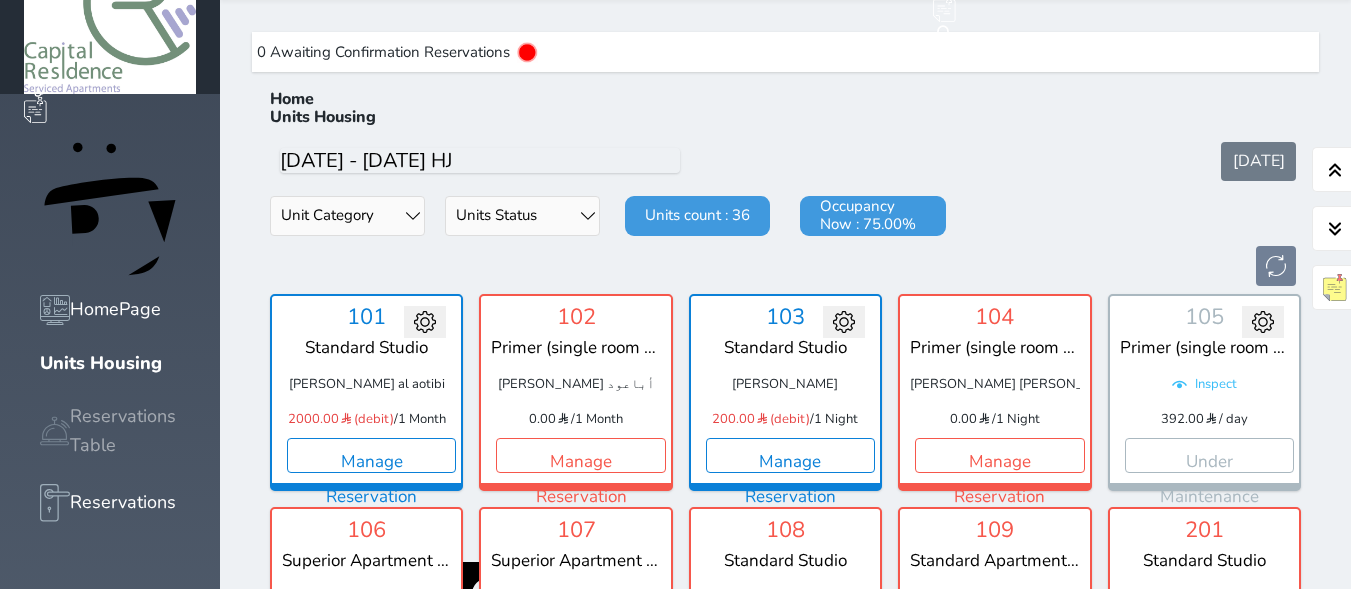 click 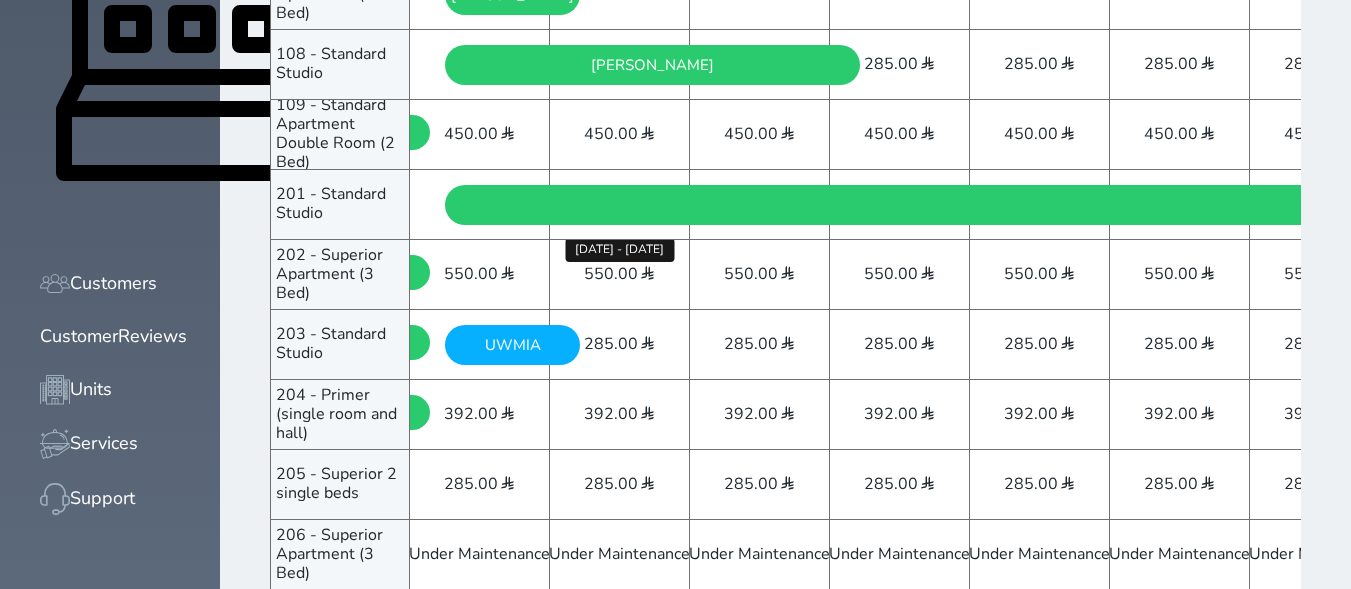 scroll, scrollTop: 900, scrollLeft: 0, axis: vertical 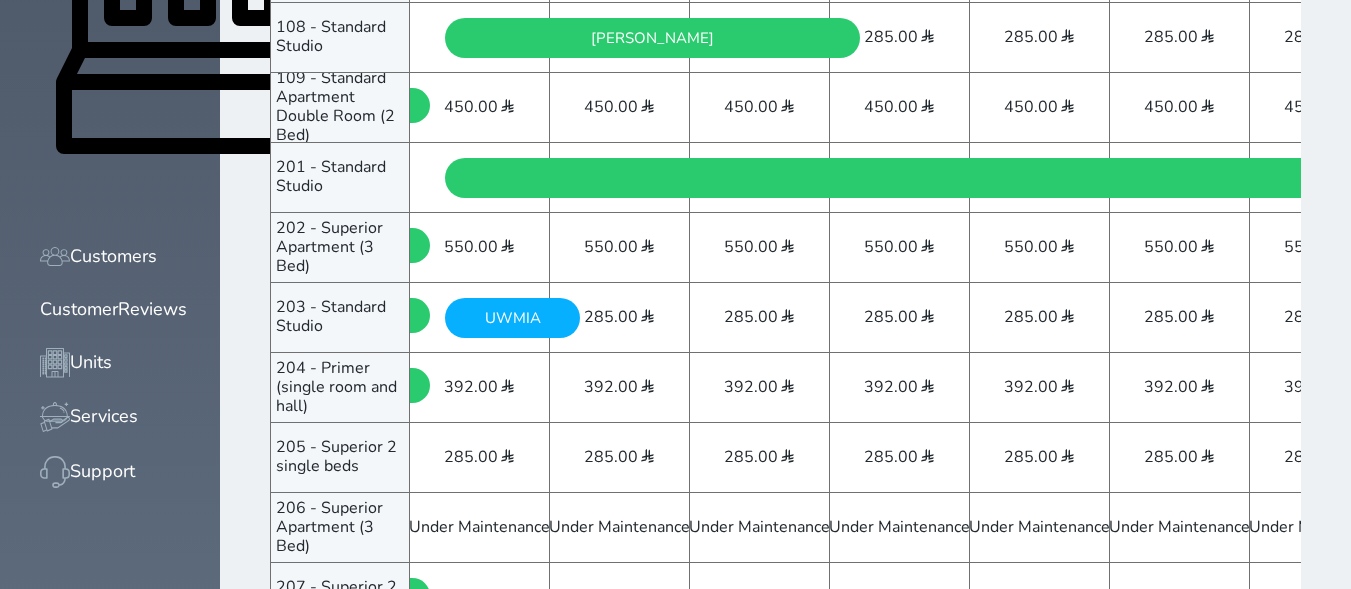 click on "UWMIA
Thursday - 2025/07/10" at bounding box center [513, 318] 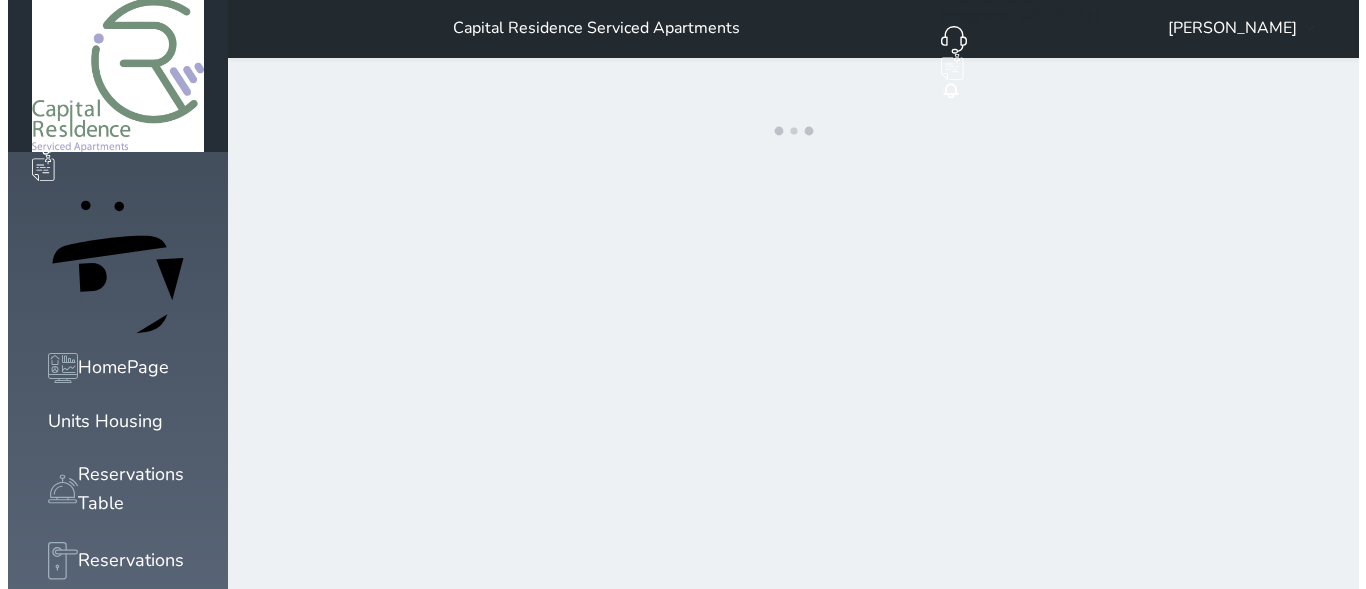 scroll, scrollTop: 0, scrollLeft: 0, axis: both 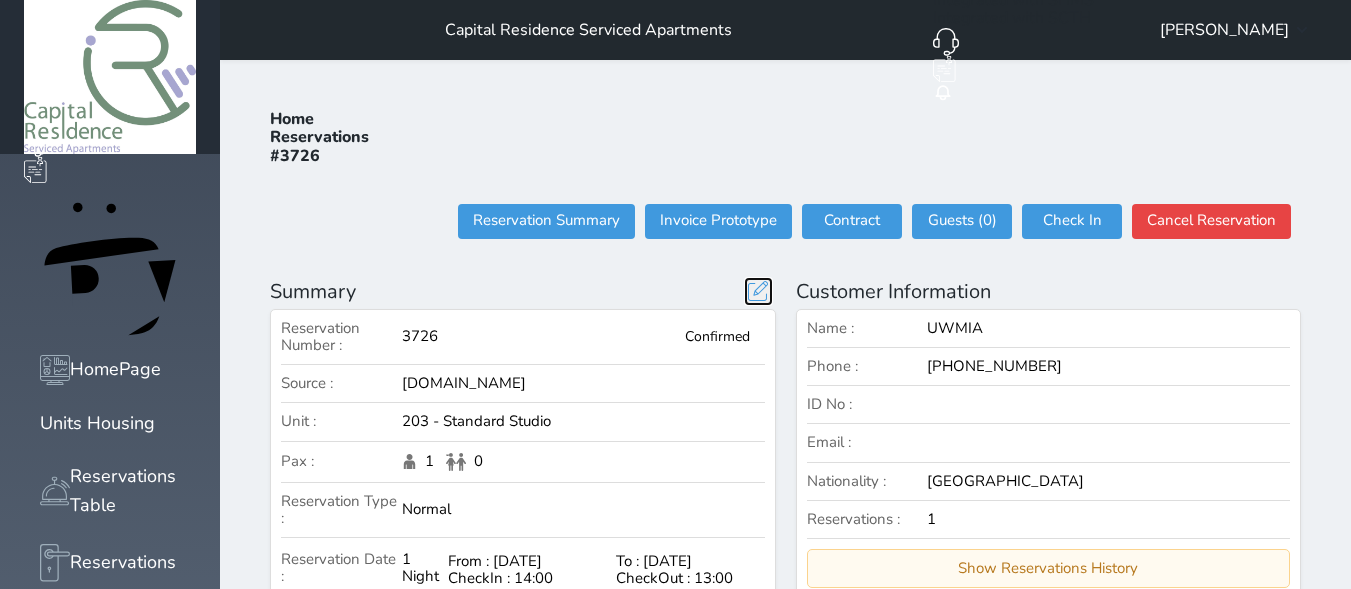 click at bounding box center (758, 291) 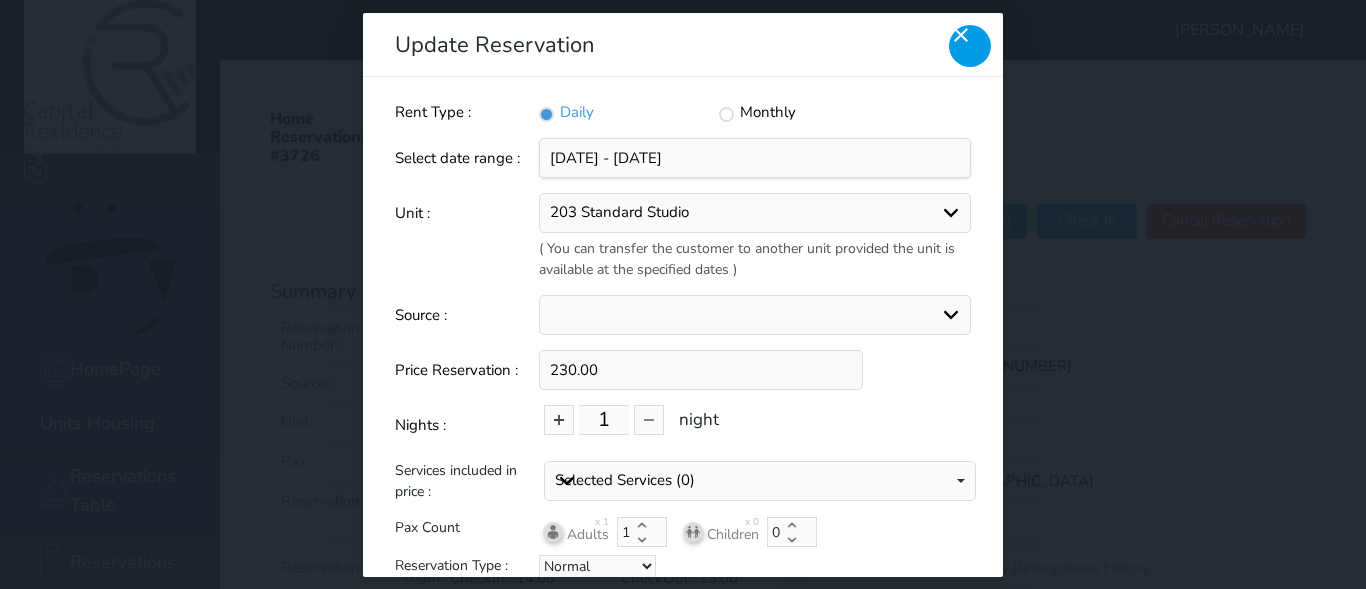 click 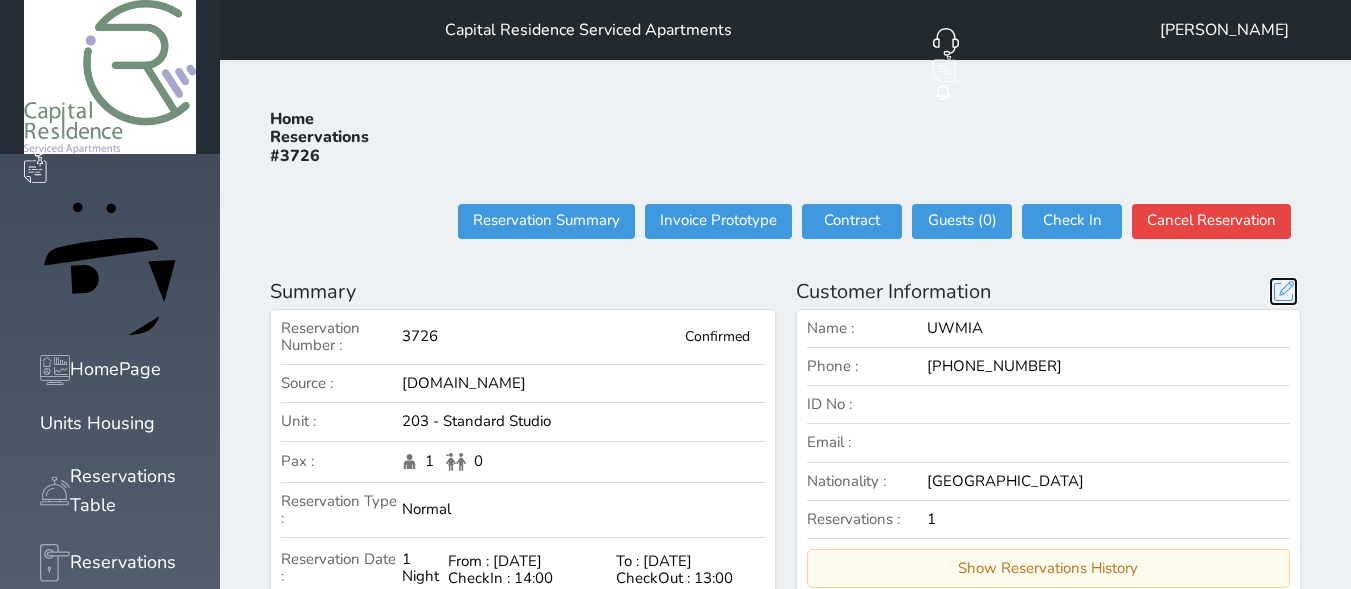 click at bounding box center (1283, 291) 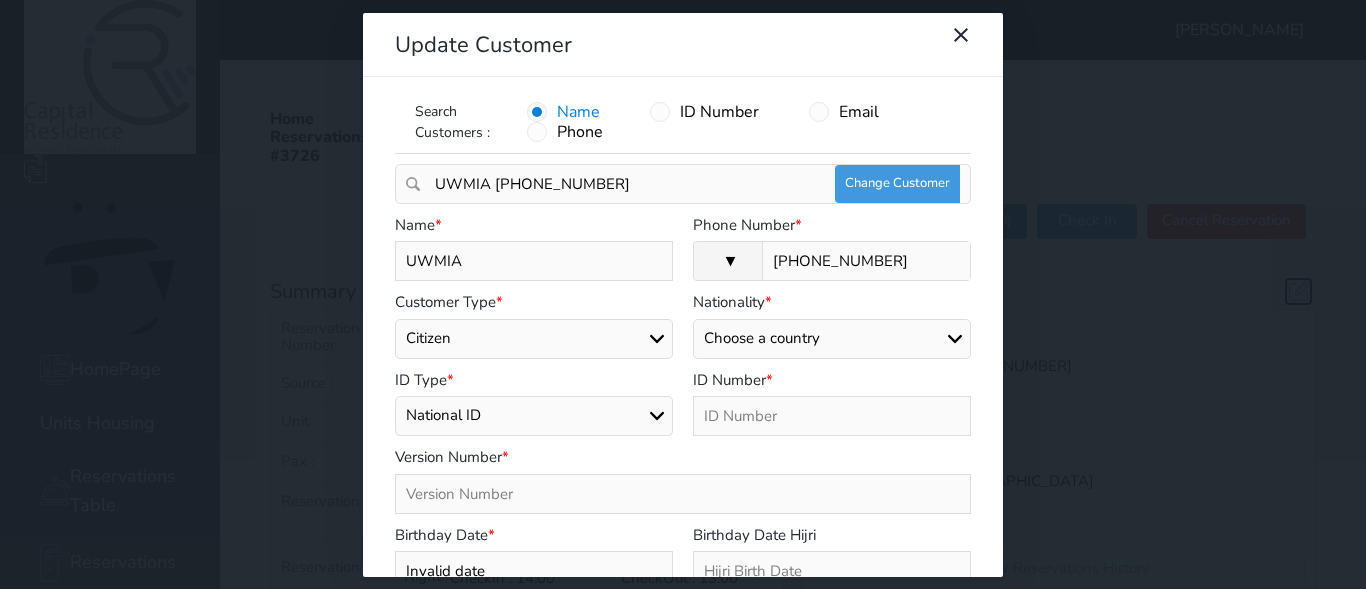select 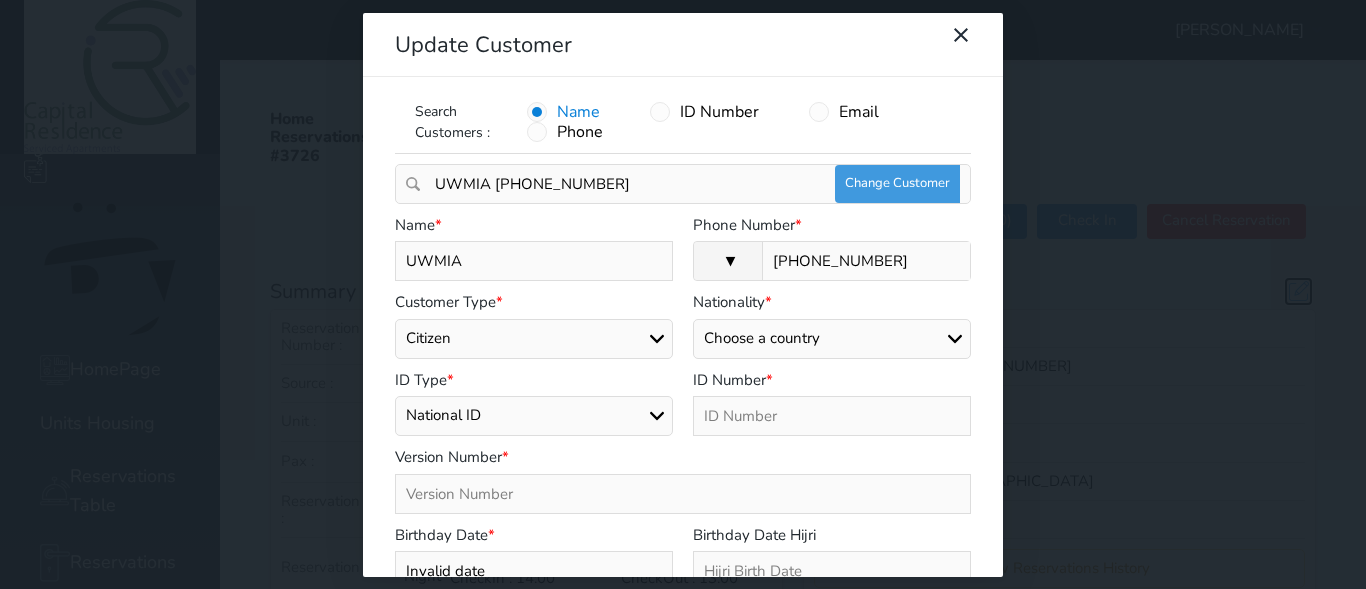 select 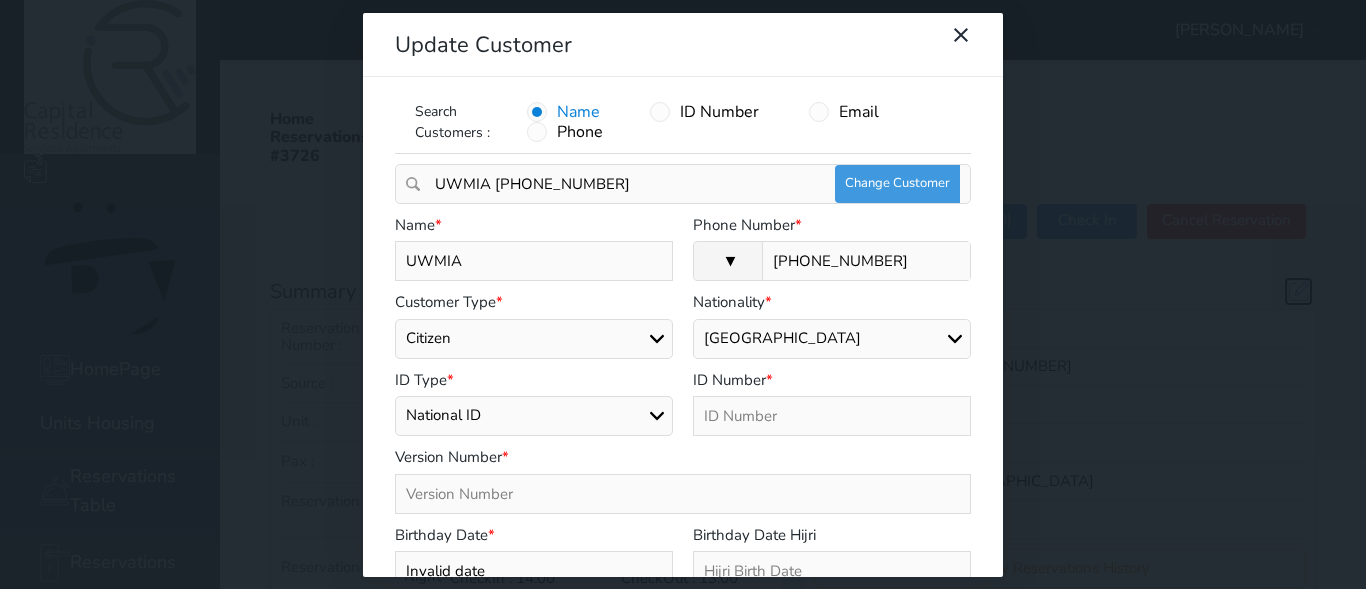 select 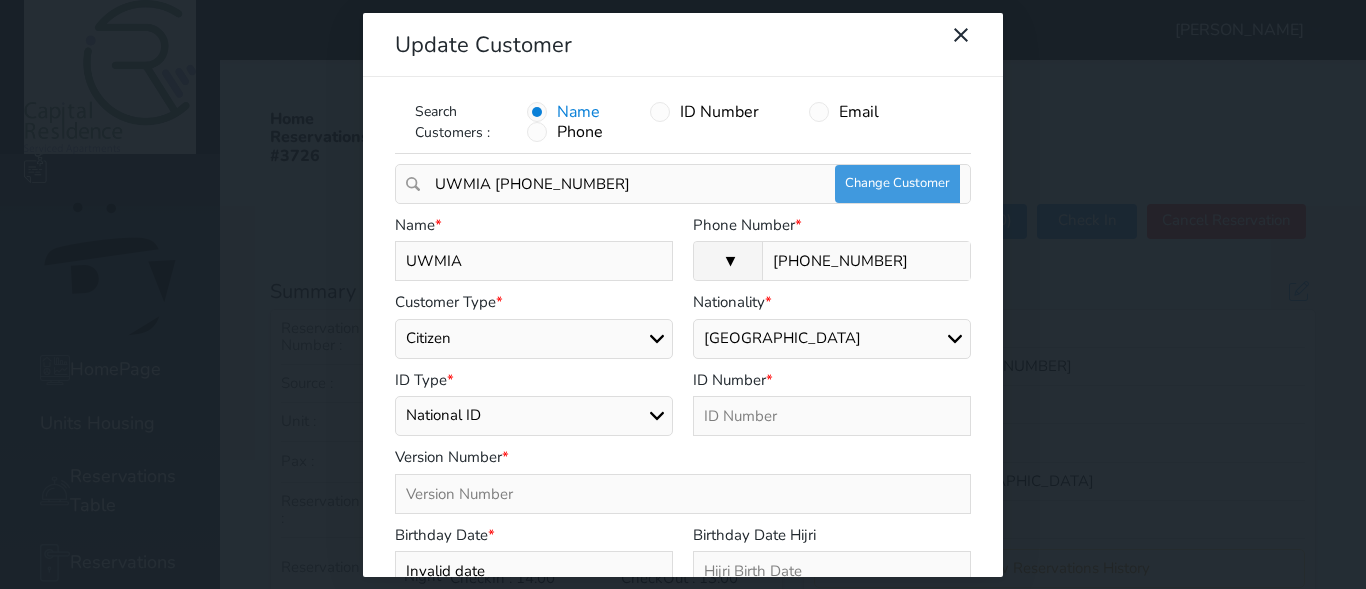 click on "UWMIA" at bounding box center [534, 261] 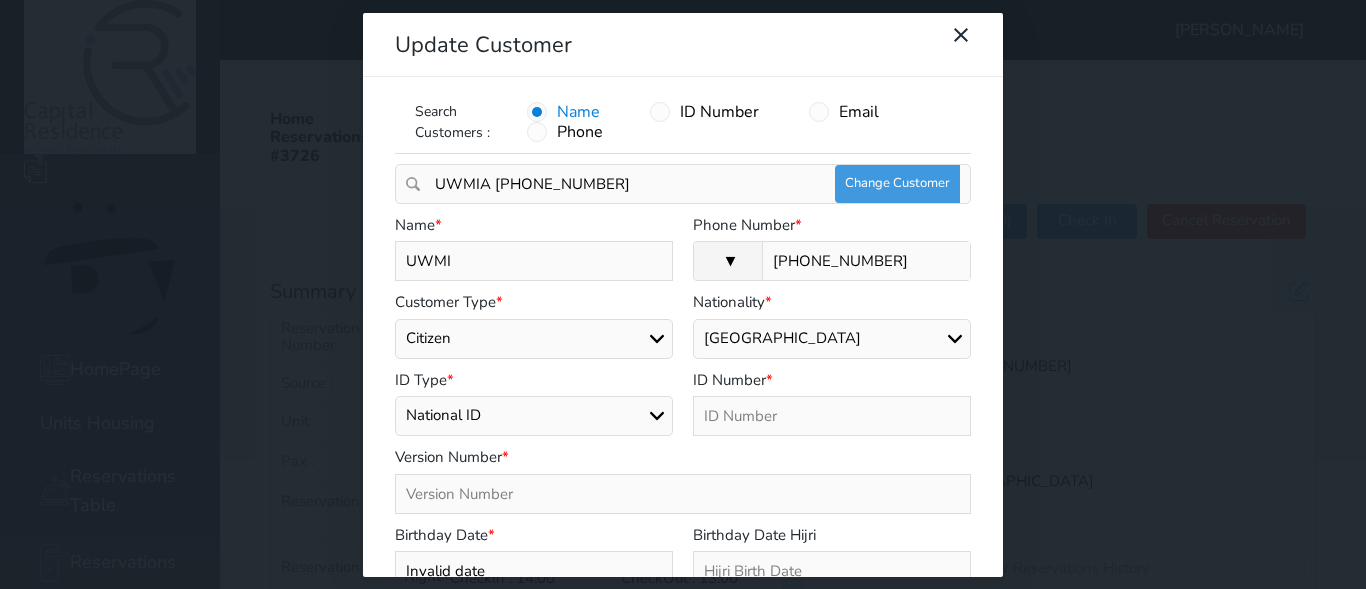 type on "UWM" 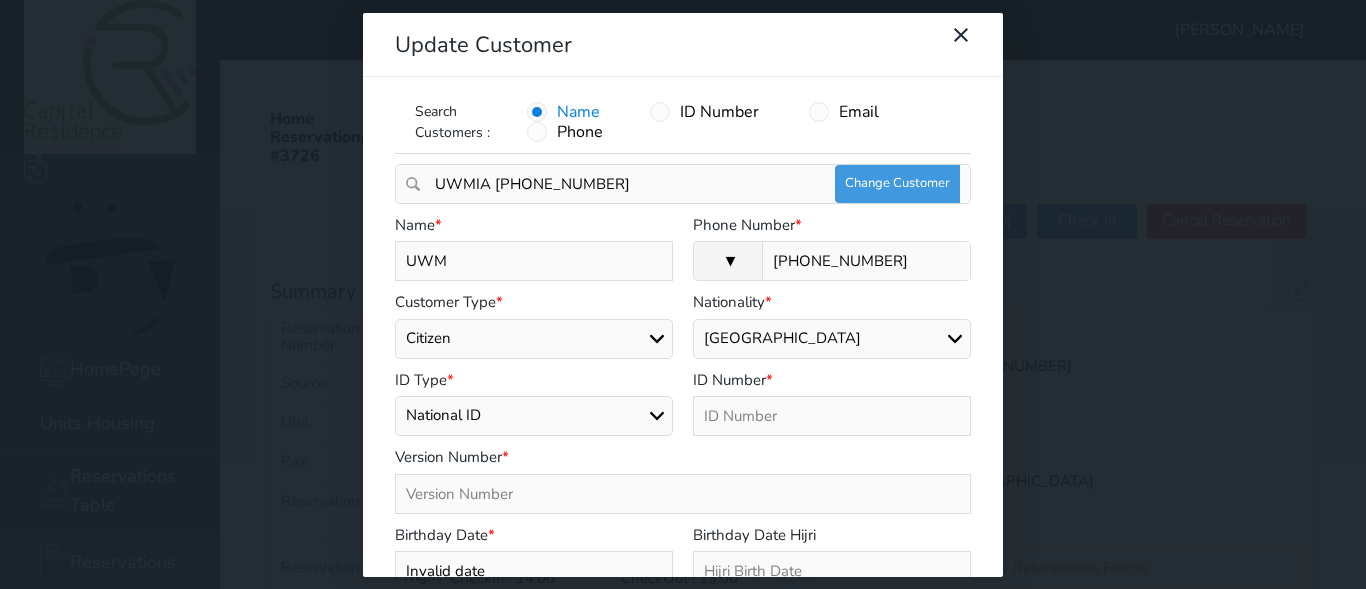 type on "UW" 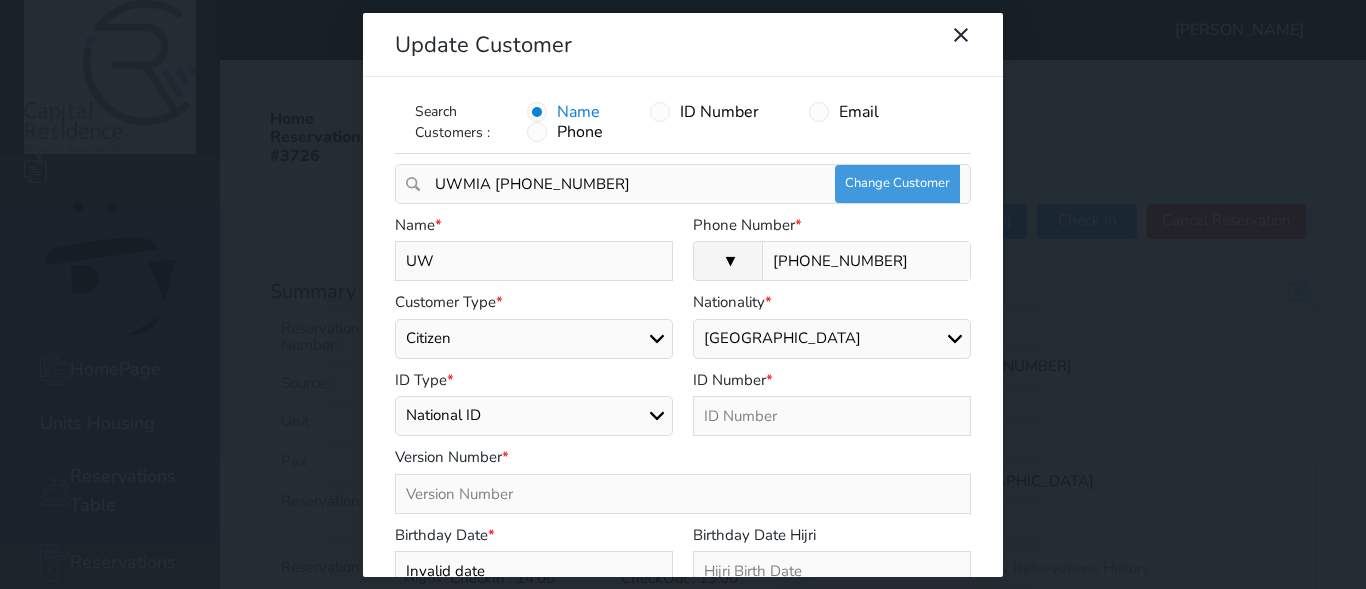 type on "U" 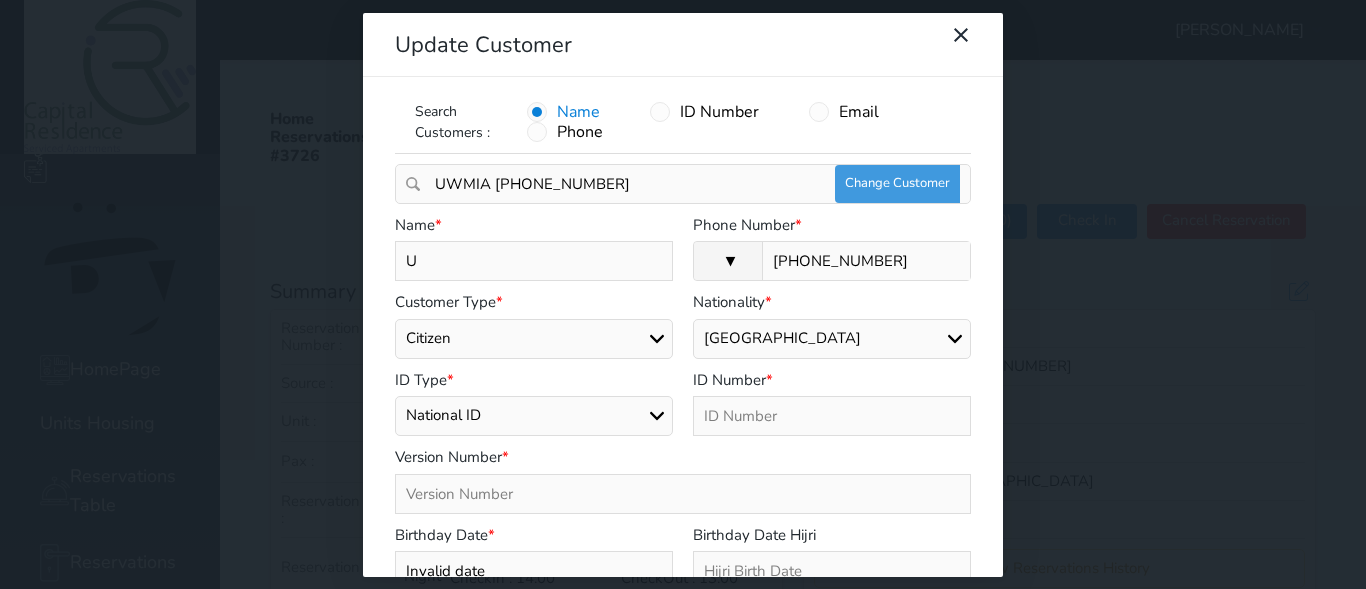 select 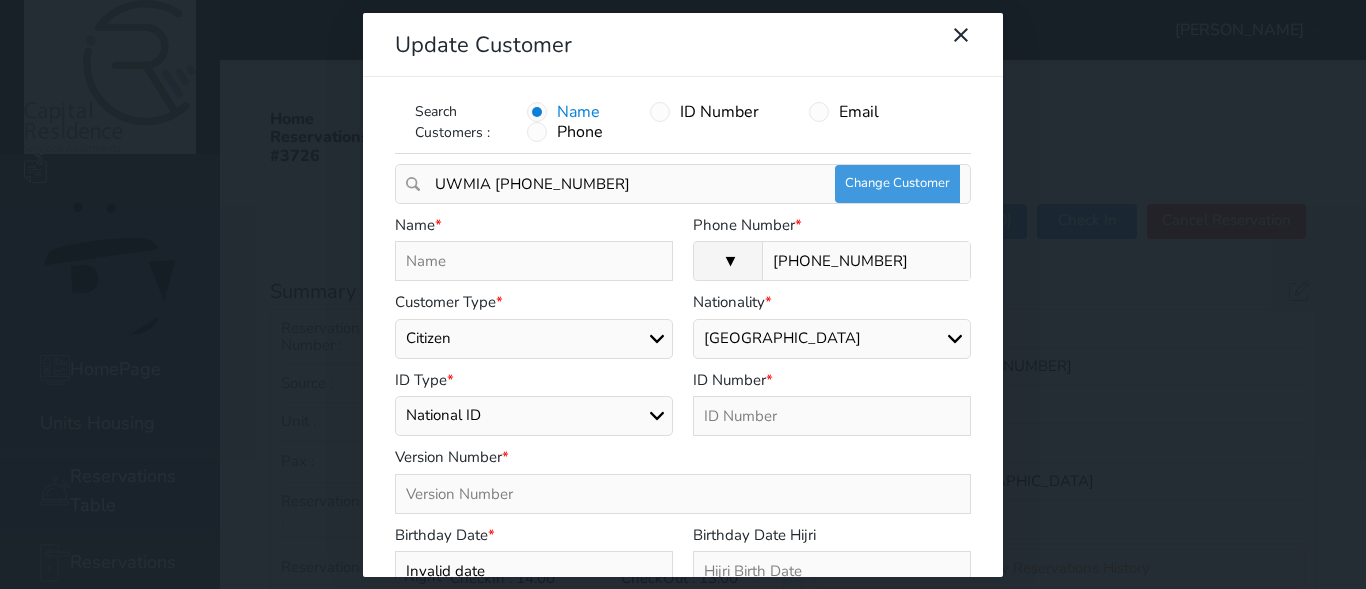type on "س" 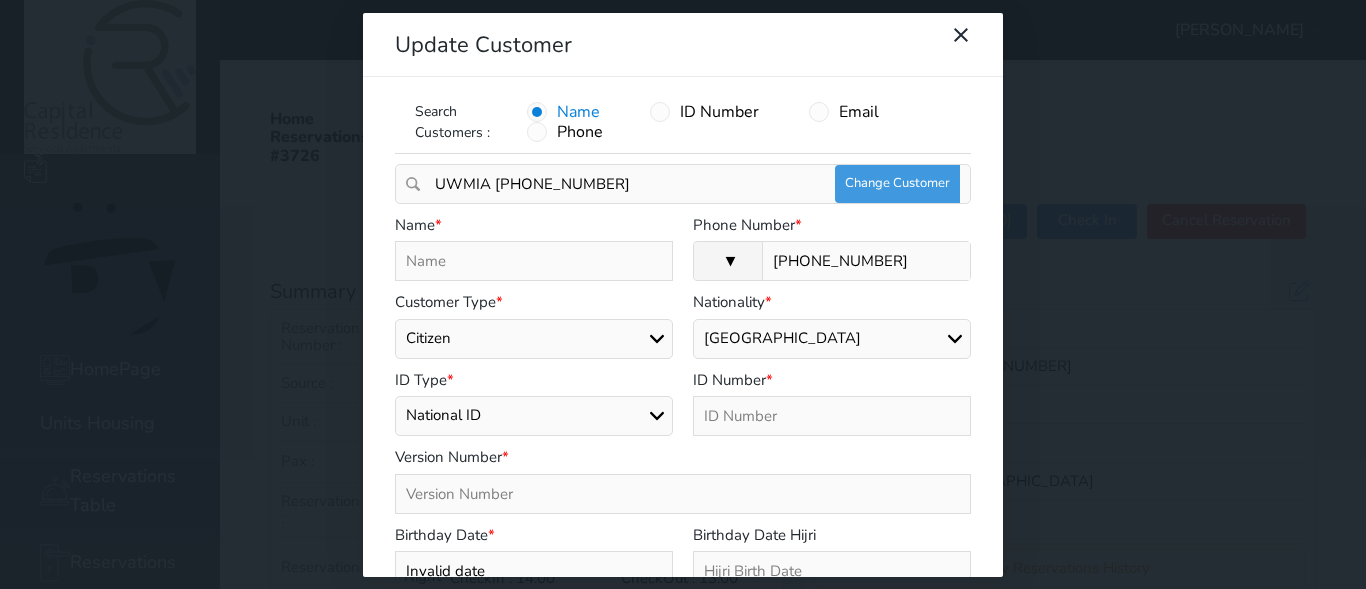select 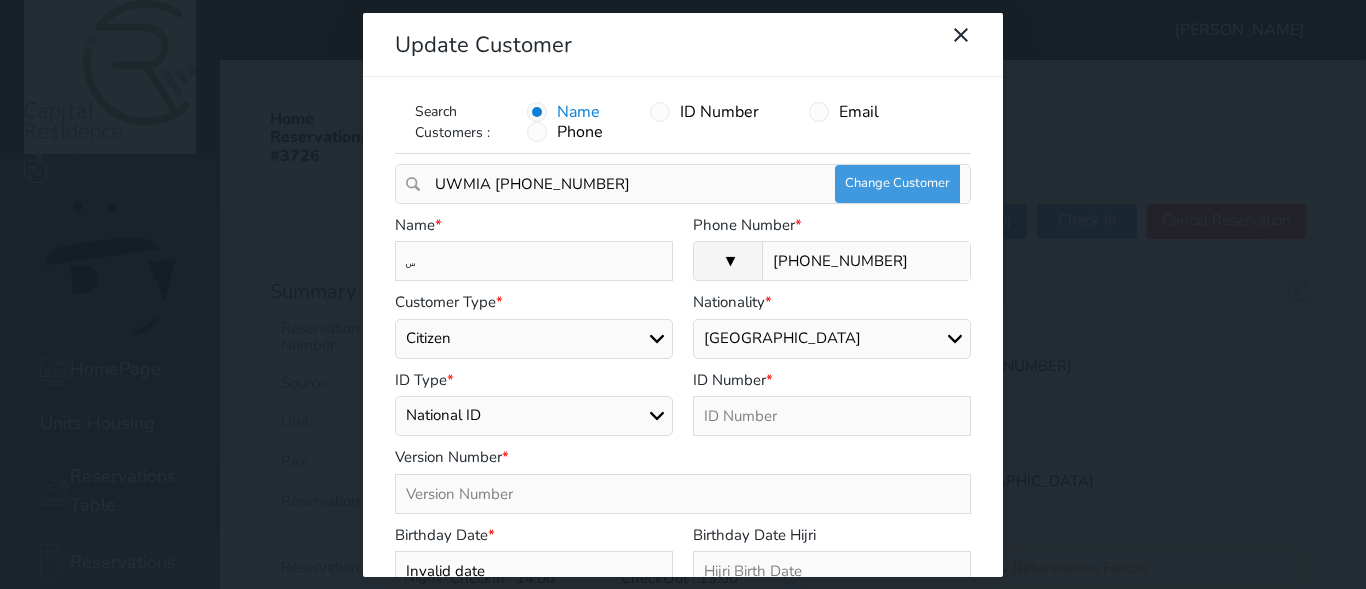type on "سع" 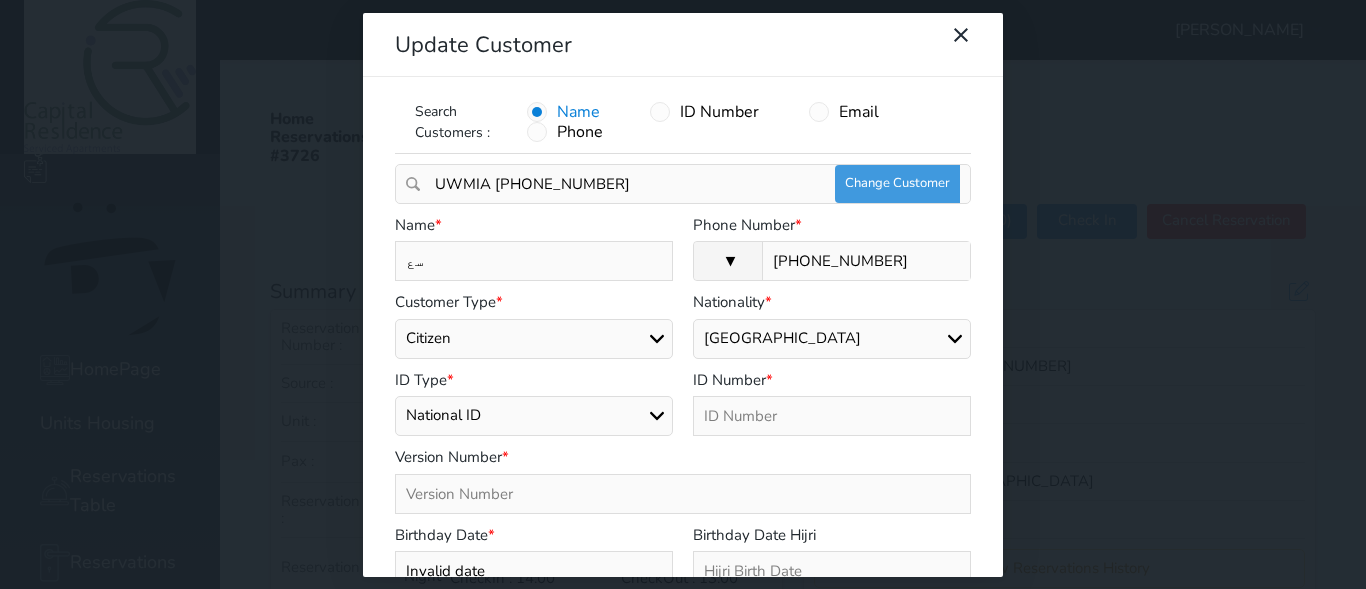 select 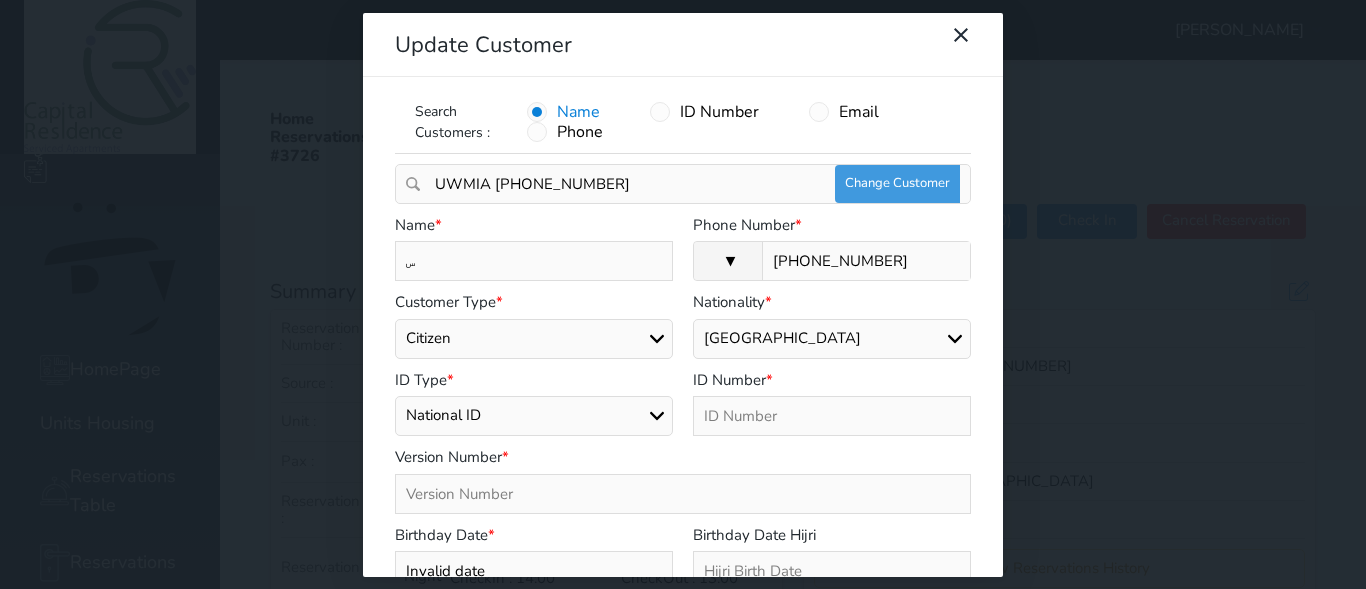 type 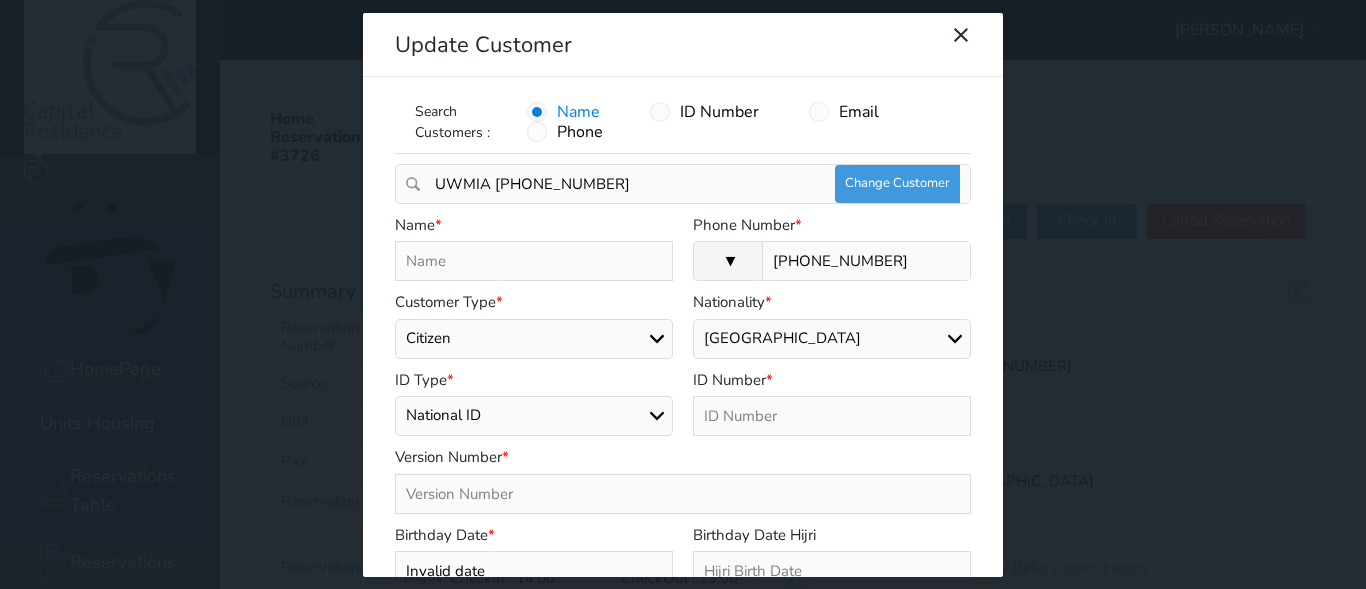 select 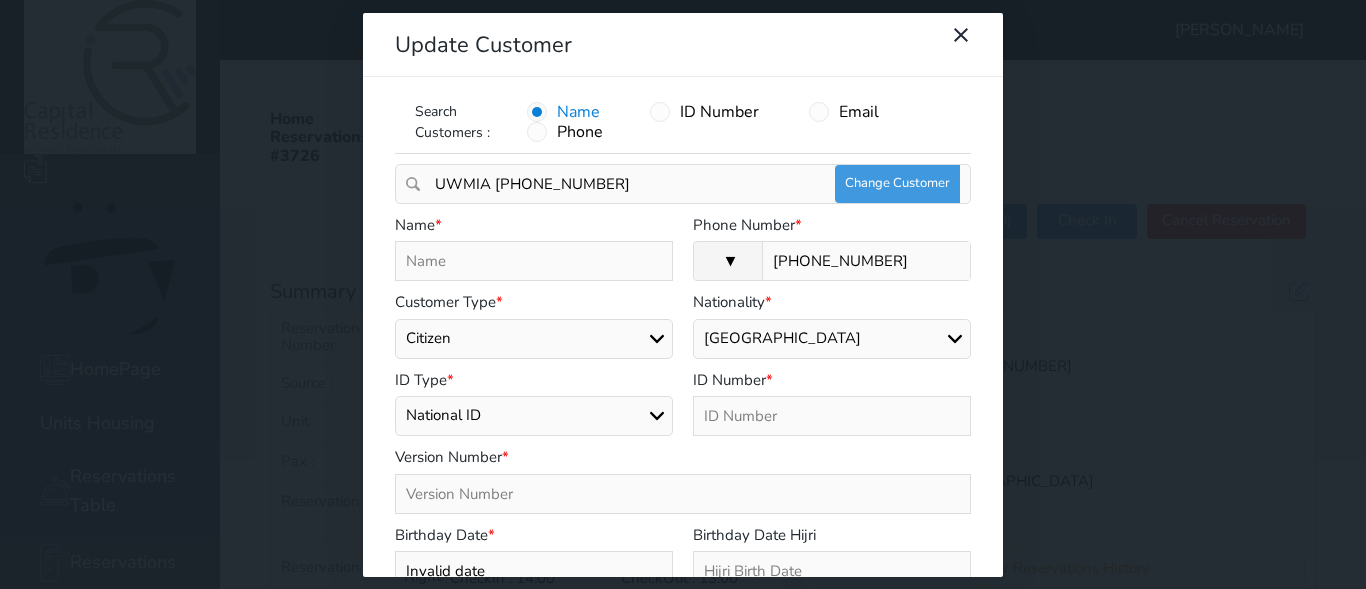 type on "s" 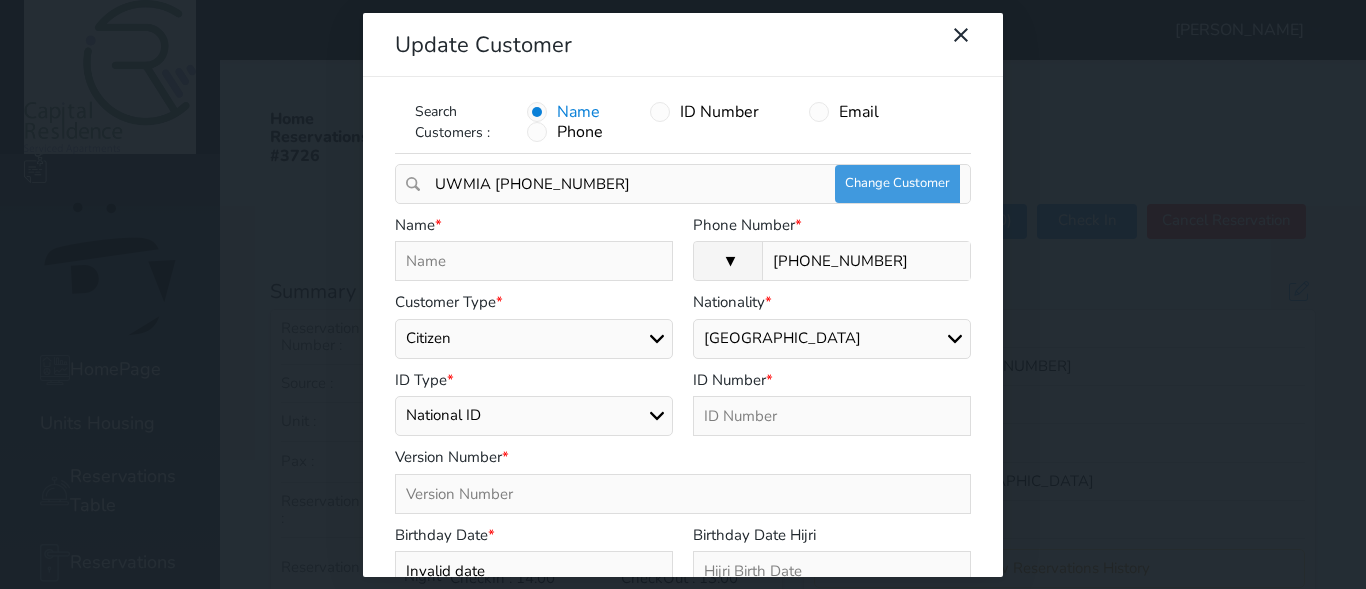 select 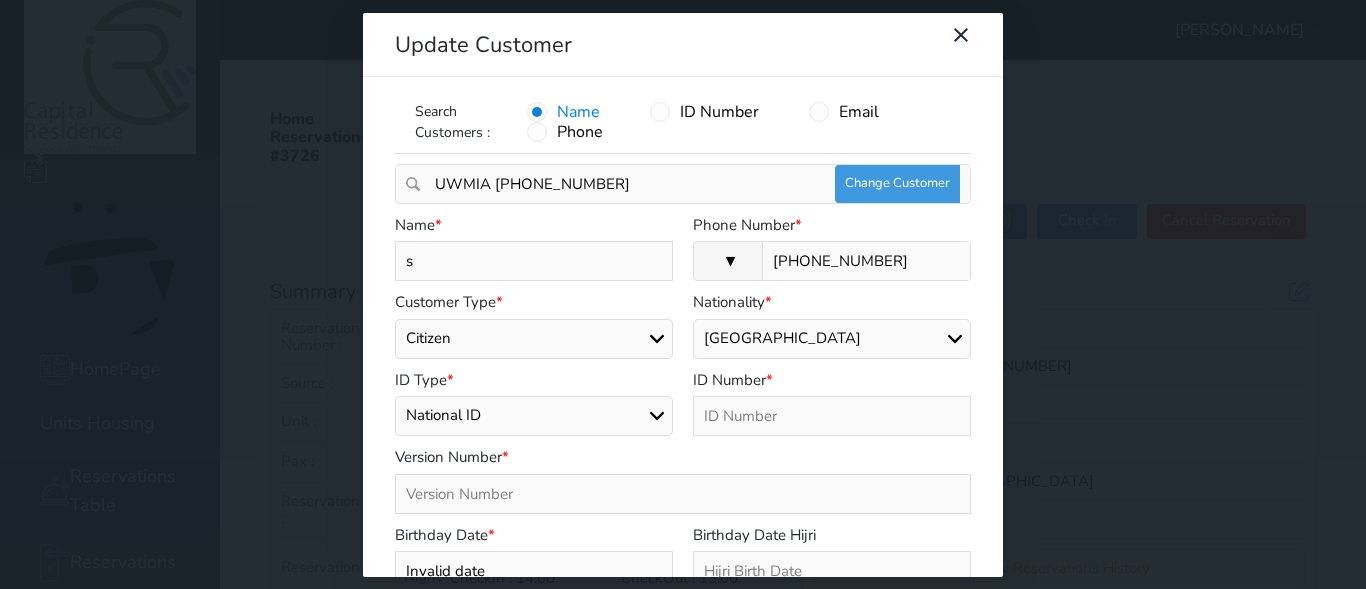 type on "su" 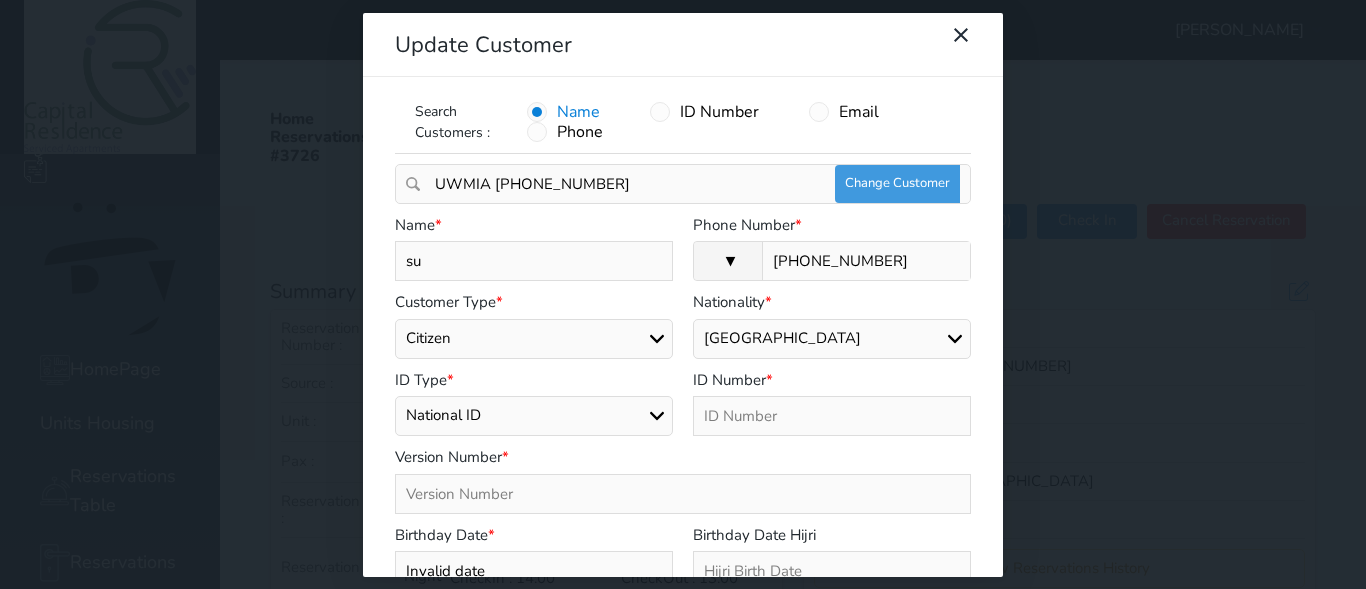 type on "s" 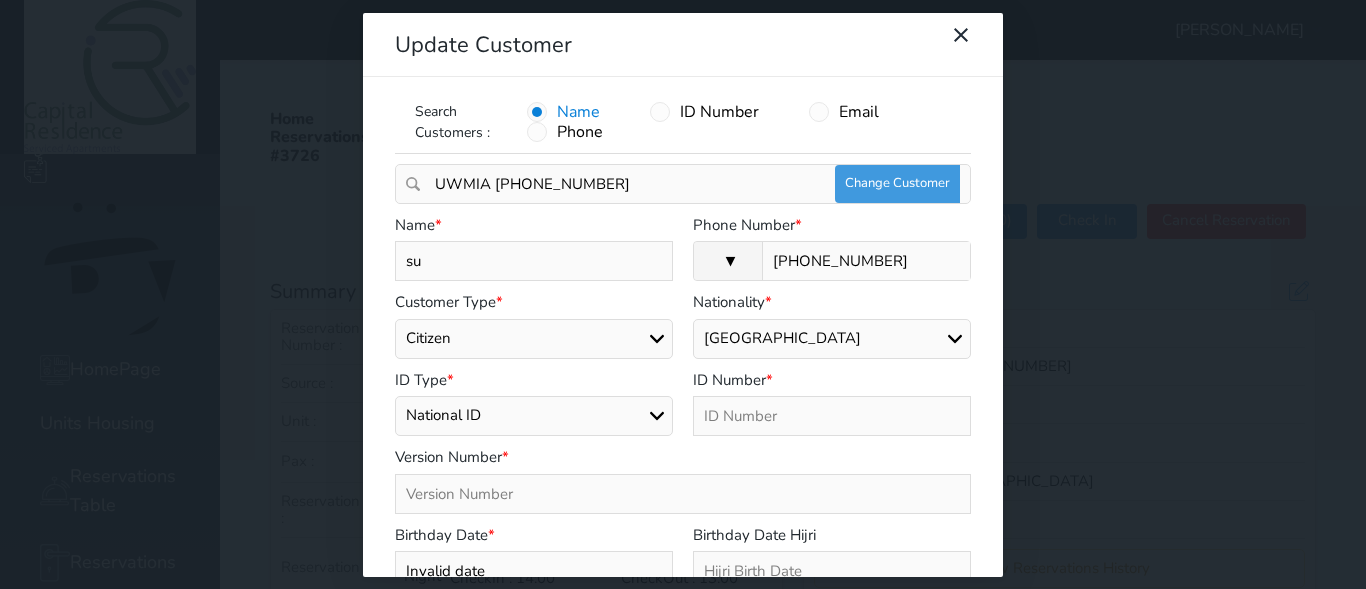 select 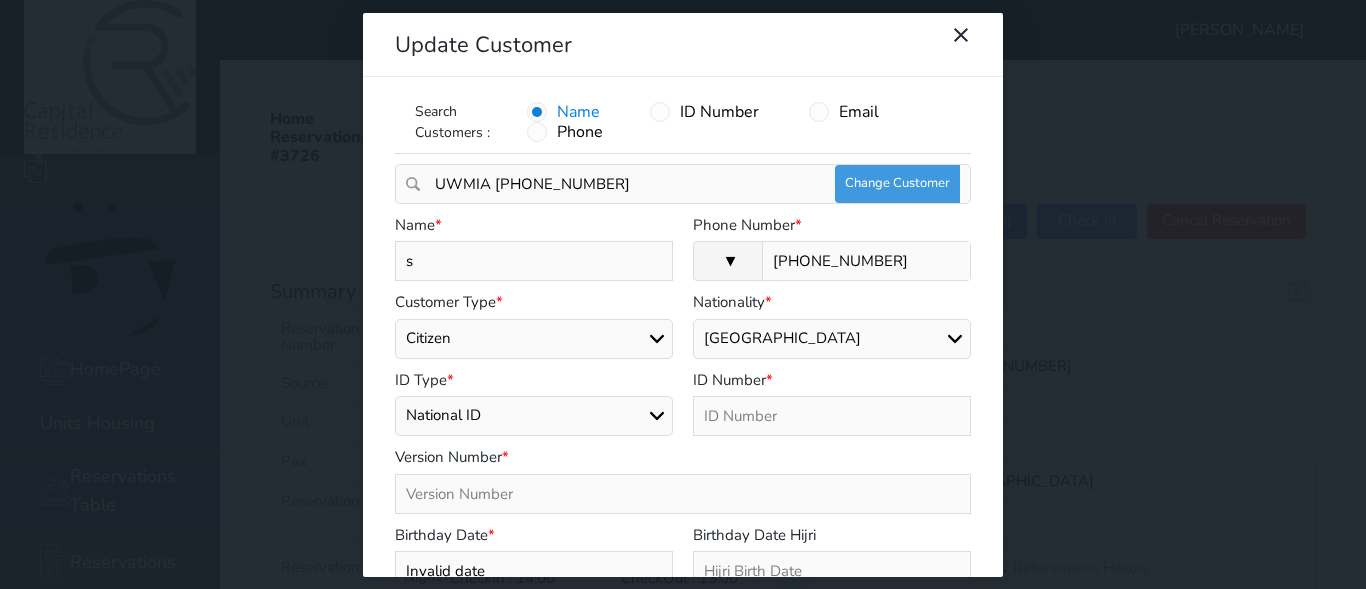 type on "sS" 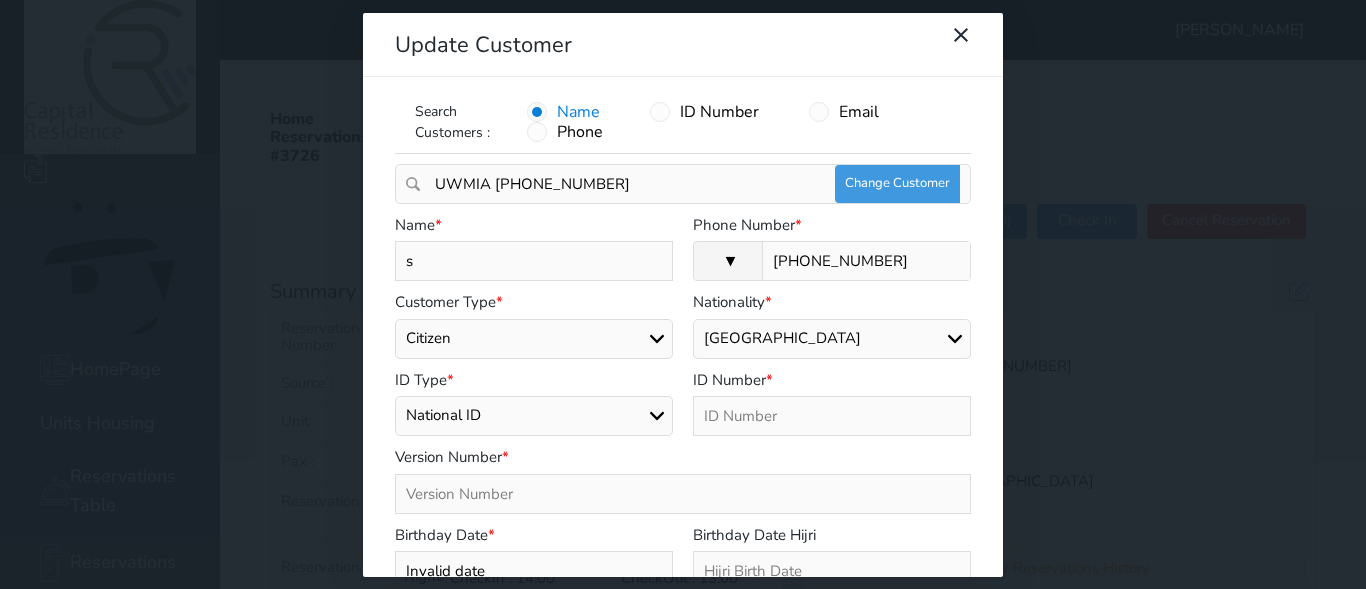 select 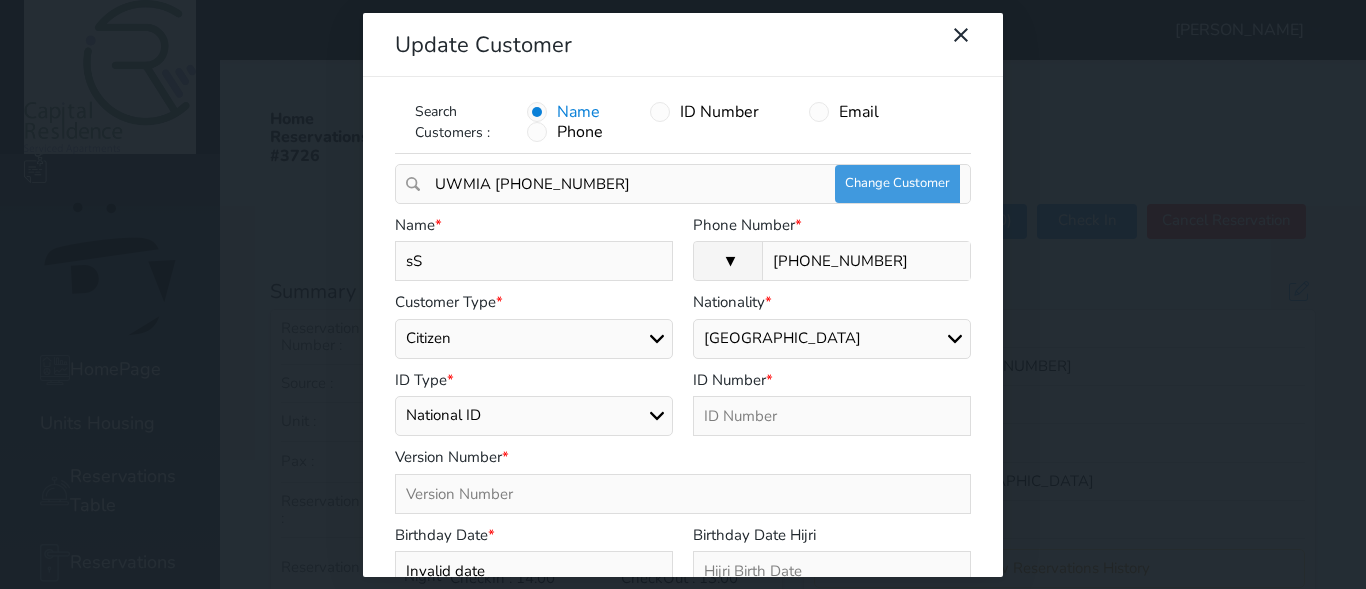 type on "s" 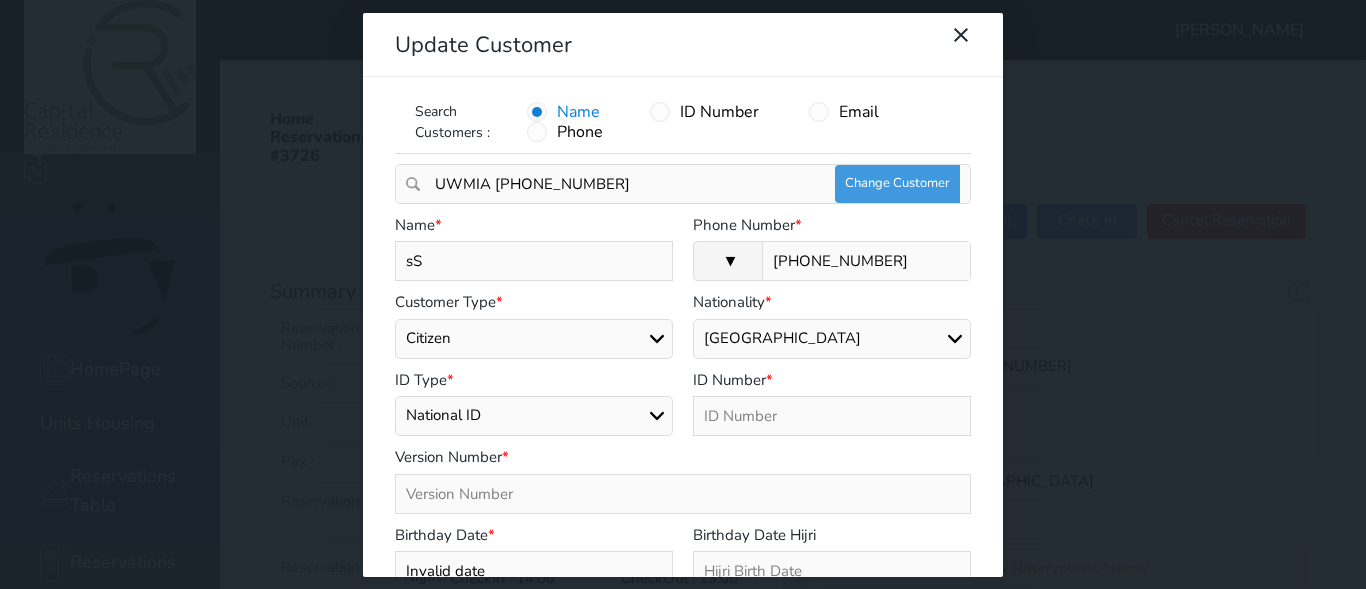 select 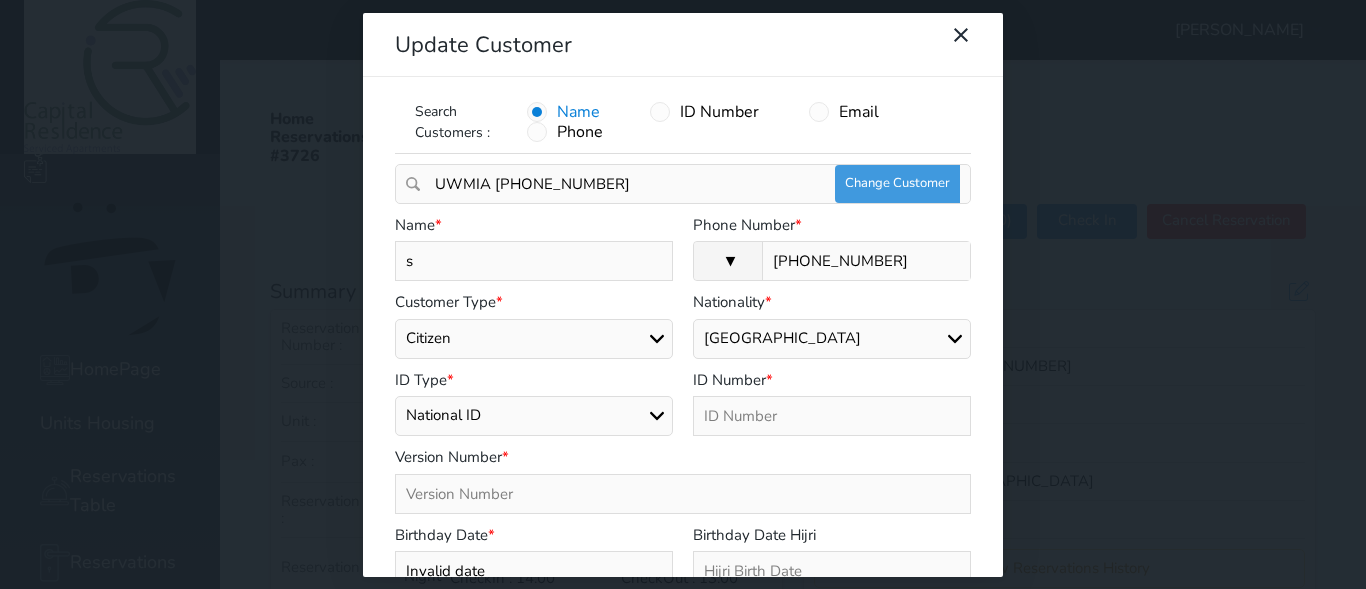type 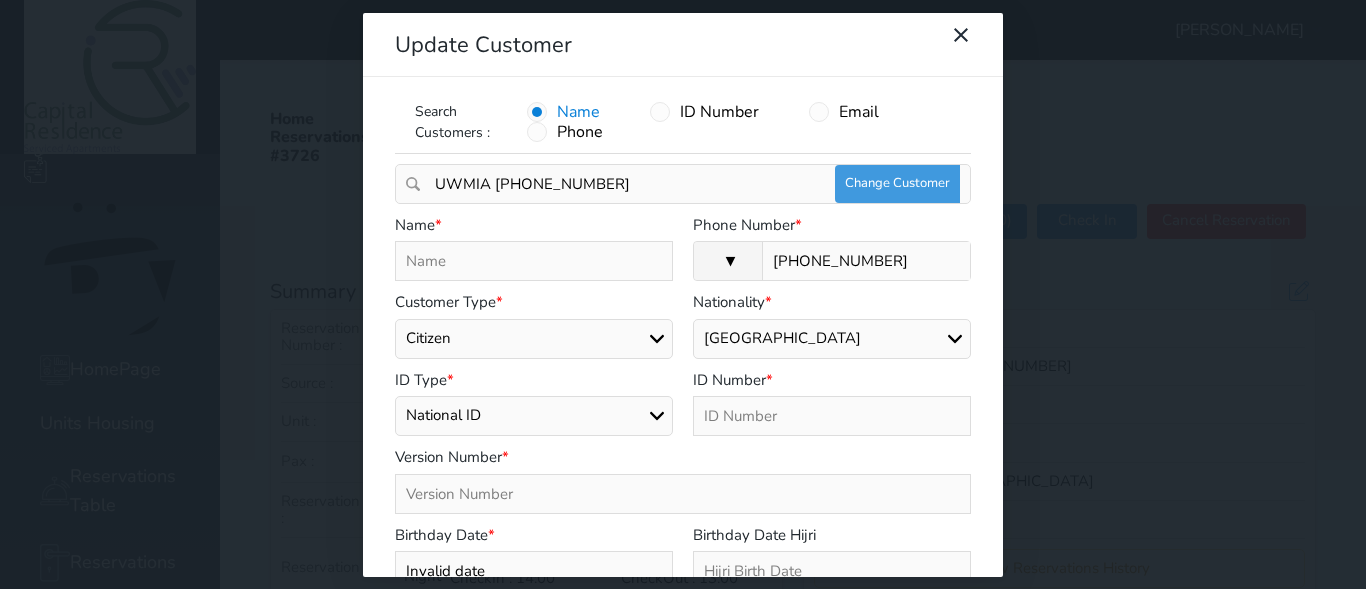 select 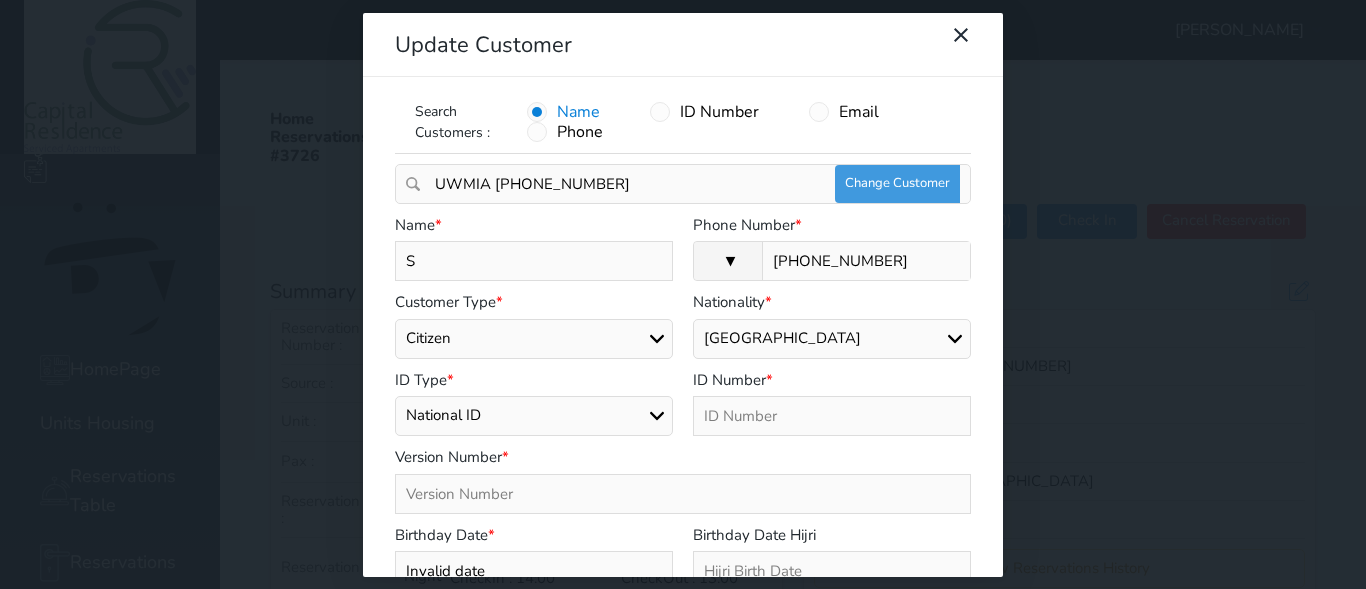 type on "SU" 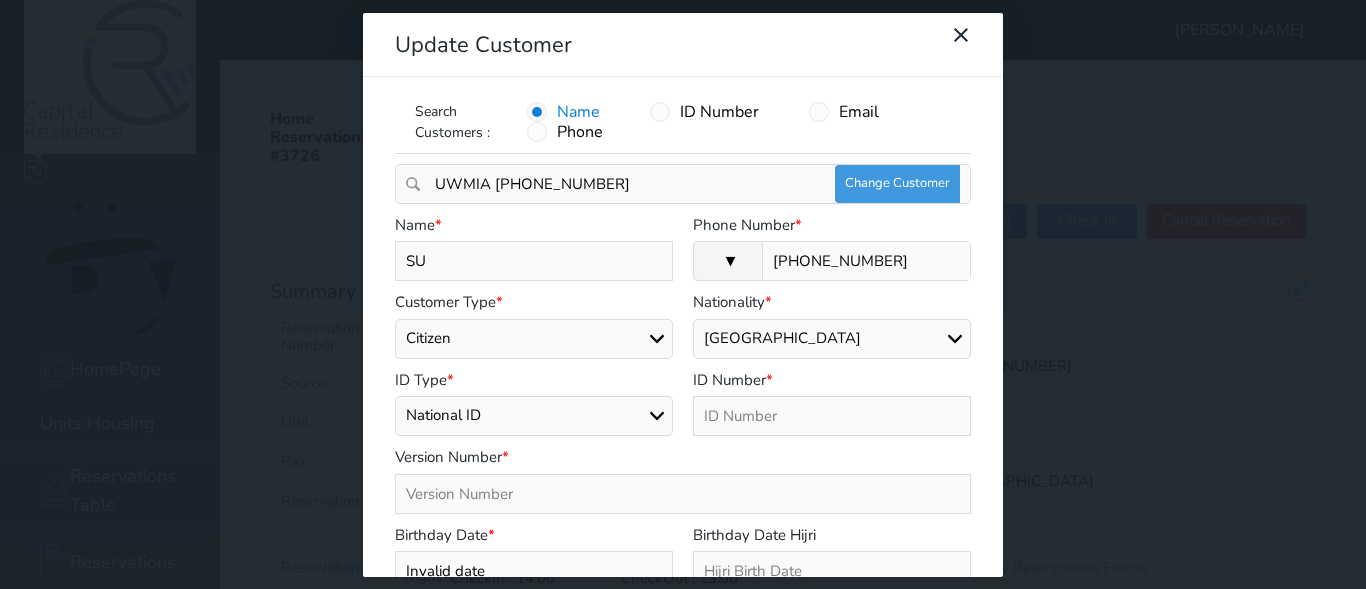 type on "SUL" 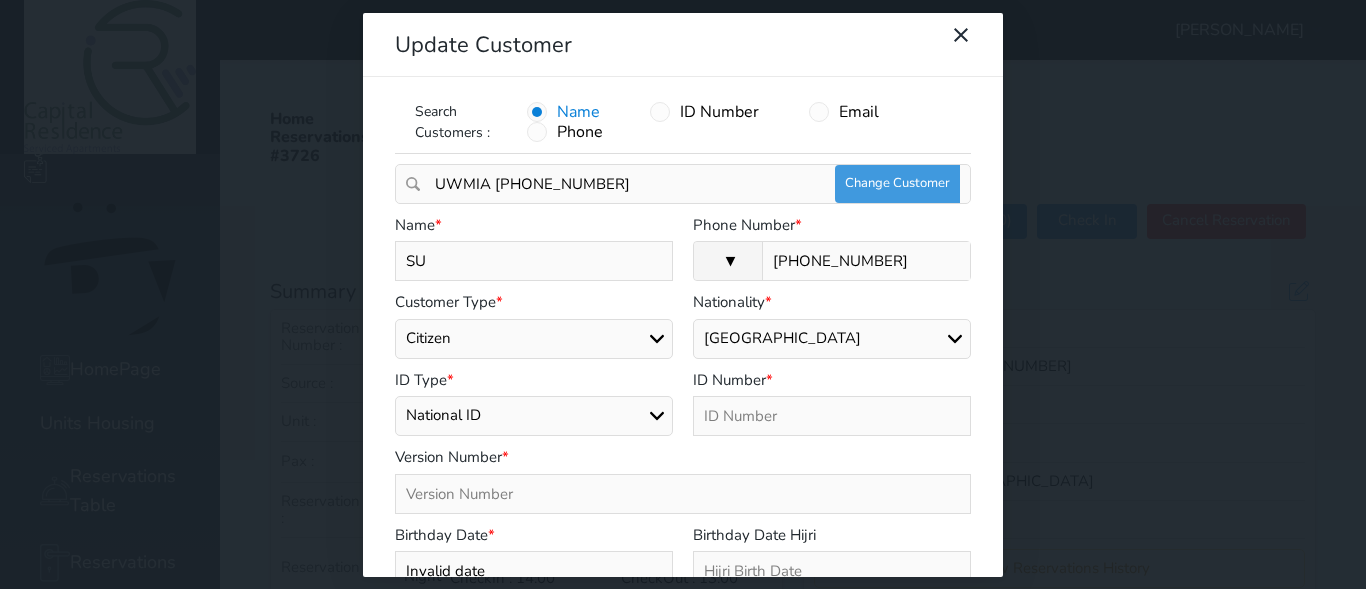 select 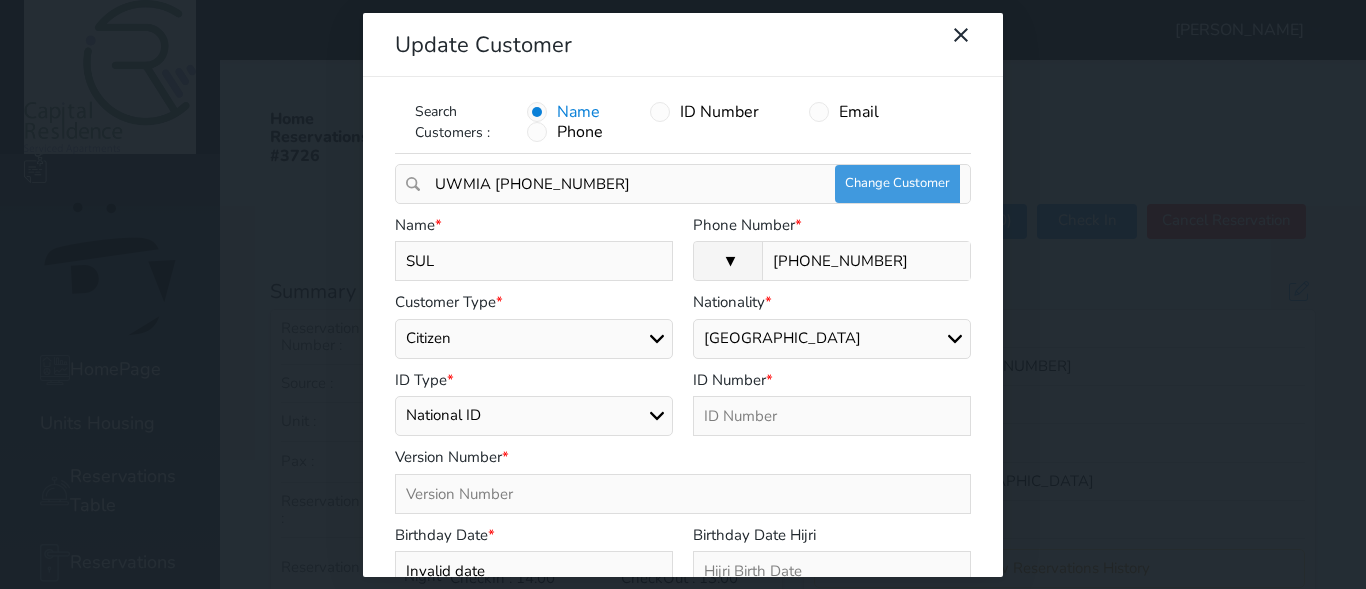 type on "SULT" 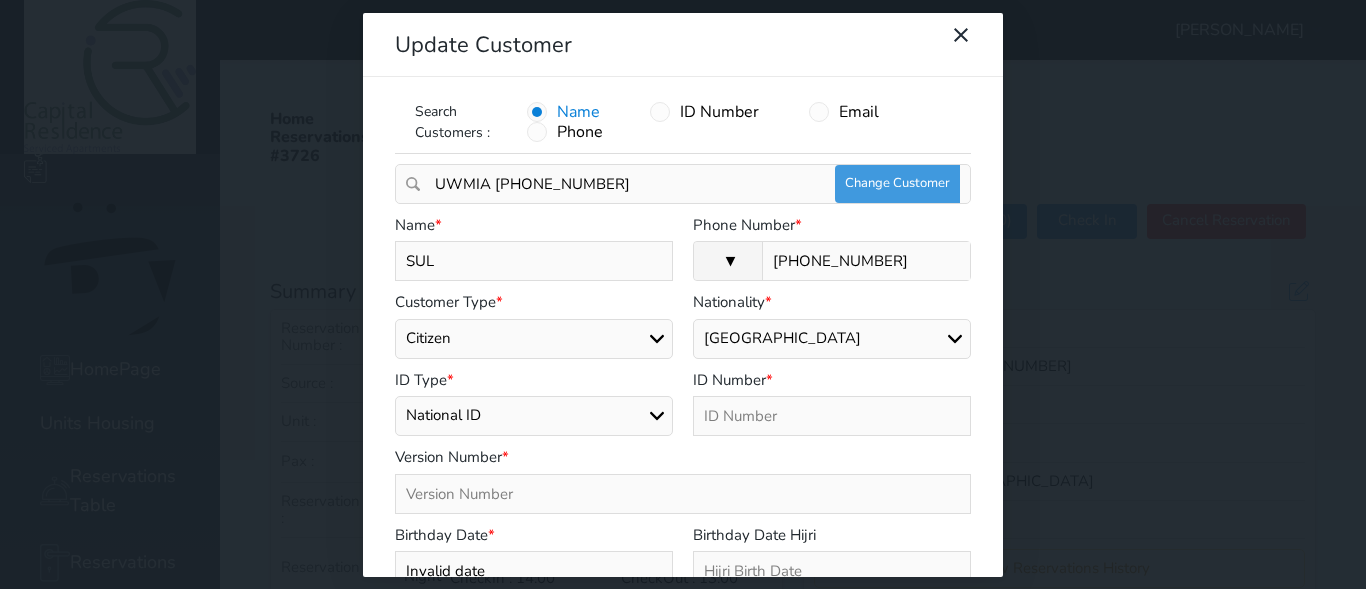 select 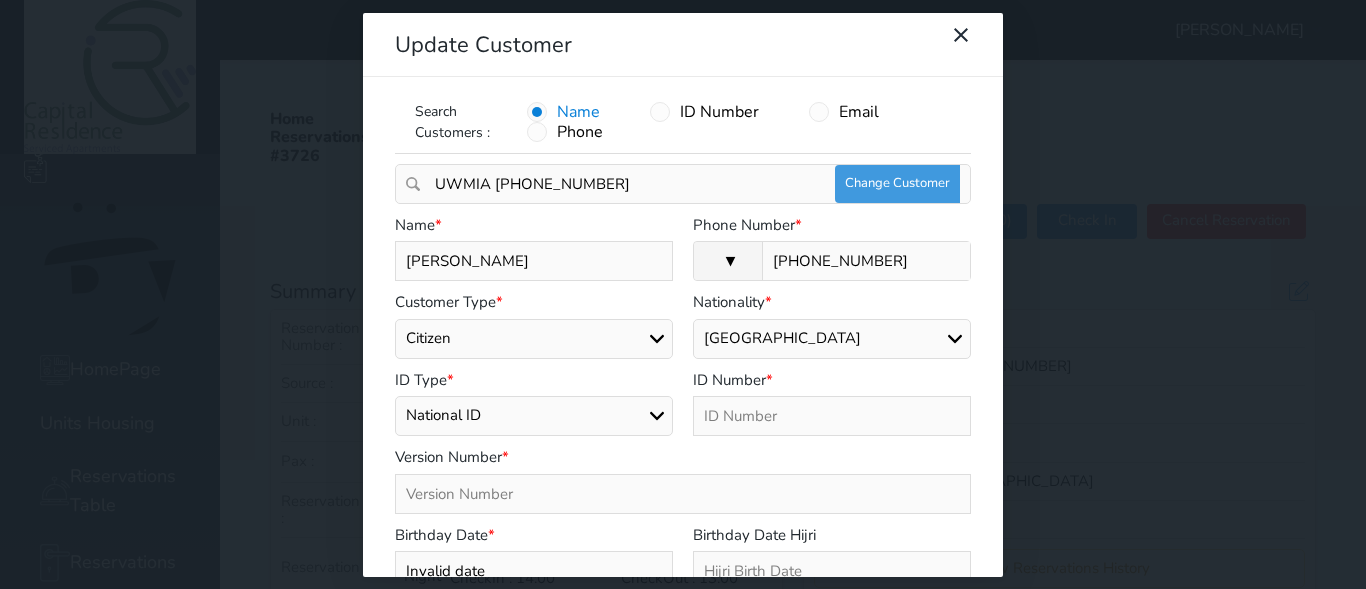 type on "SULTA" 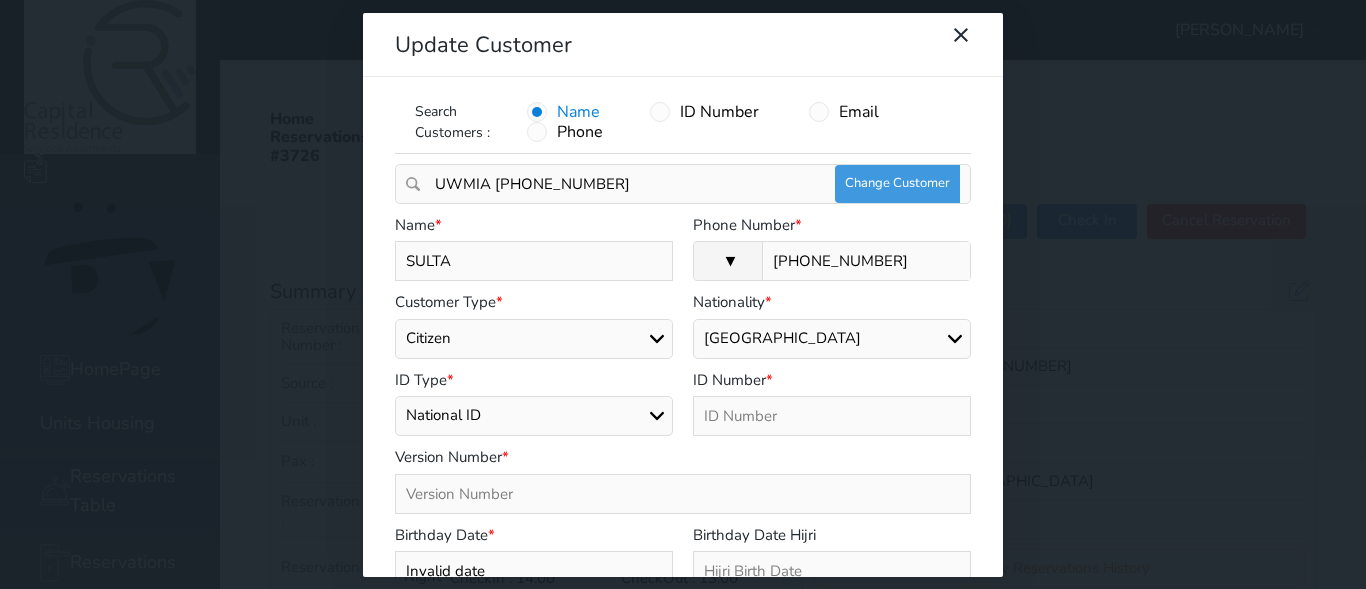 type on "SULTAN" 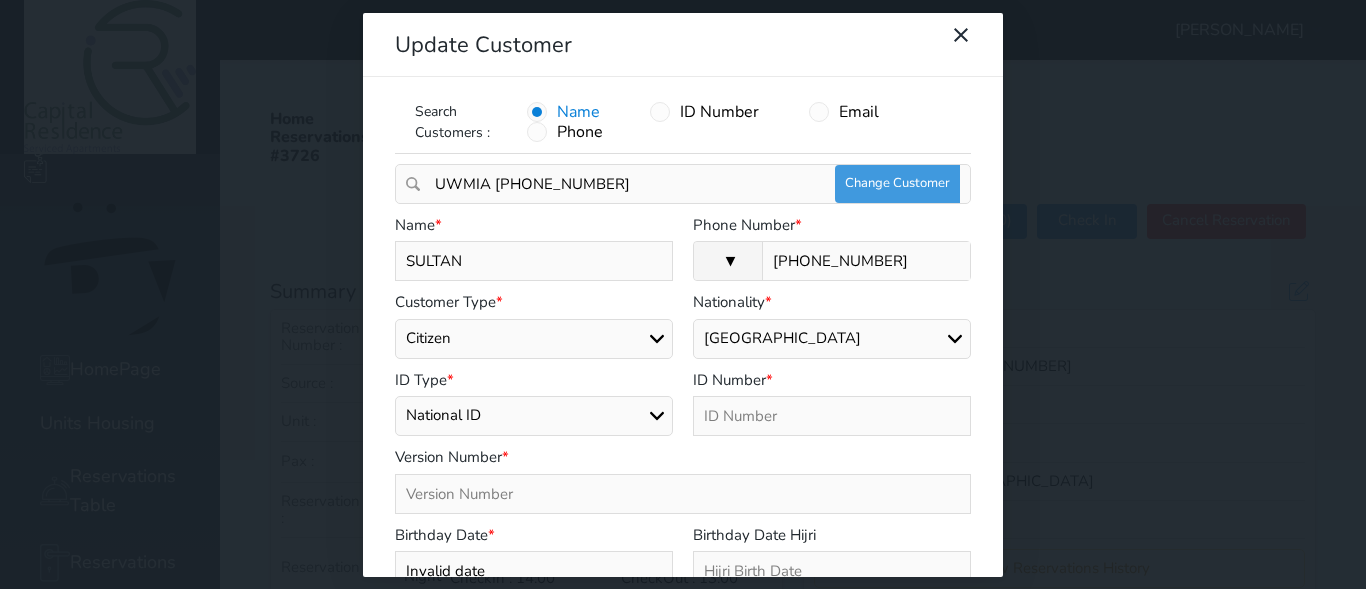 type on "SULTAN" 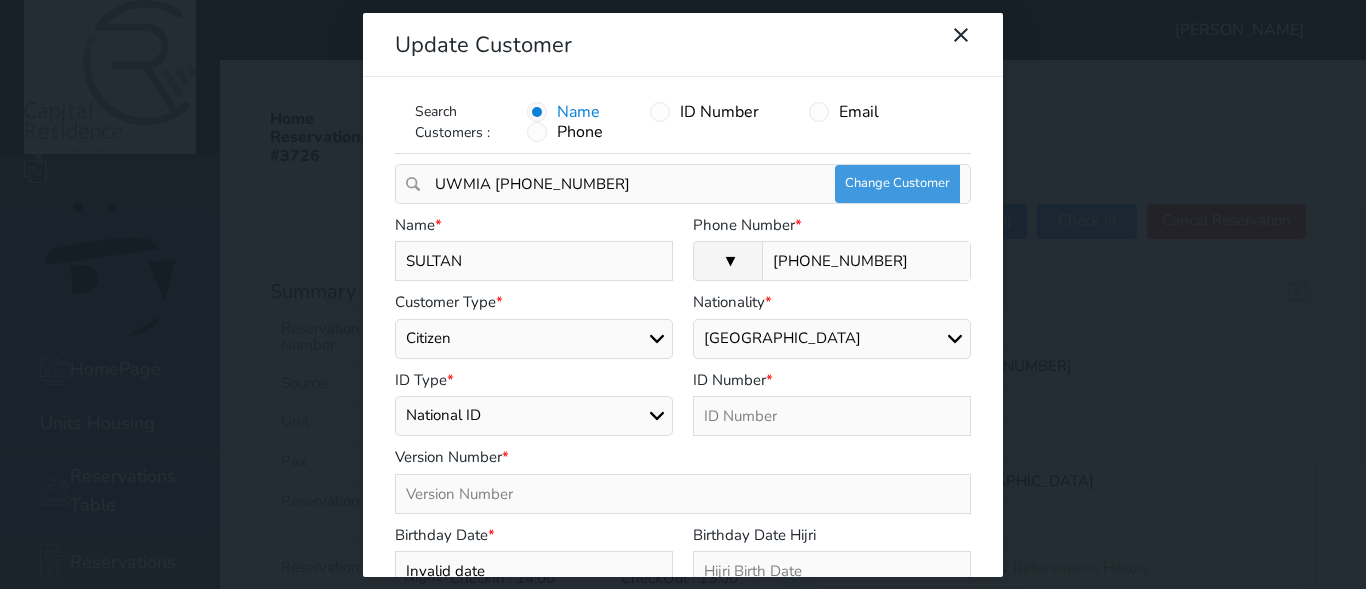 type on "SULTAN M" 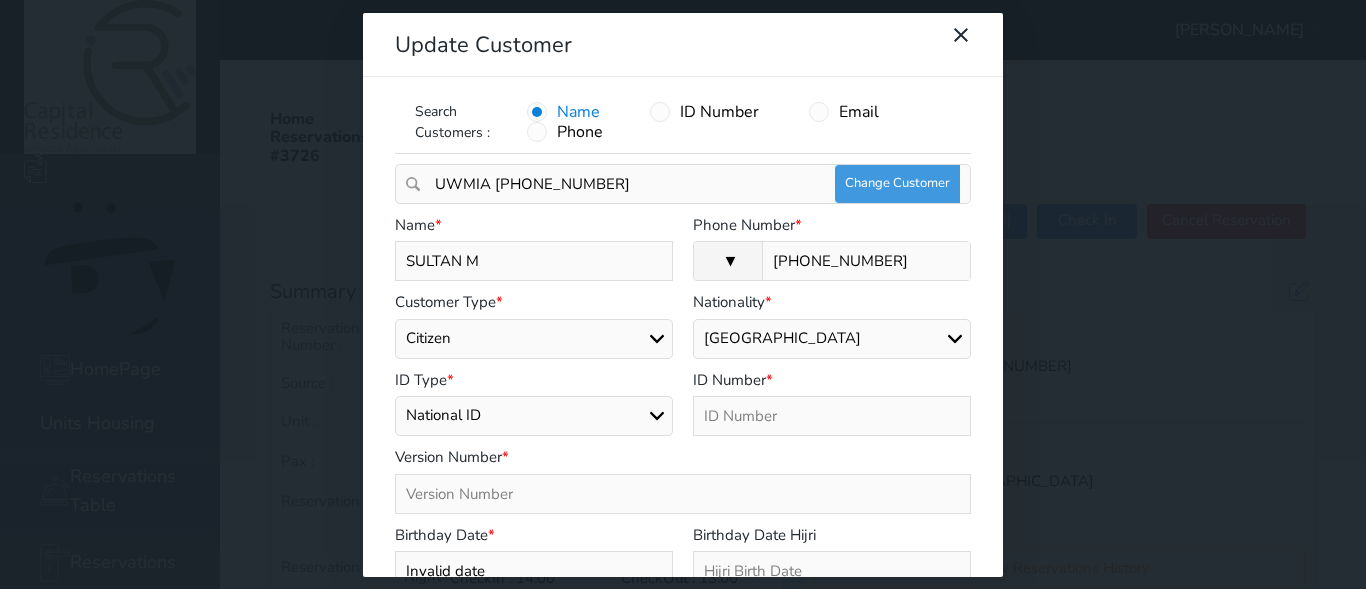 select 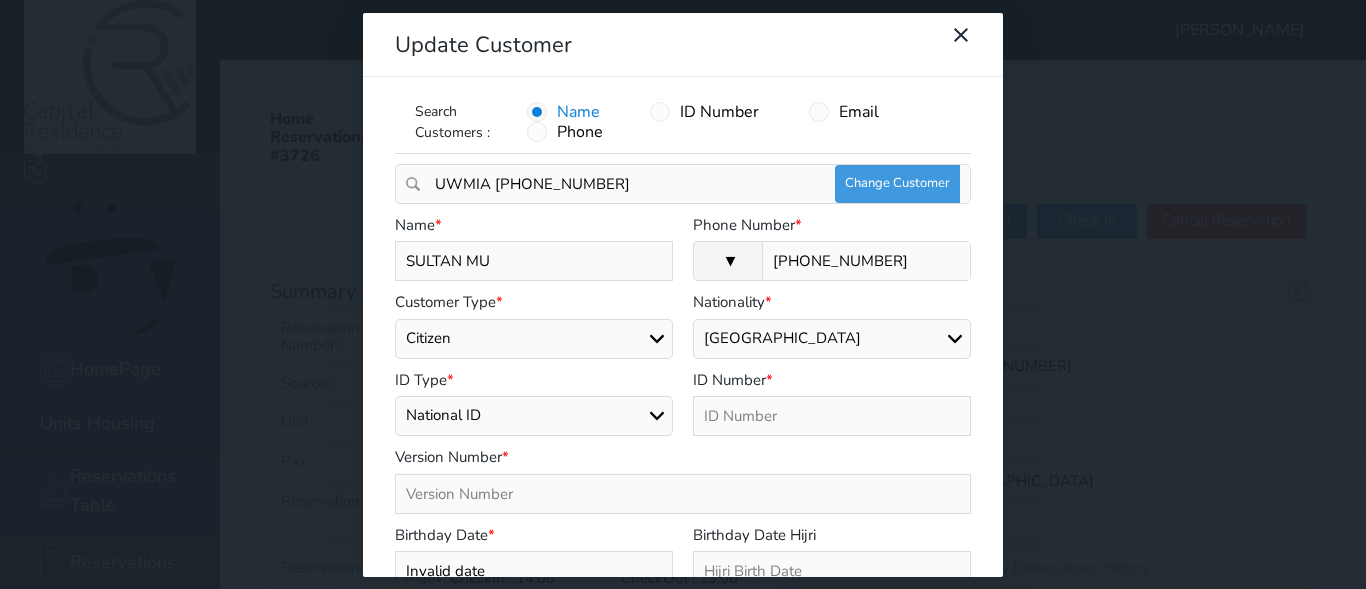 select 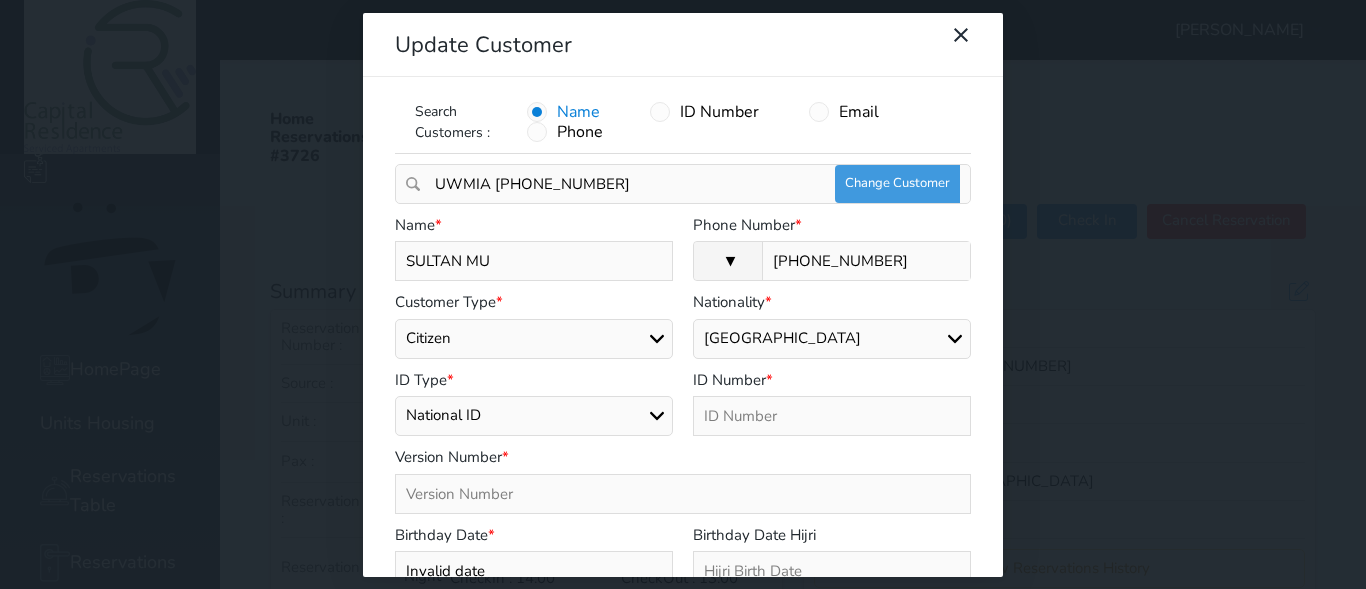 type on "SULTAN MUB" 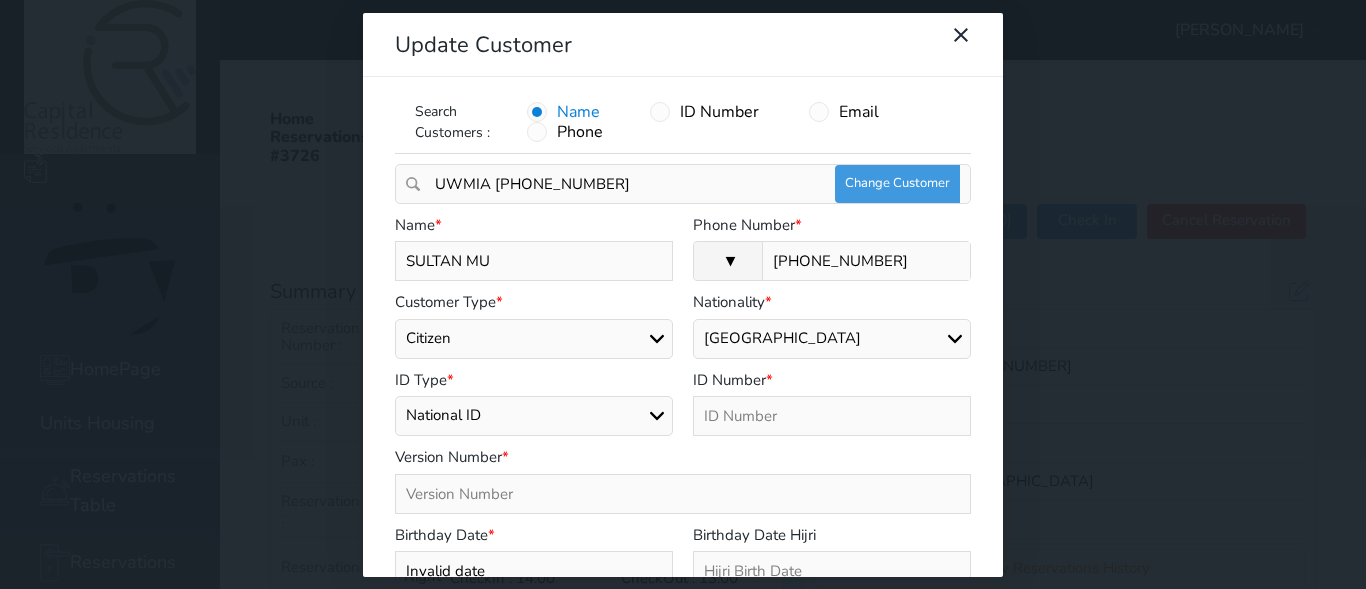 select 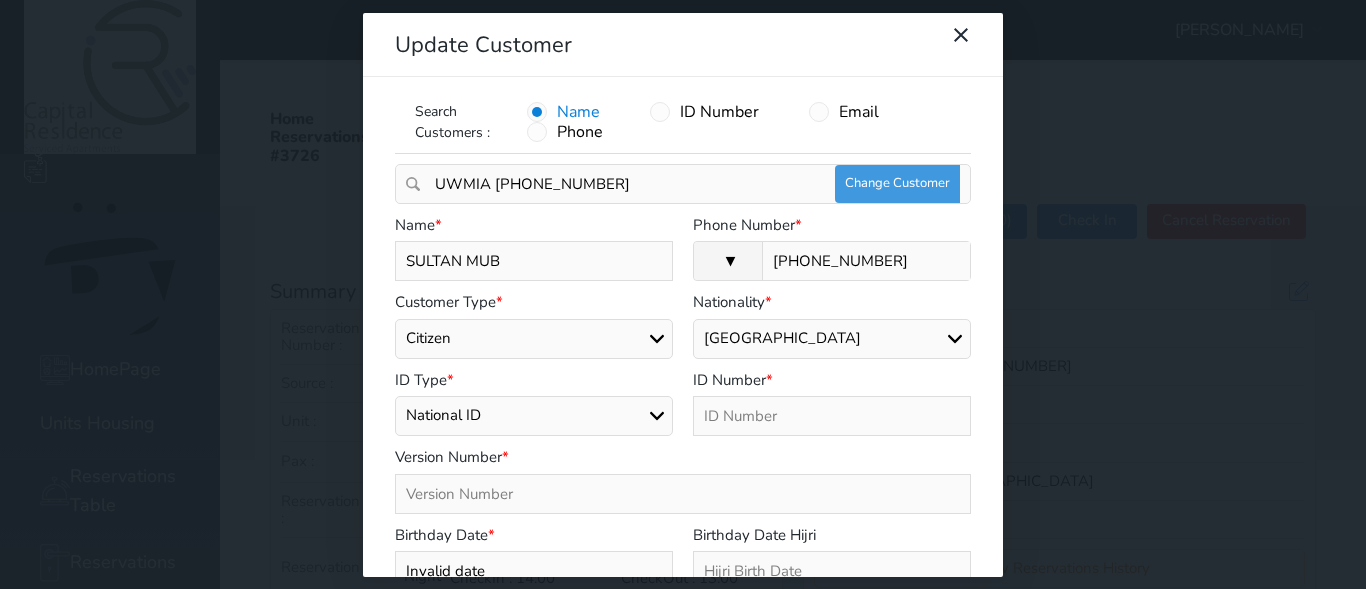 type on "SULTAN MUBA" 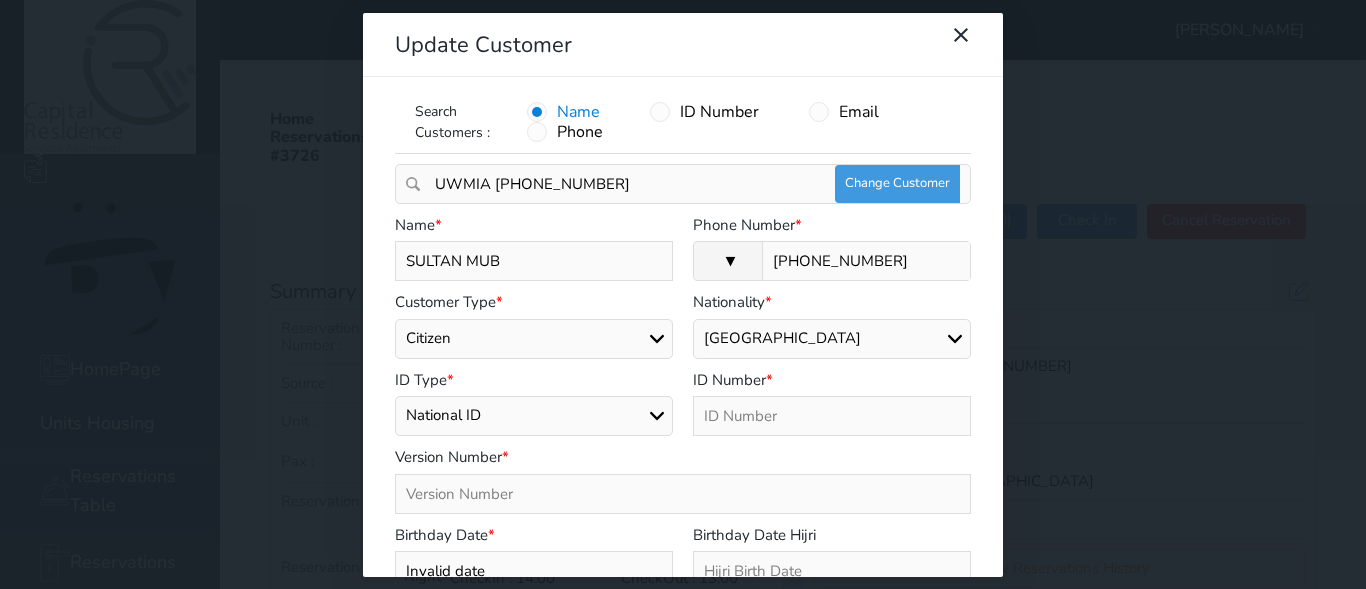 select 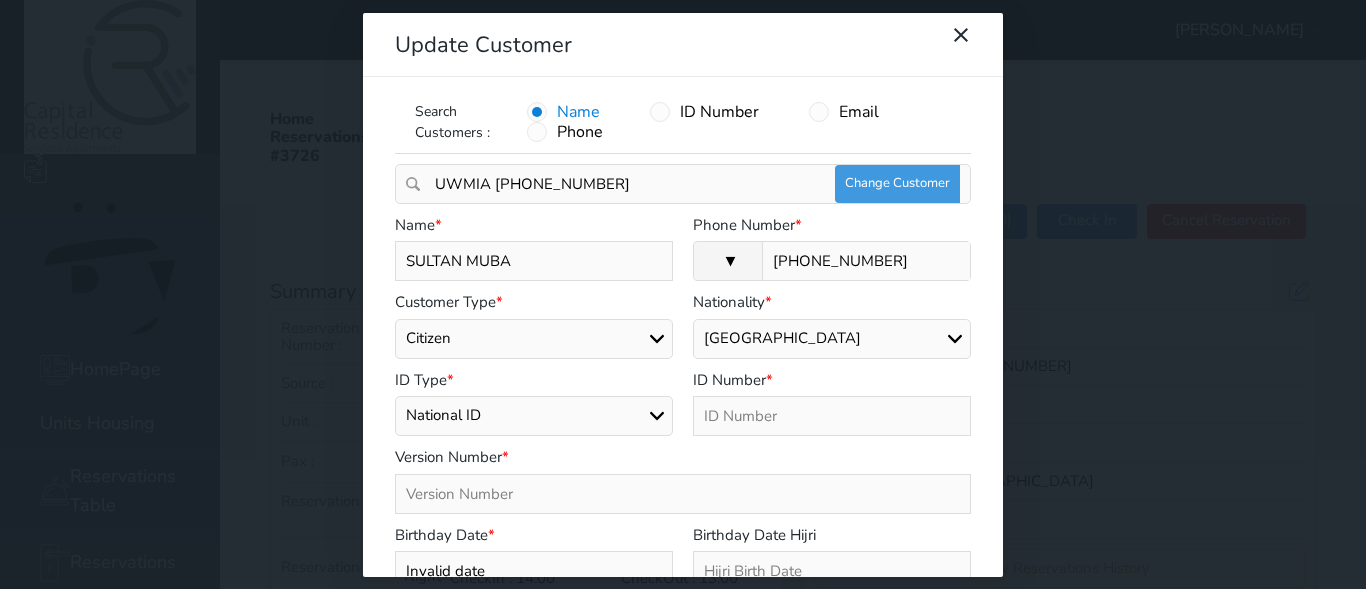 type on "SULTAN MUBAR" 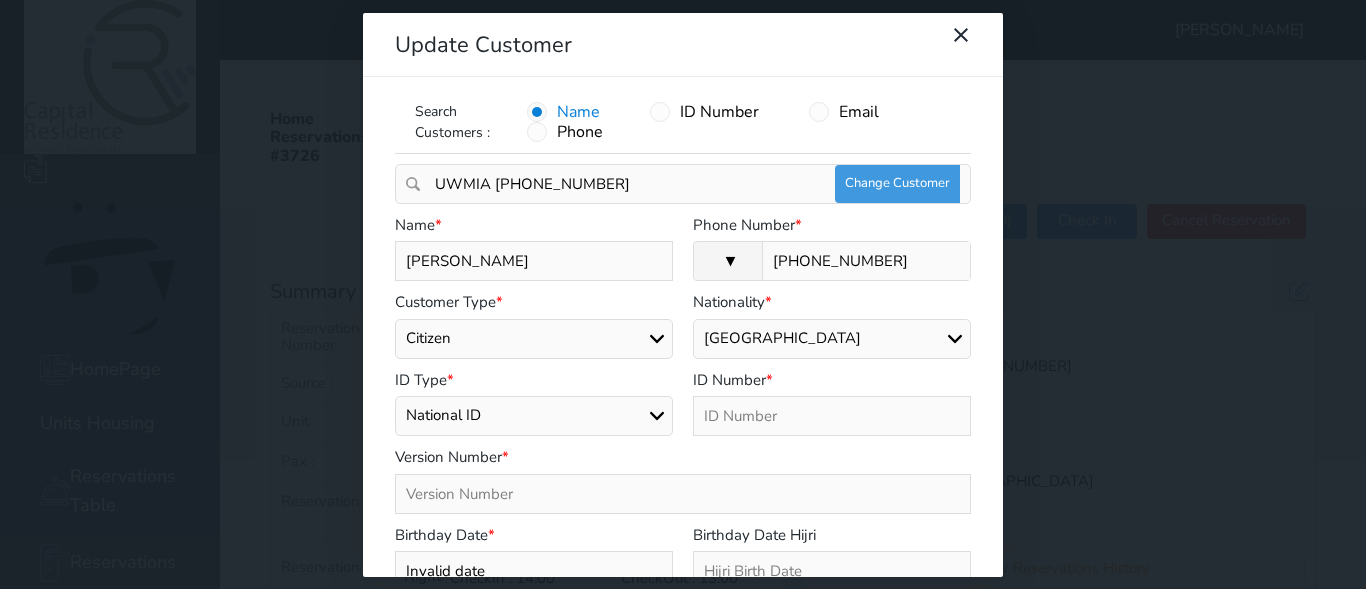 type on "SULTAN MUBARA" 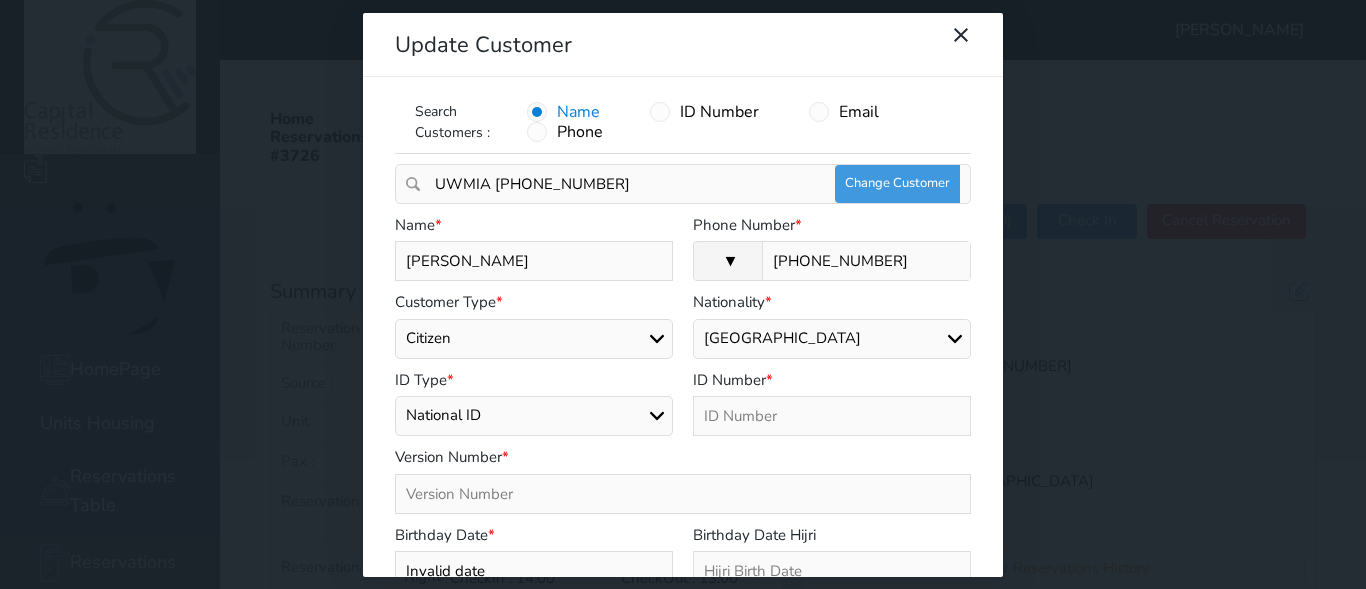select 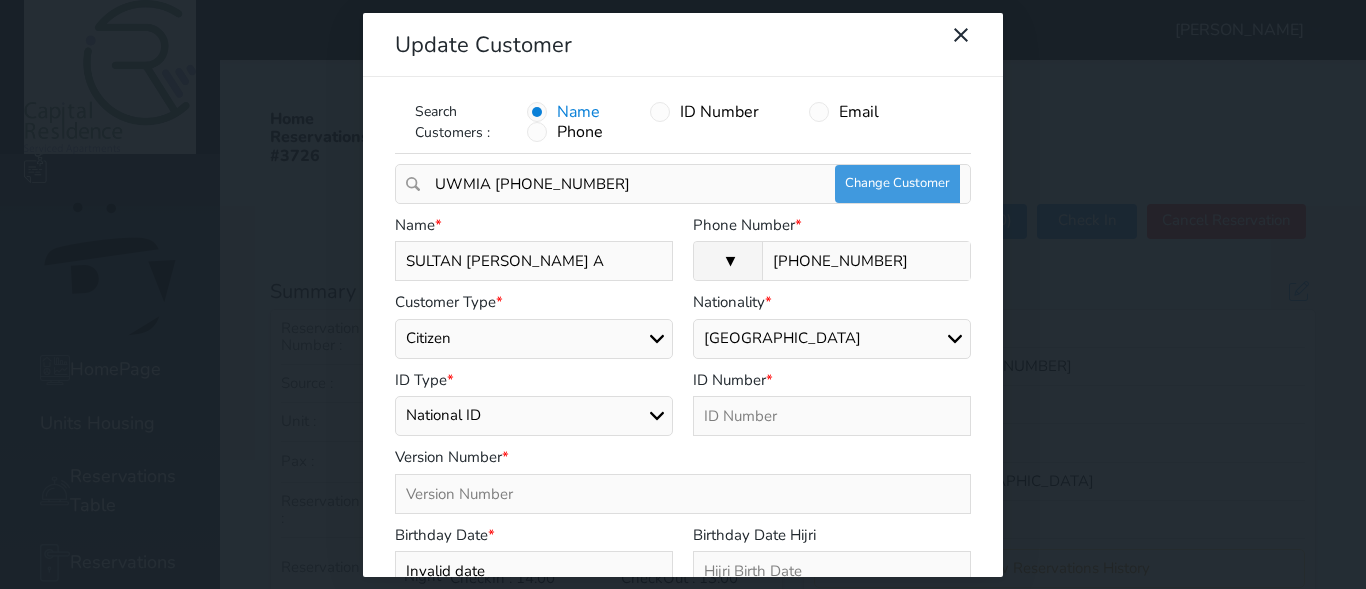 type on "SULTAN MUBARAK AL" 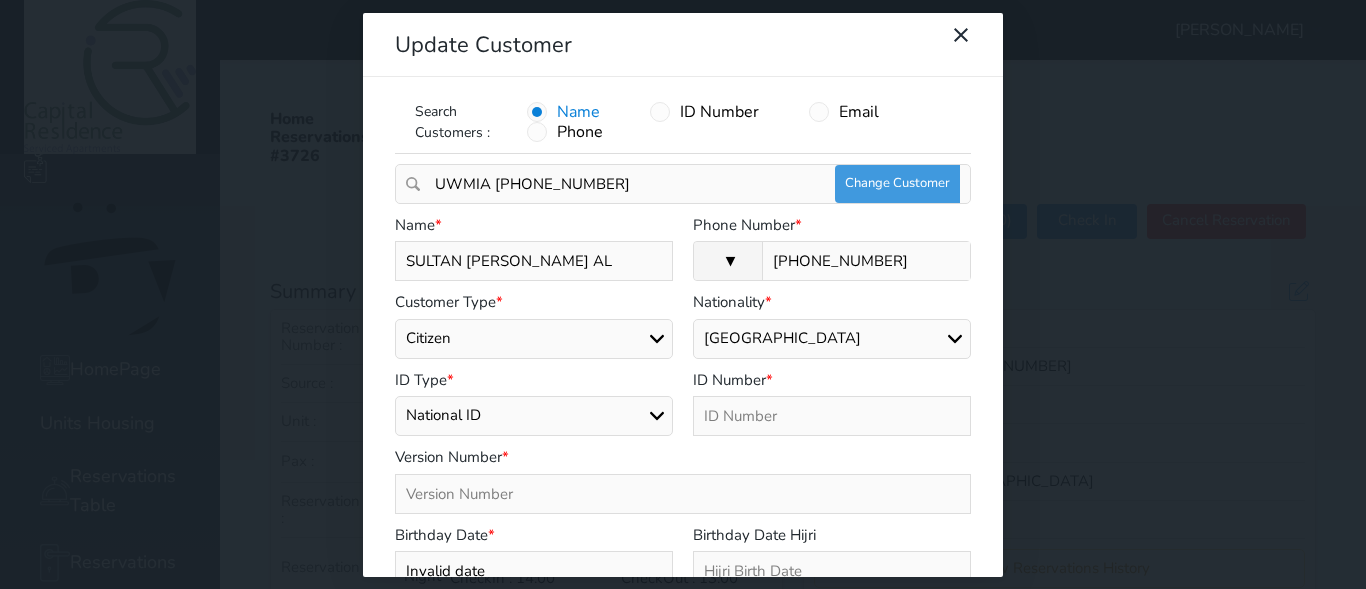 type on "SULTAN MUBARAK AL" 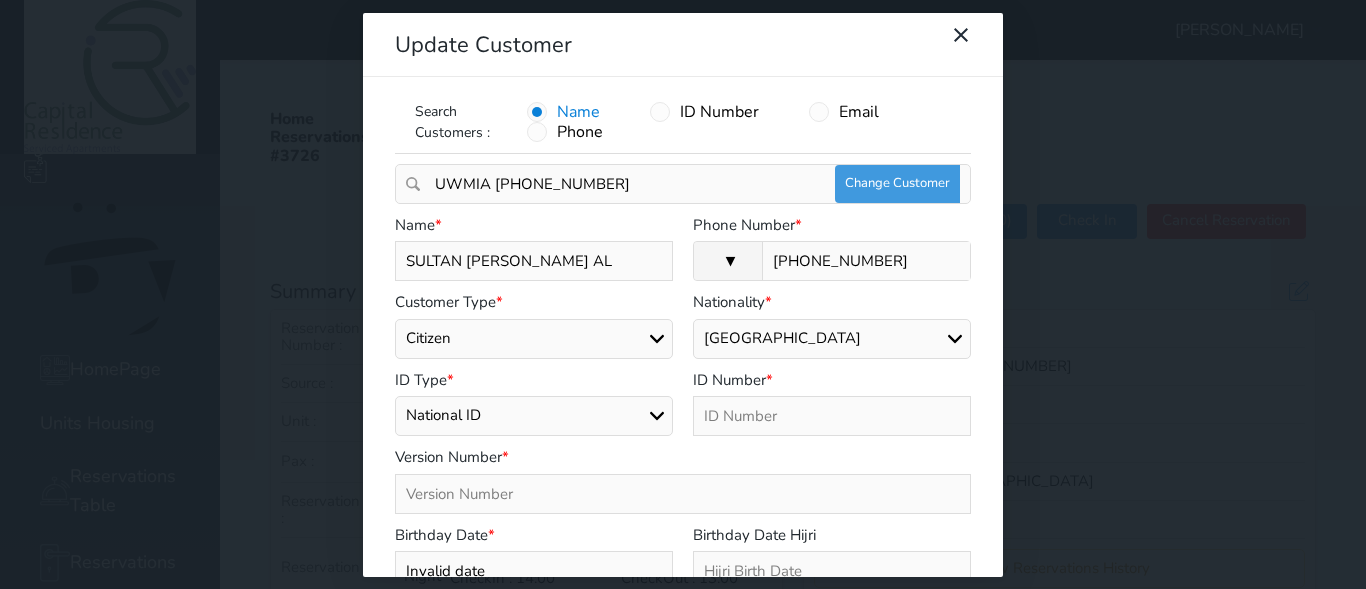 select 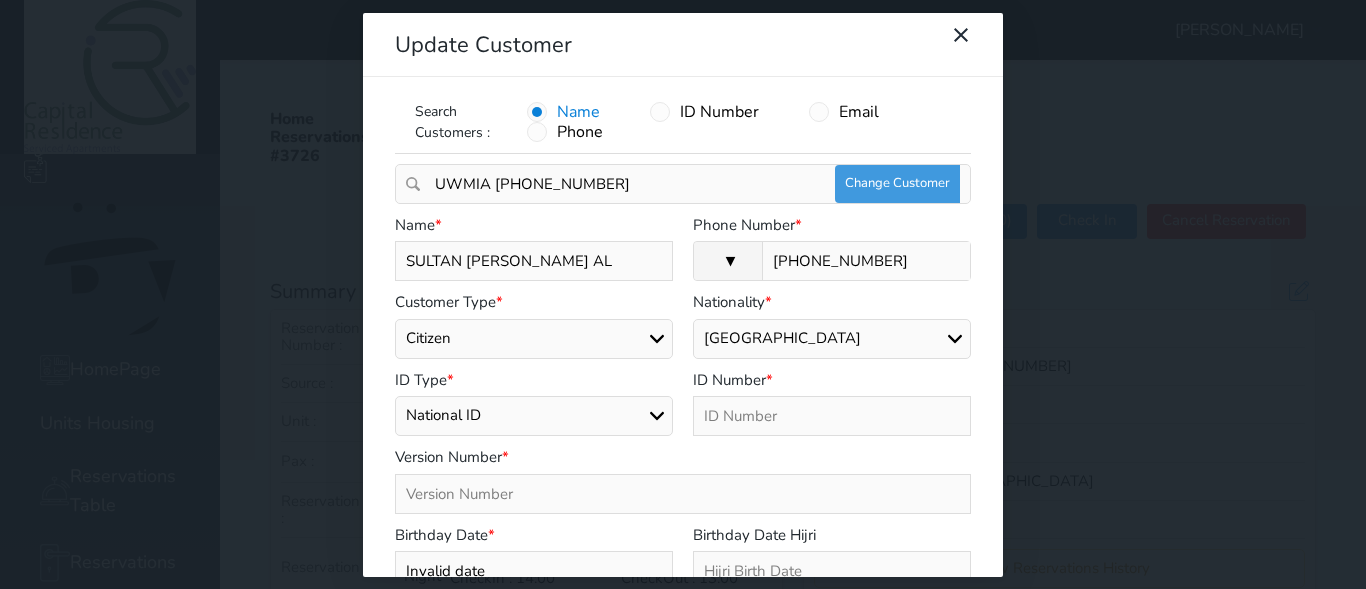 select 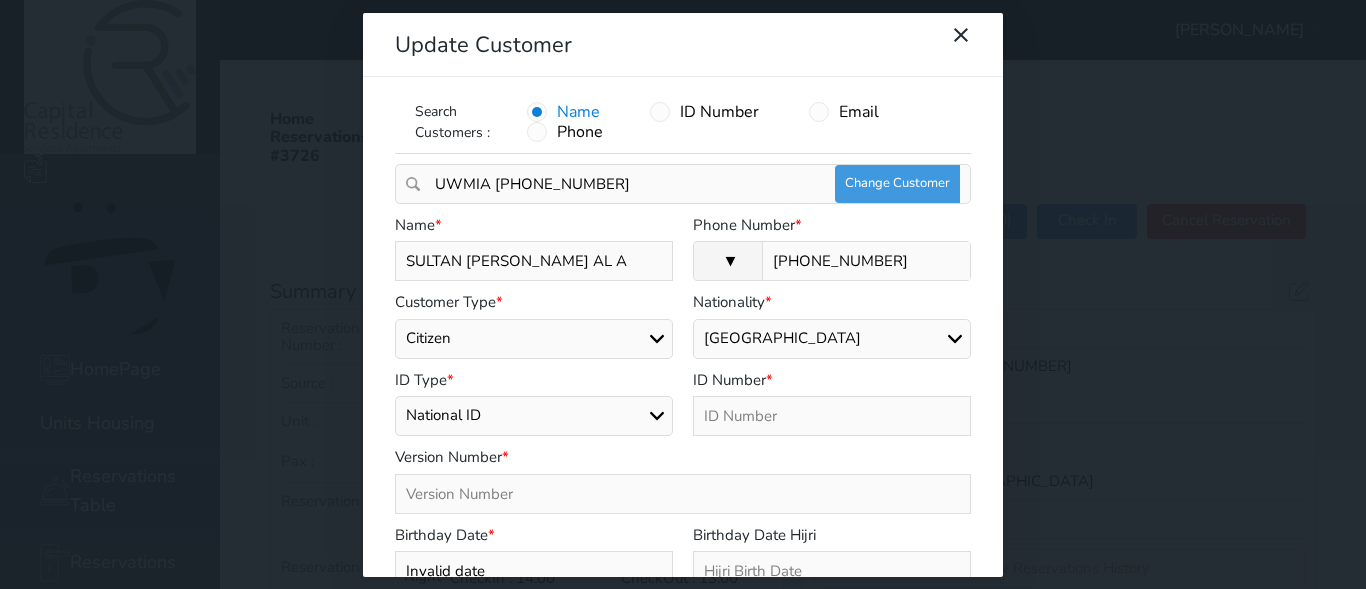 type on "SULTAN MUBARAK AL AN" 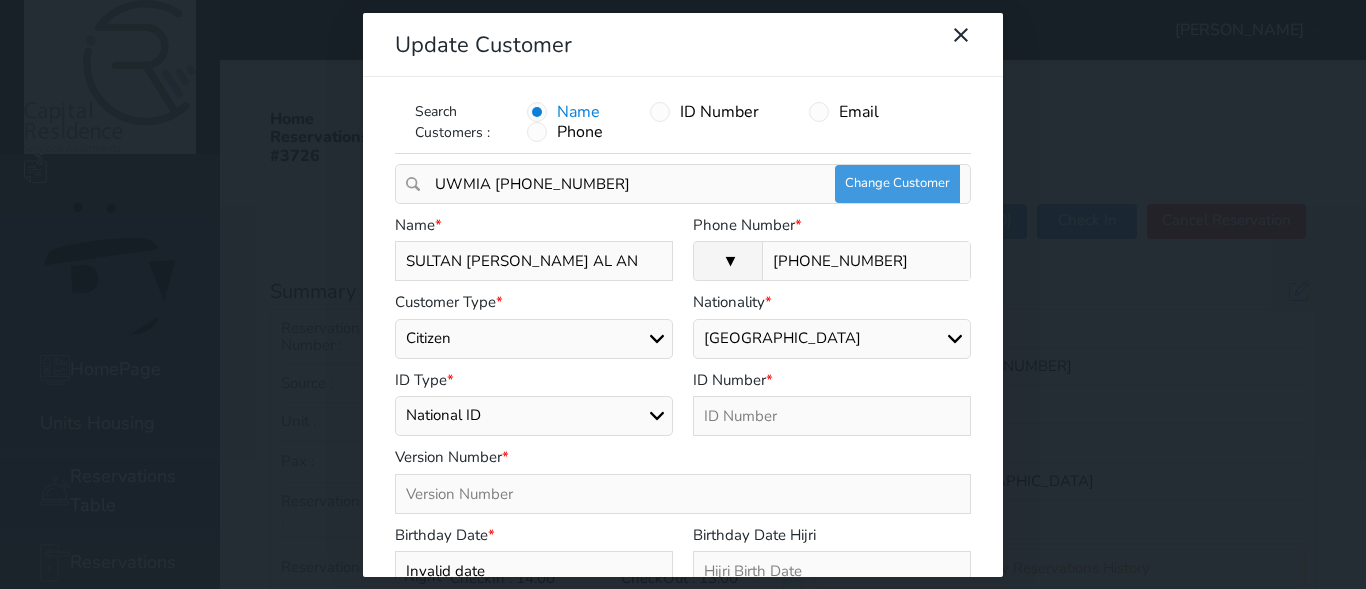 type on "SULTAN MUBARAK AL ANA" 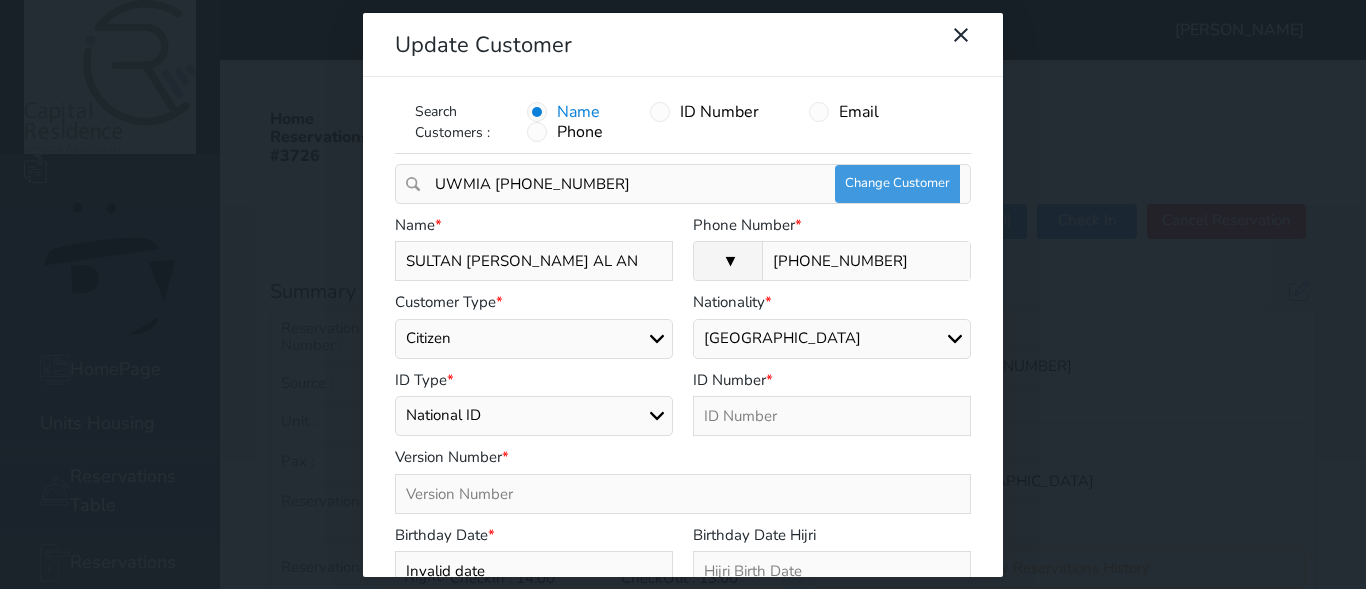 select 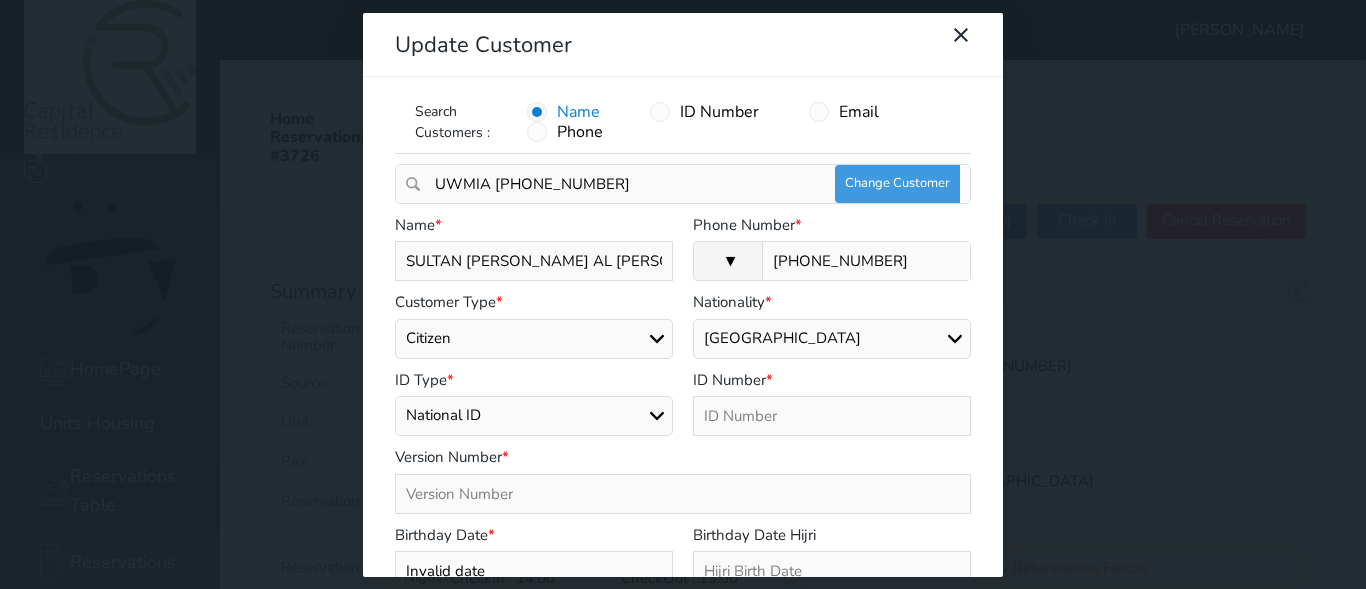 type on "SULTAN MUBARAK AL ANAZ" 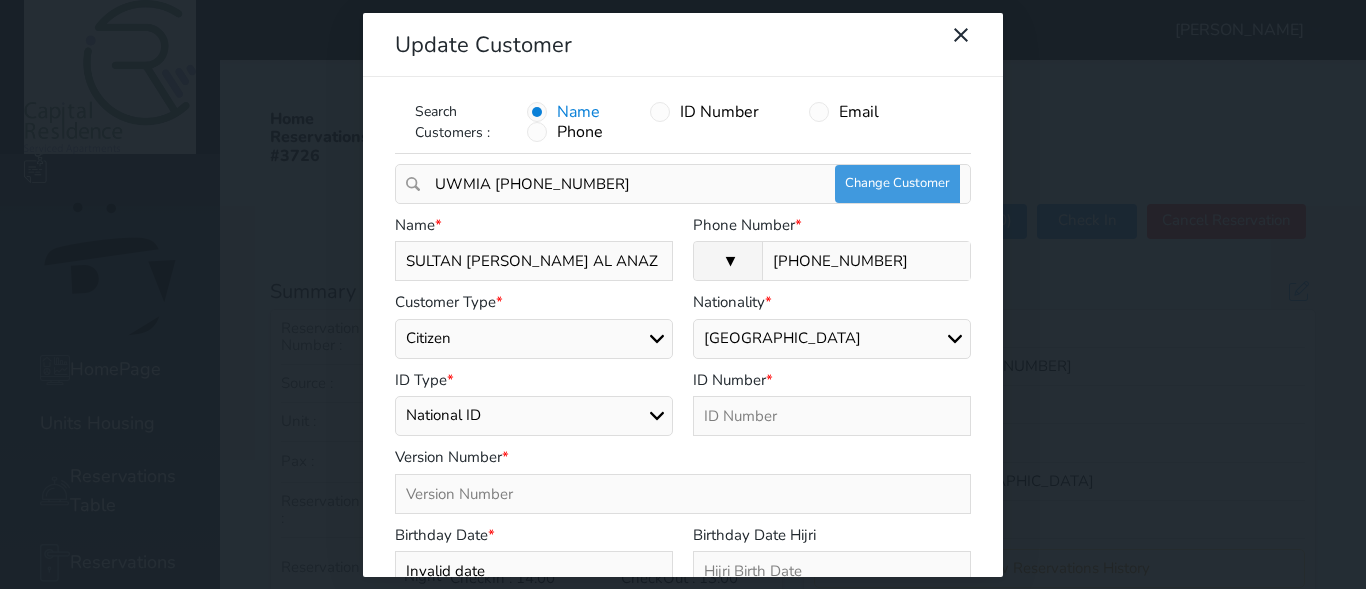 type on "SULTAN MUBARAK AL ANAZI" 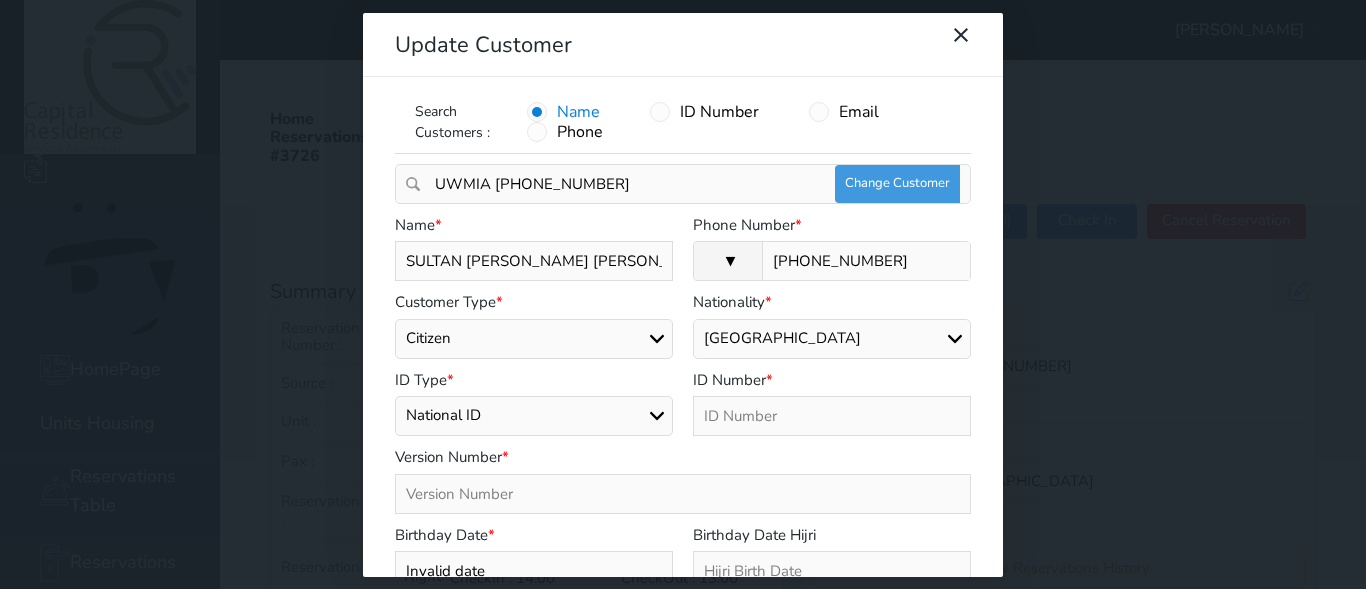 type on "SULTAN MUBARAK AL ANAZI" 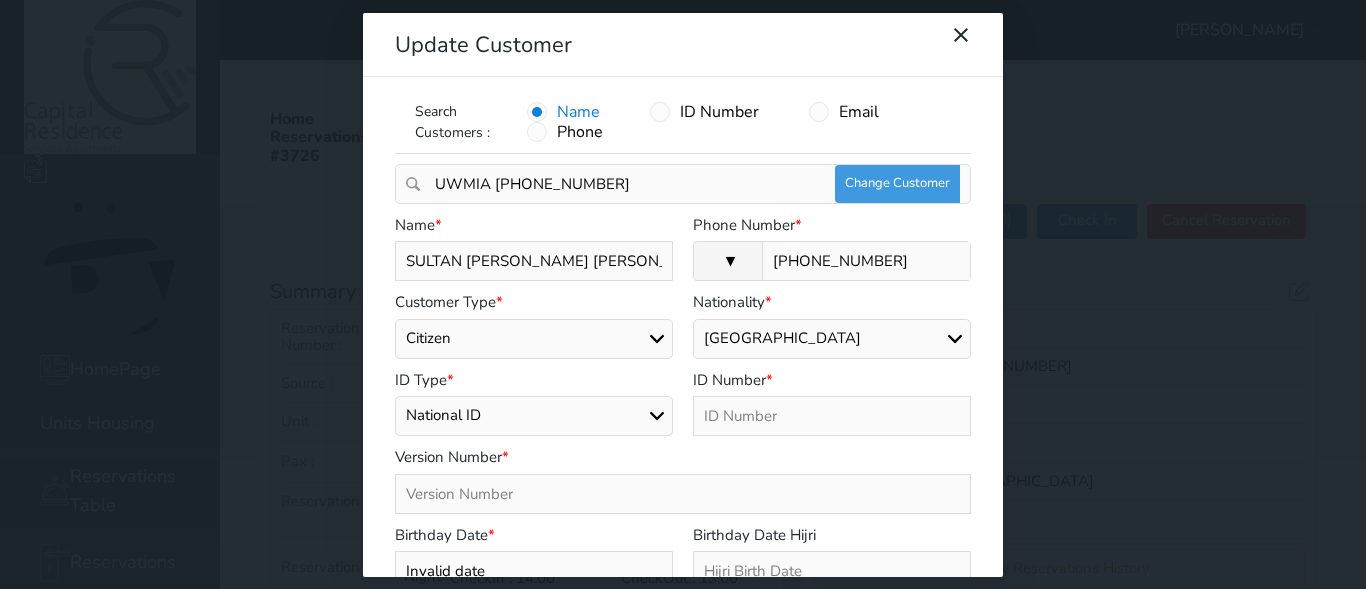 click on "Choose a type   Citizen Gulf Citizen Visitor Resident" at bounding box center [534, 339] 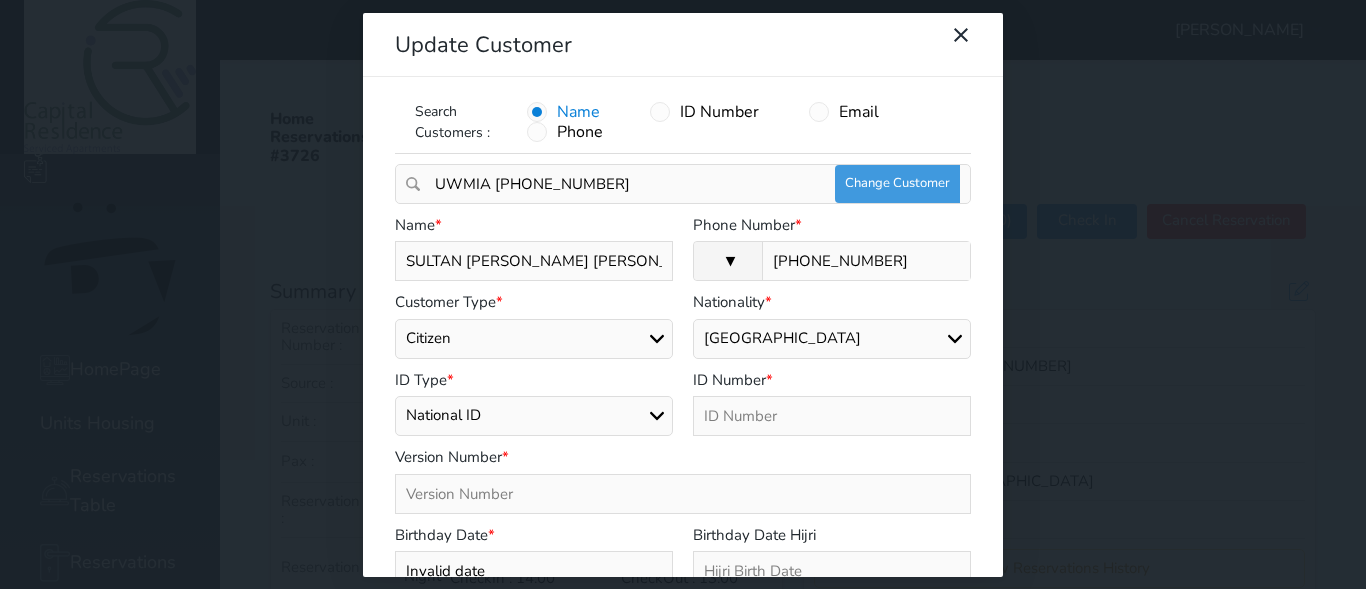 click on "Choose a type   Citizen Gulf Citizen Visitor Resident" at bounding box center [534, 339] 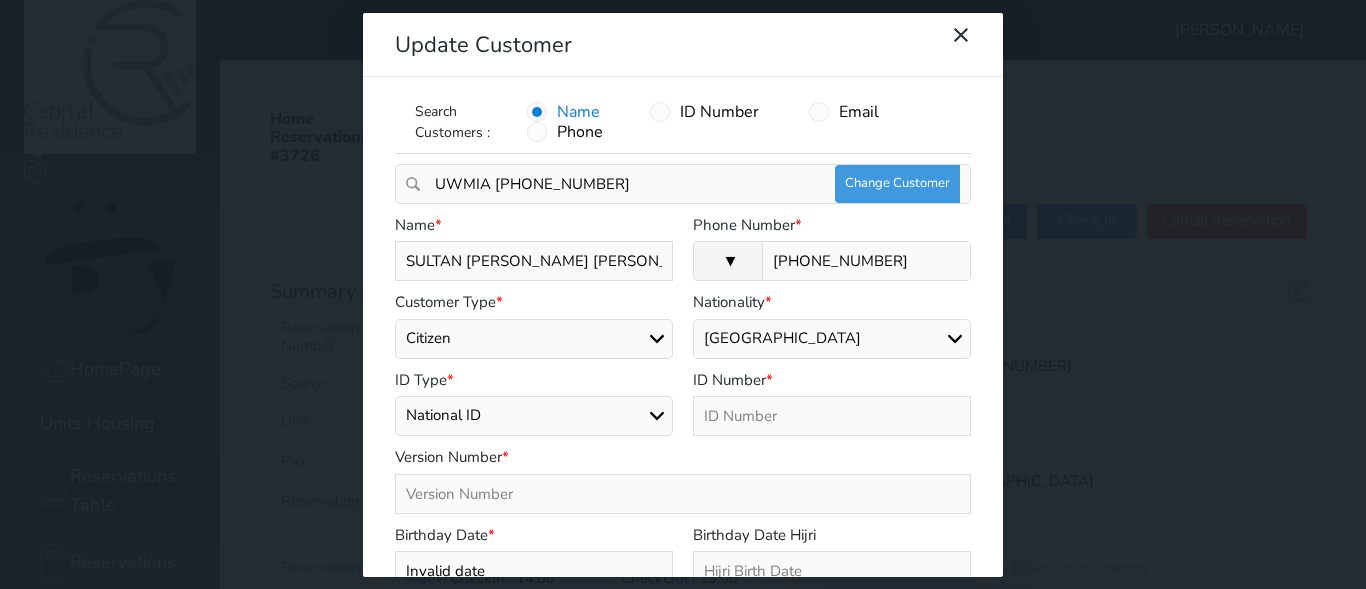 scroll, scrollTop: 100, scrollLeft: 0, axis: vertical 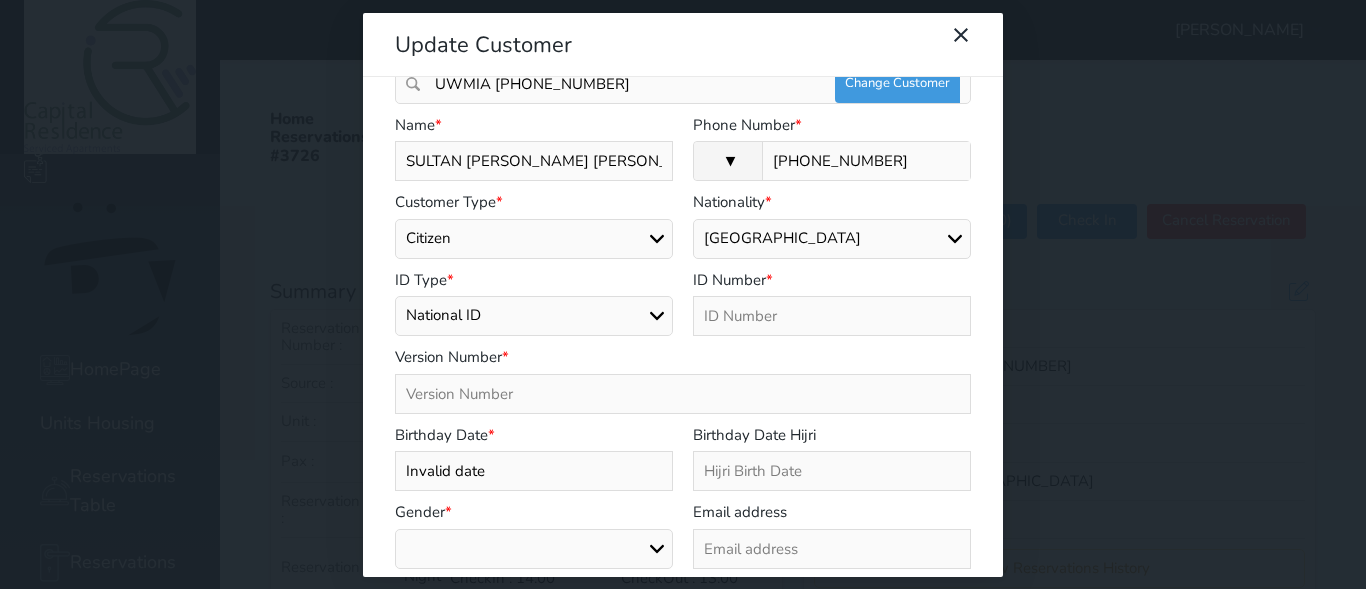 click on "Choose a type   National ID Card family ID Passport" at bounding box center (534, 316) 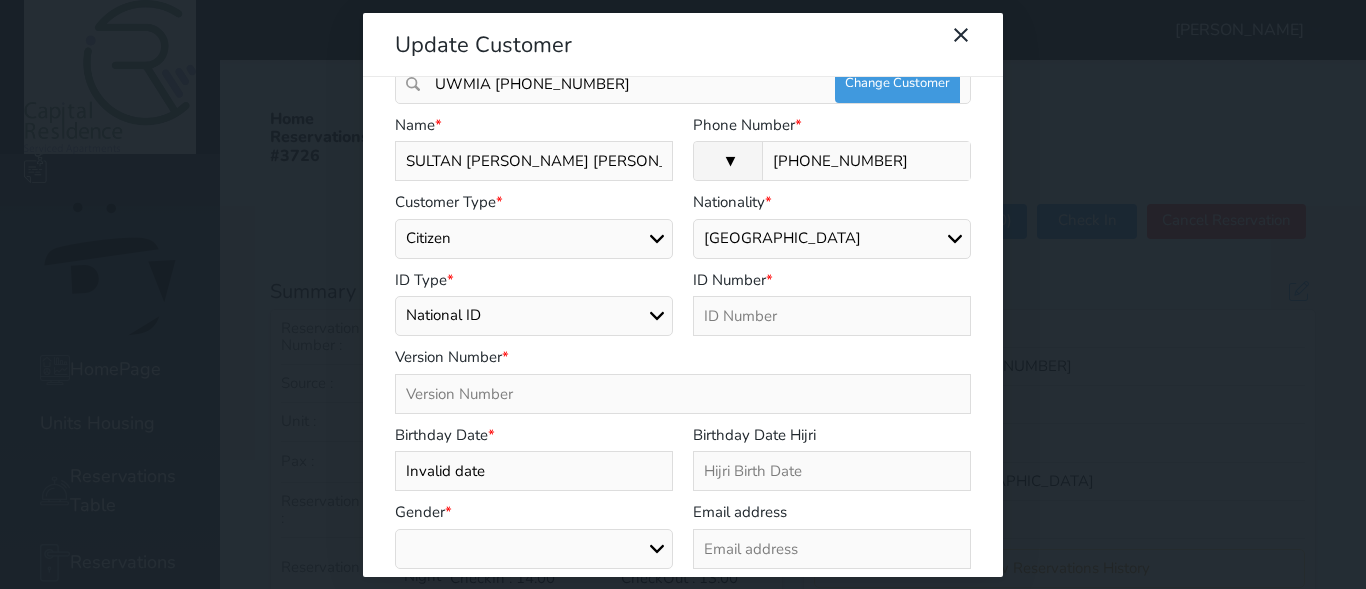 type on "4" 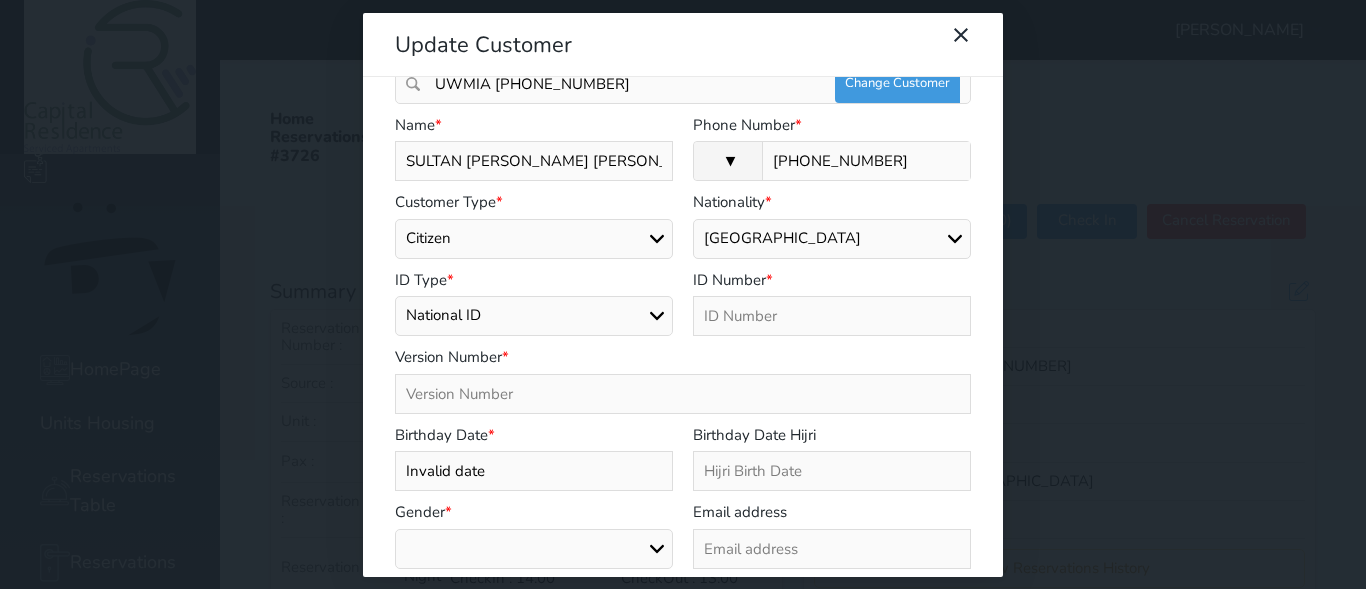 select 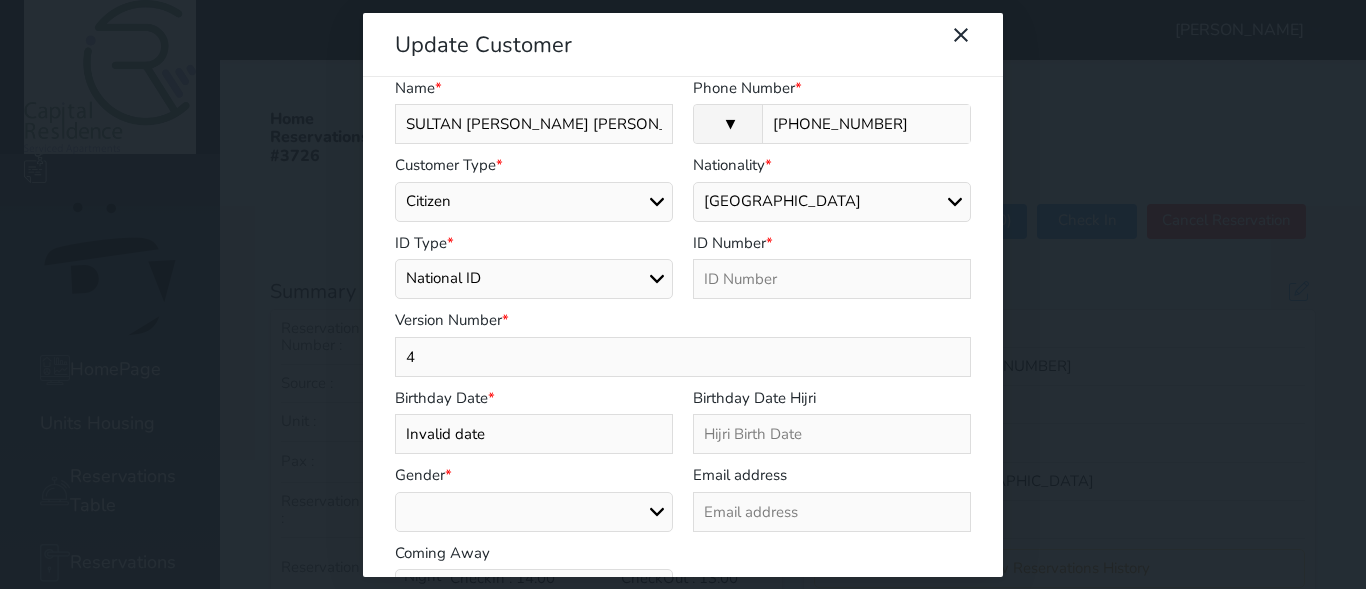 scroll, scrollTop: 200, scrollLeft: 0, axis: vertical 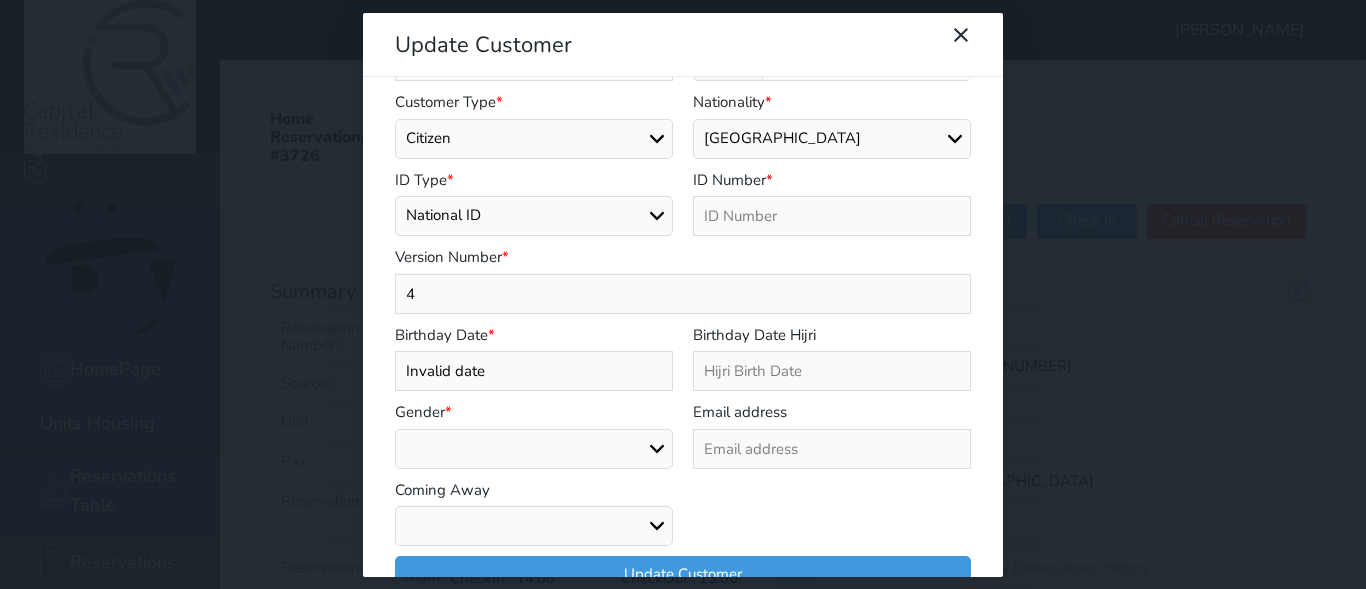 type on "4" 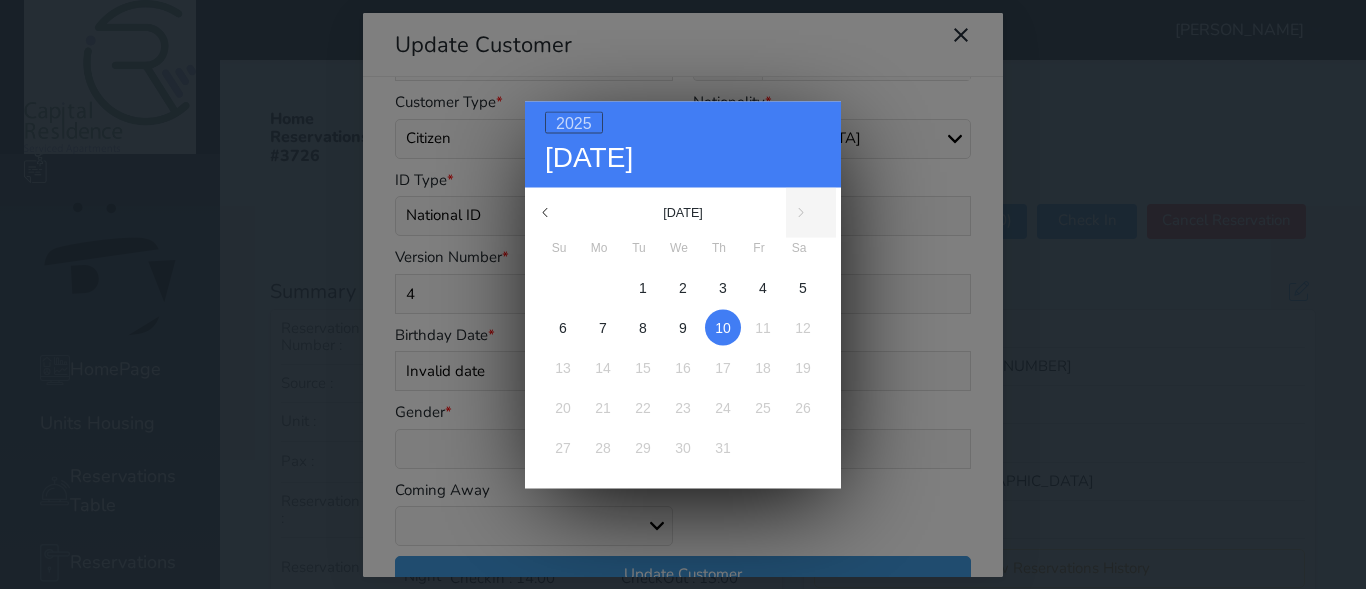 click on "2025" at bounding box center (574, 122) 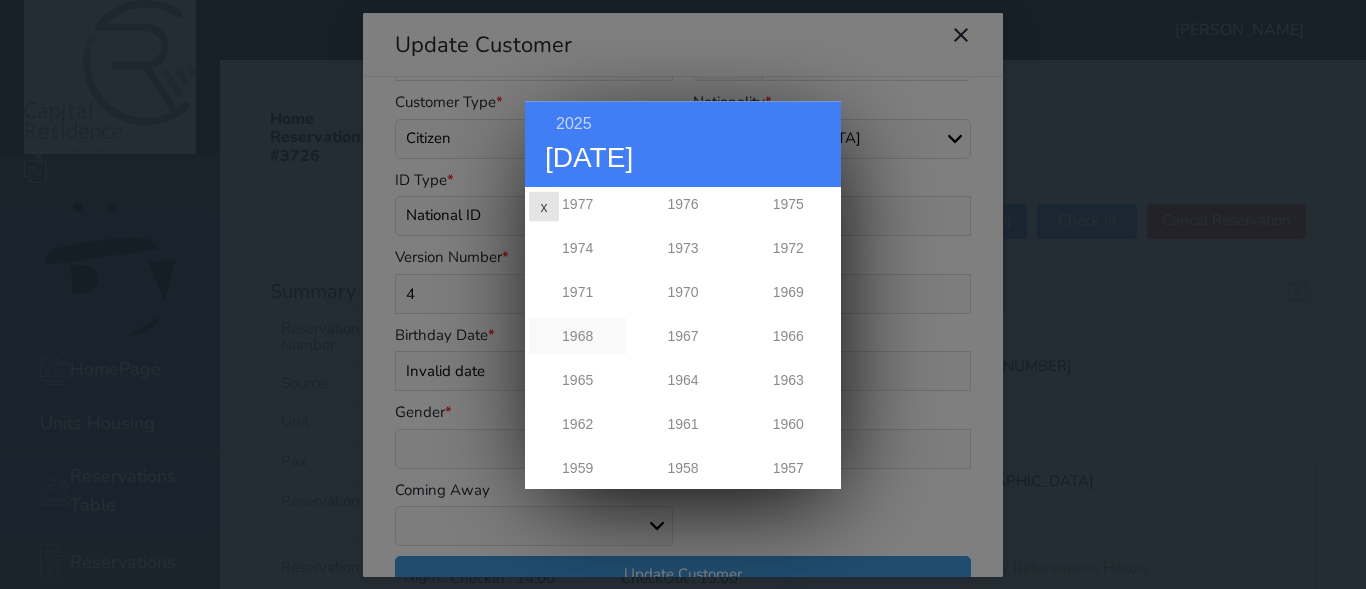 scroll, scrollTop: 800, scrollLeft: 0, axis: vertical 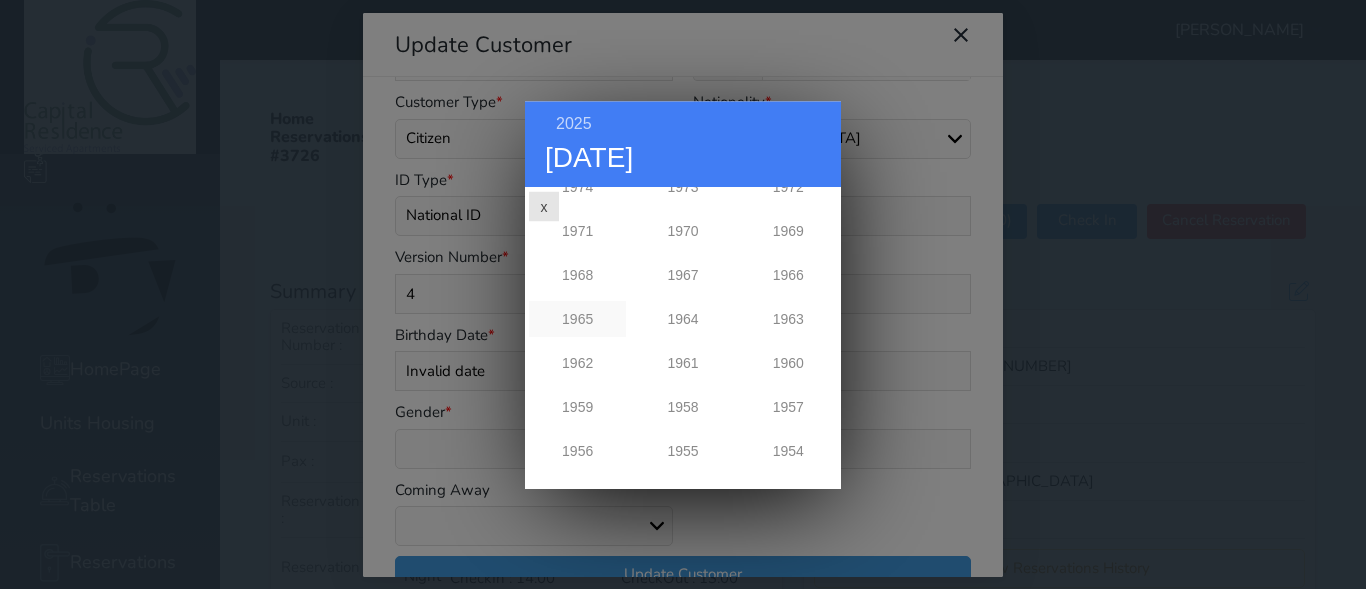 click on "1965" at bounding box center (577, 319) 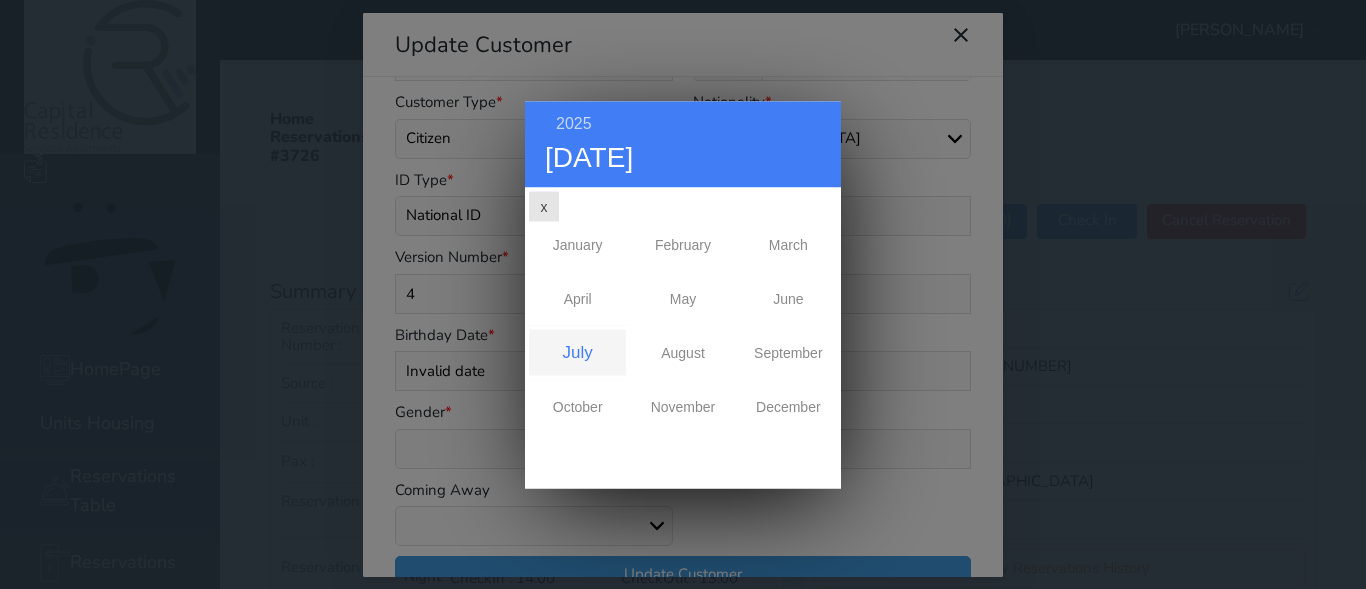scroll, scrollTop: 0, scrollLeft: 0, axis: both 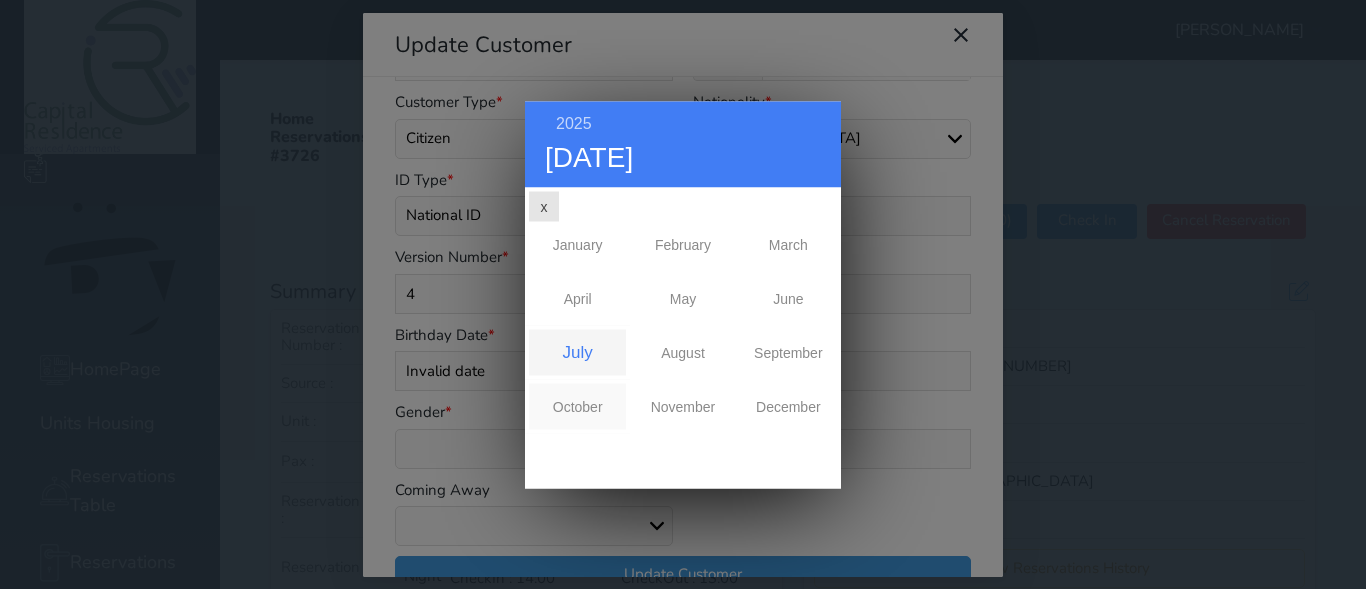 click on "October" at bounding box center [577, 406] 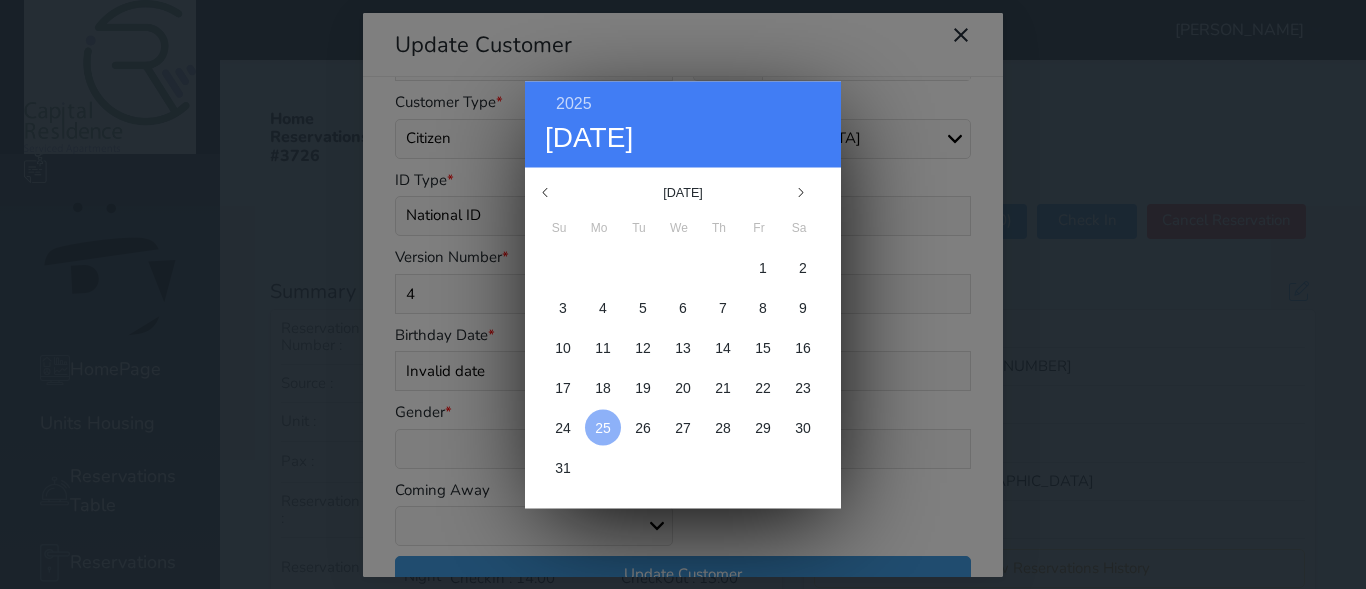 click on "25" at bounding box center (603, 427) 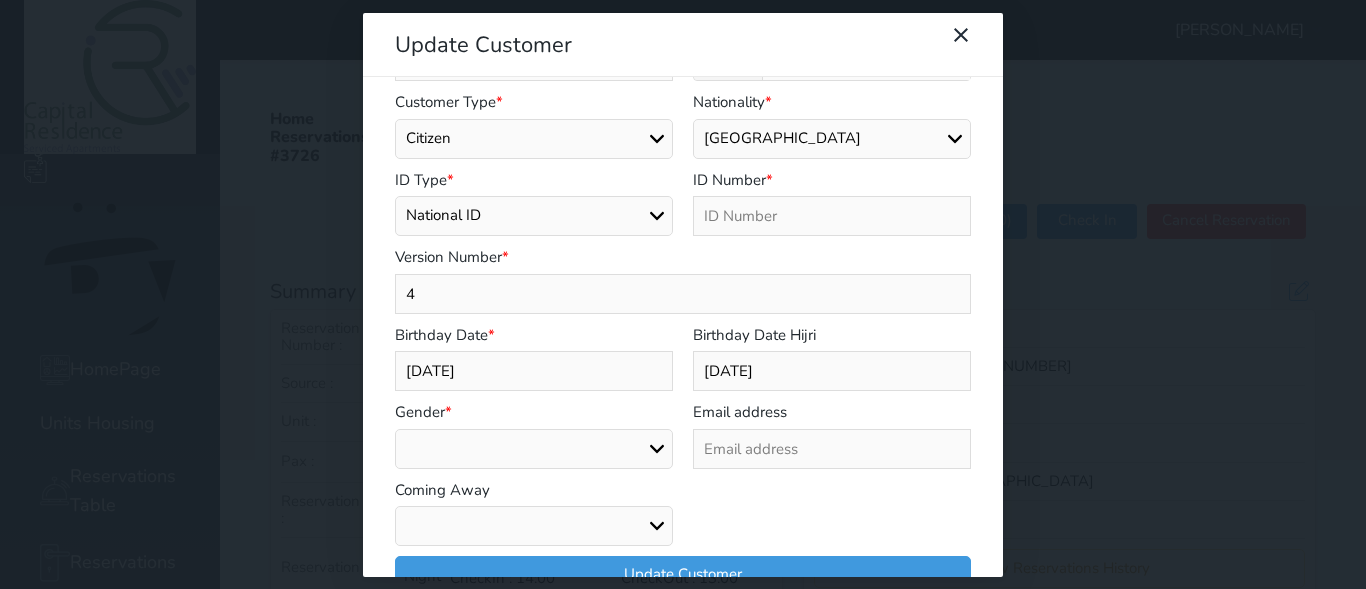 click on "Male   Female" at bounding box center (534, 449) 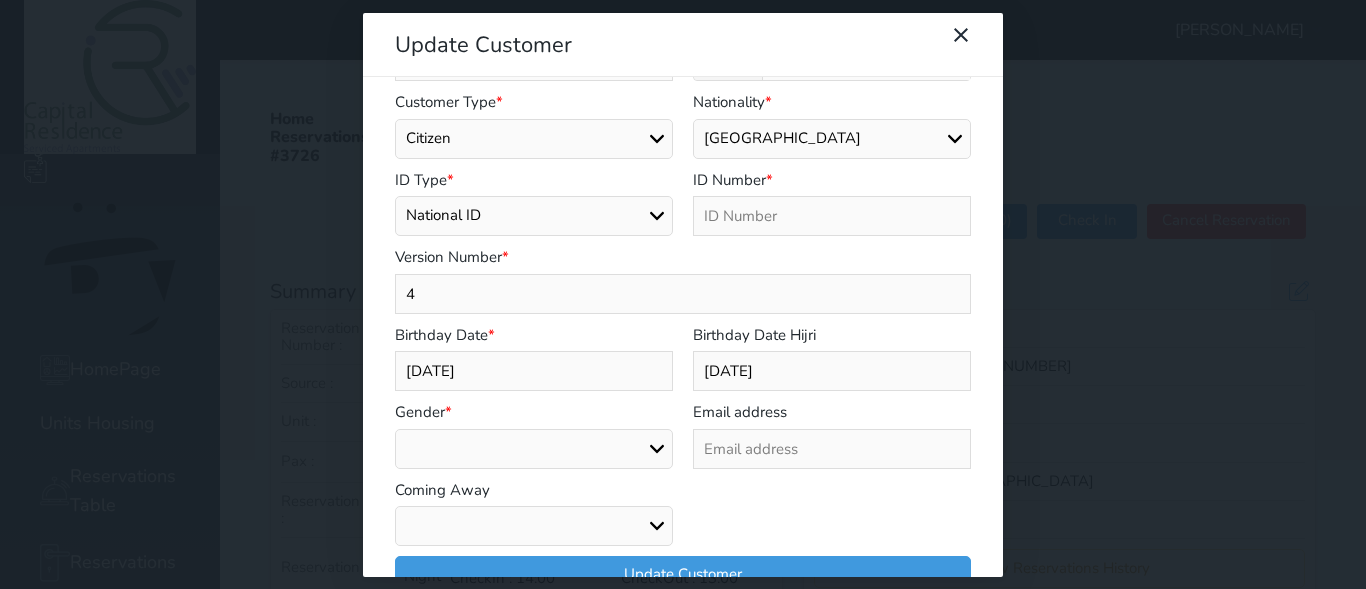 click on "Male   Female" at bounding box center [534, 449] 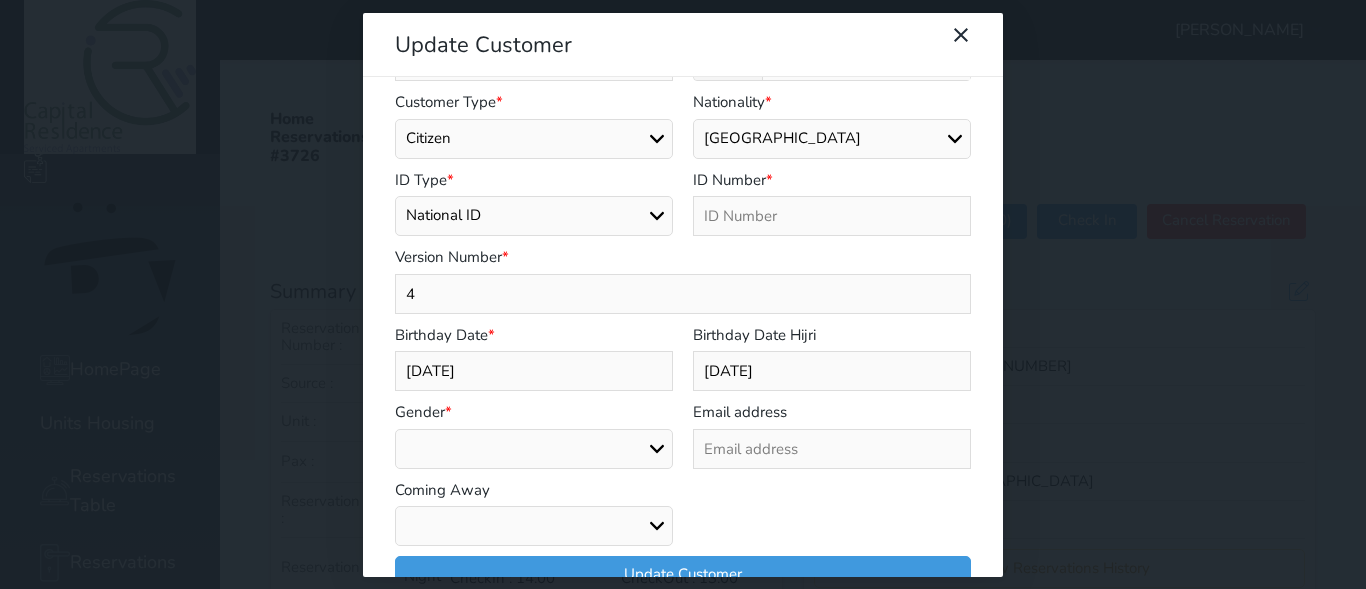 click on "Male   Female" at bounding box center [534, 449] 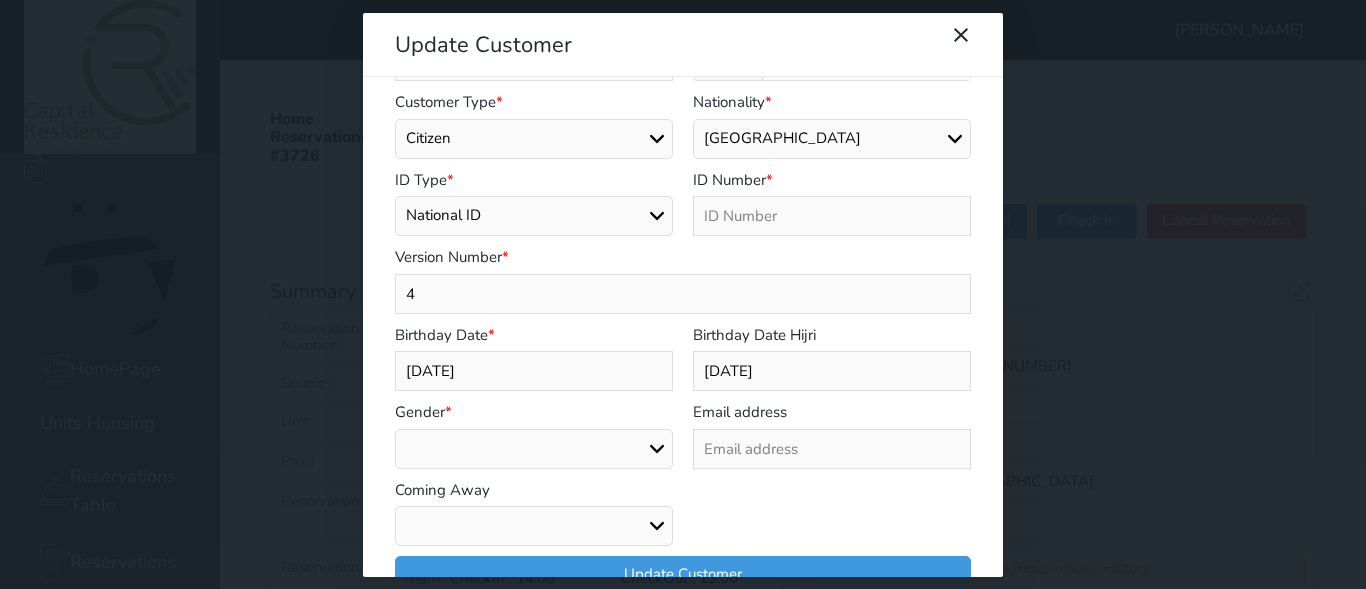 select on "male" 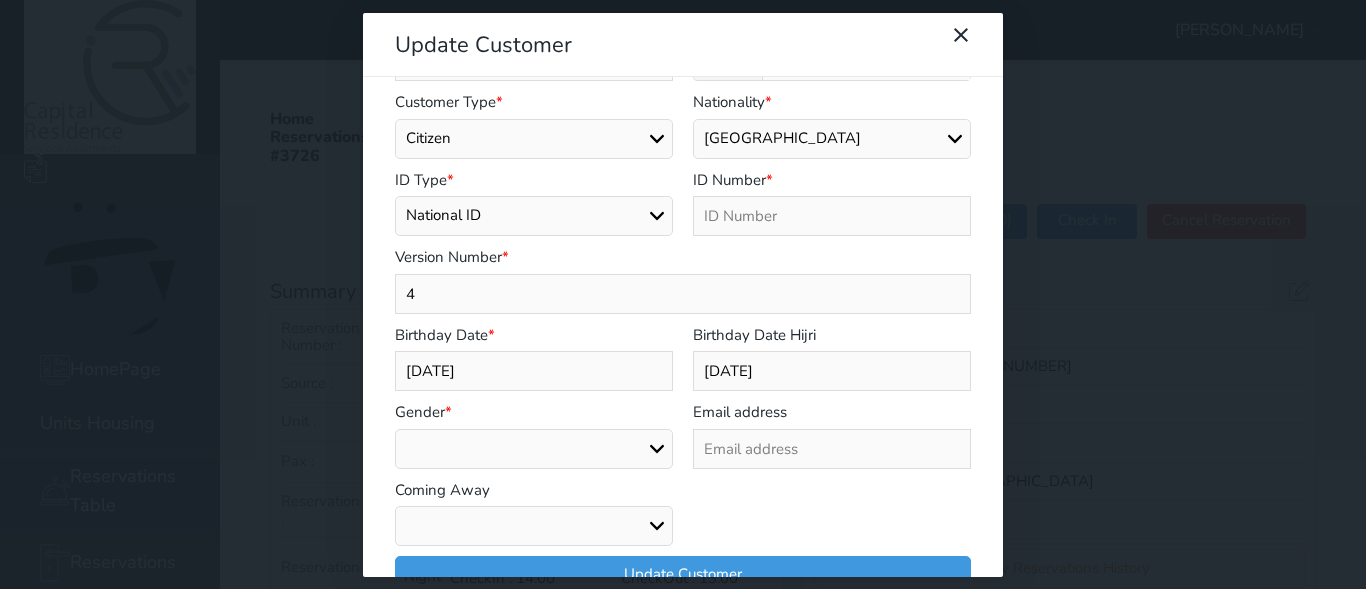 click on "Male   Female" at bounding box center (534, 449) 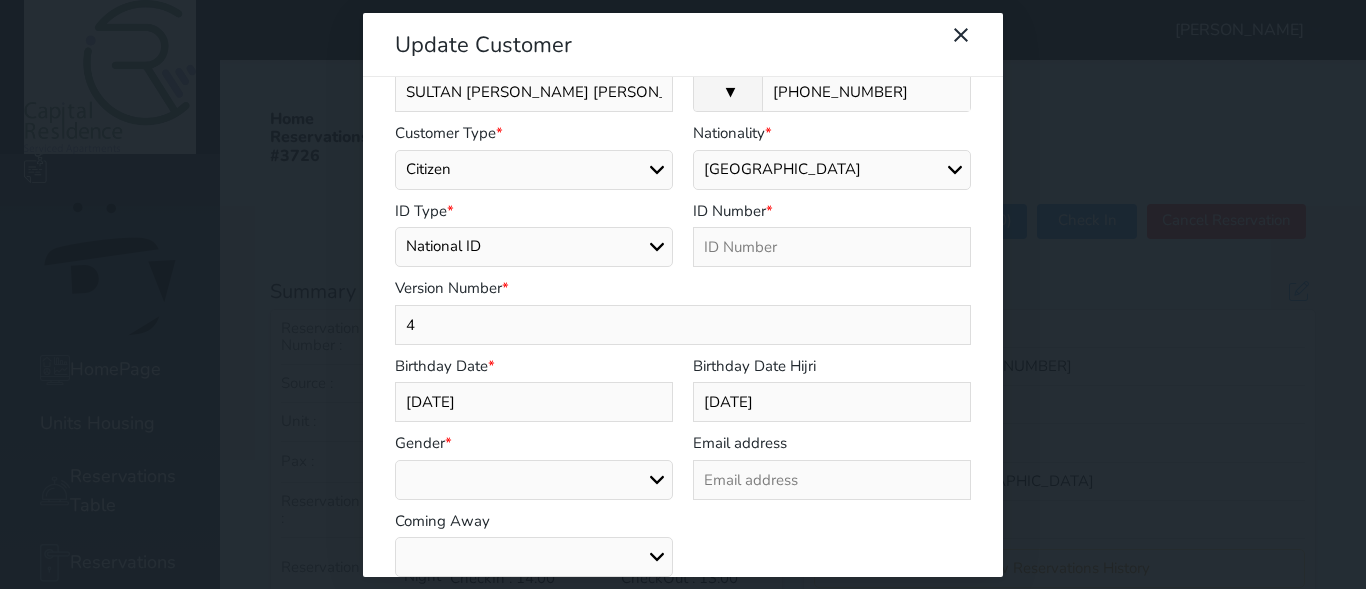 scroll, scrollTop: 200, scrollLeft: 0, axis: vertical 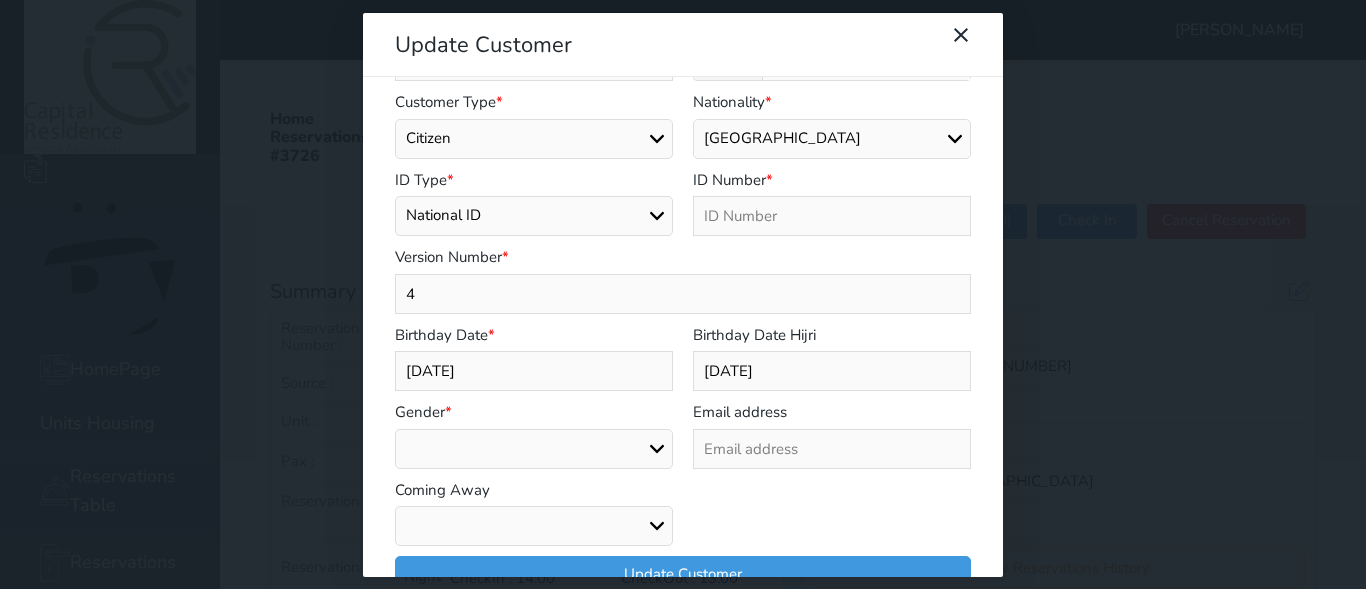 click at bounding box center [832, 216] 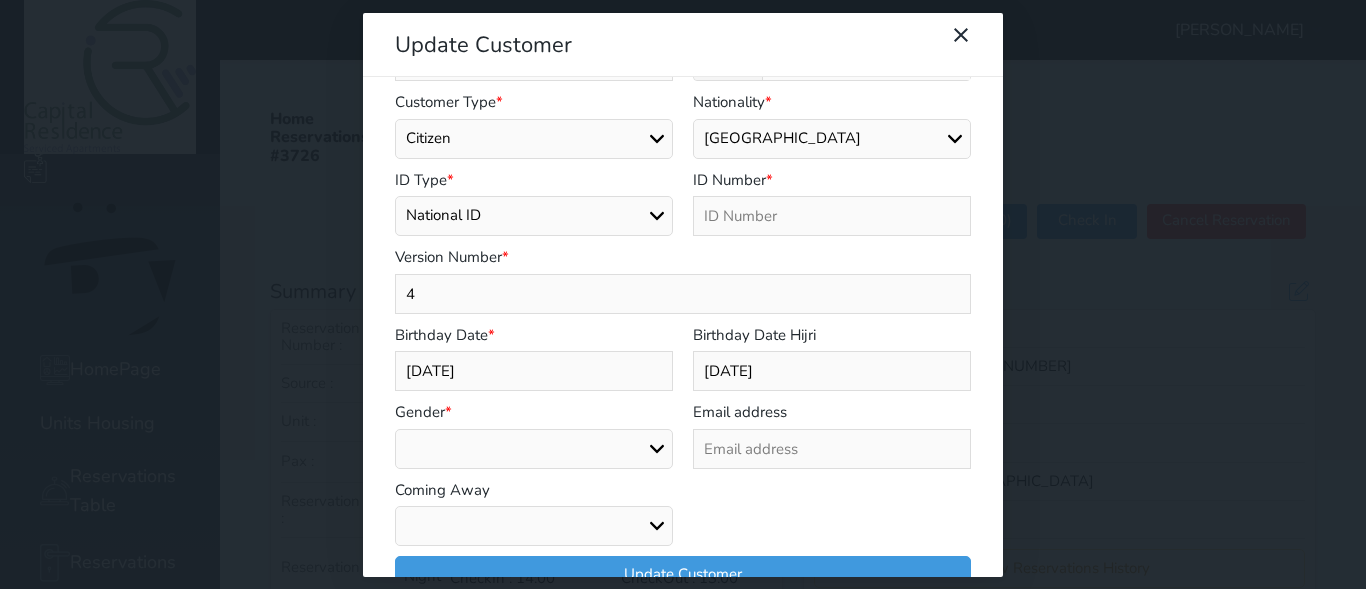 type on "1" 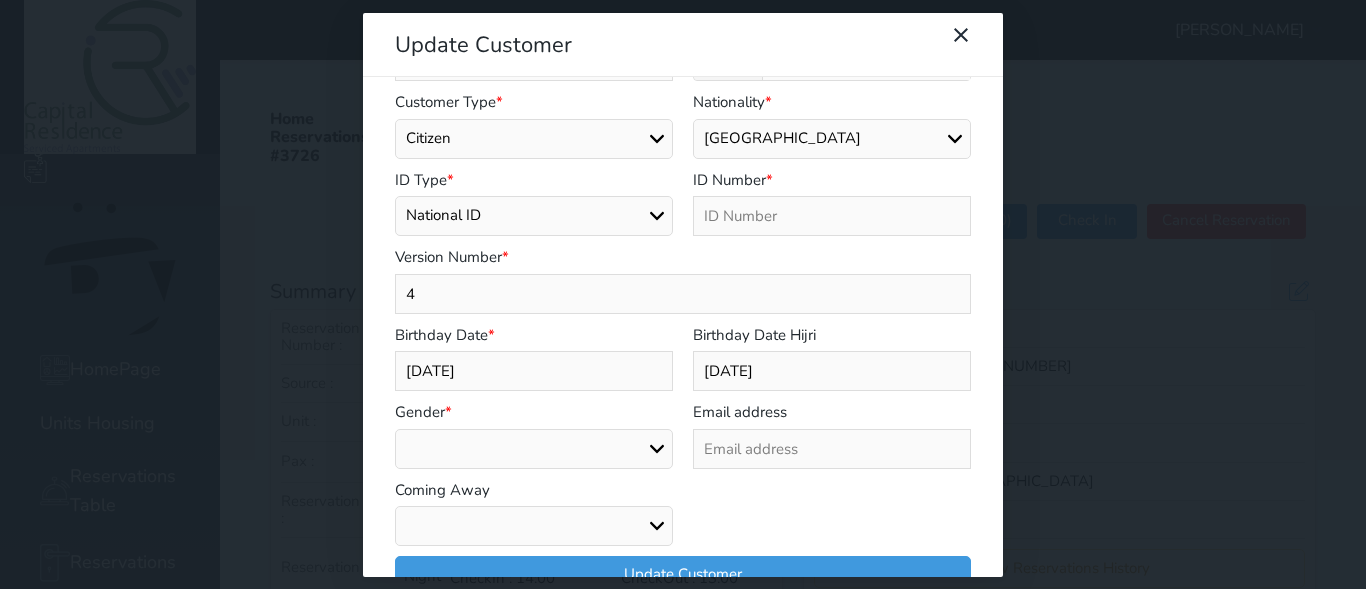 select 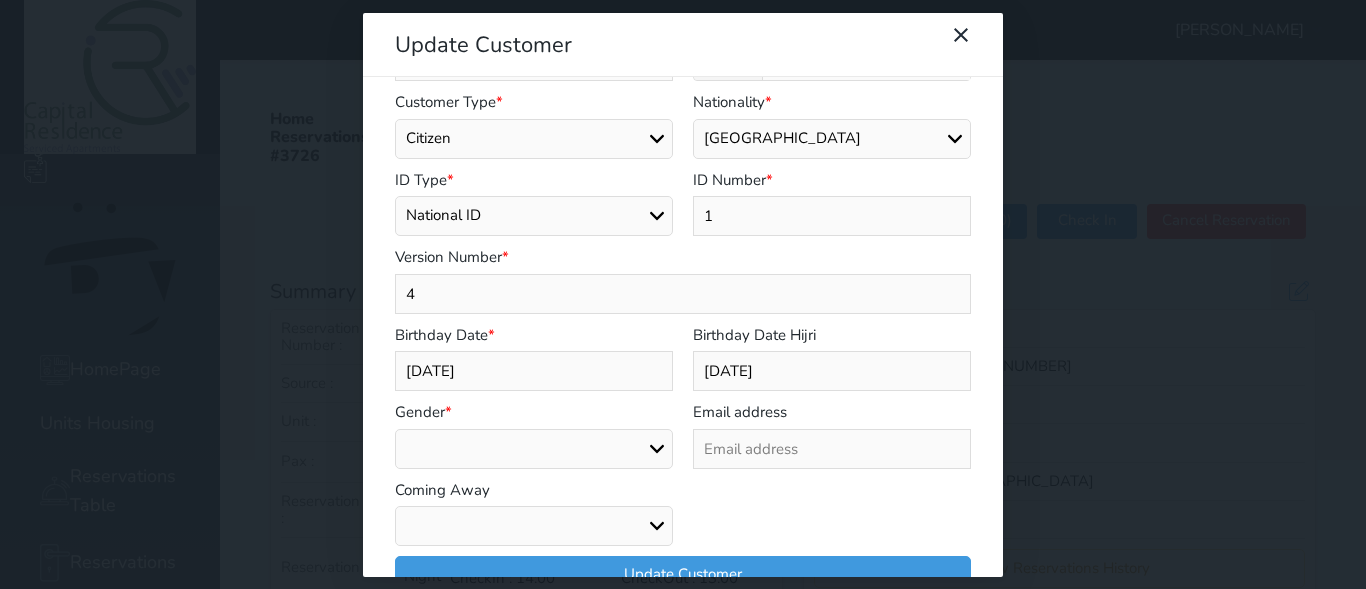 type on "10" 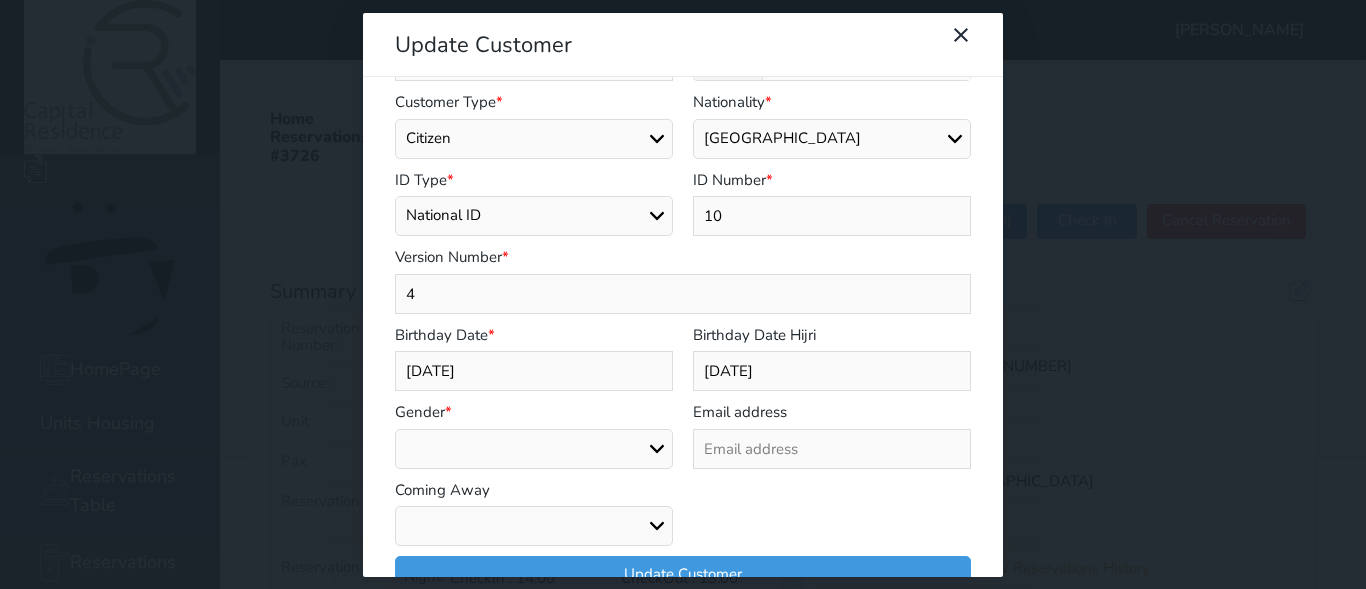 type on "100" 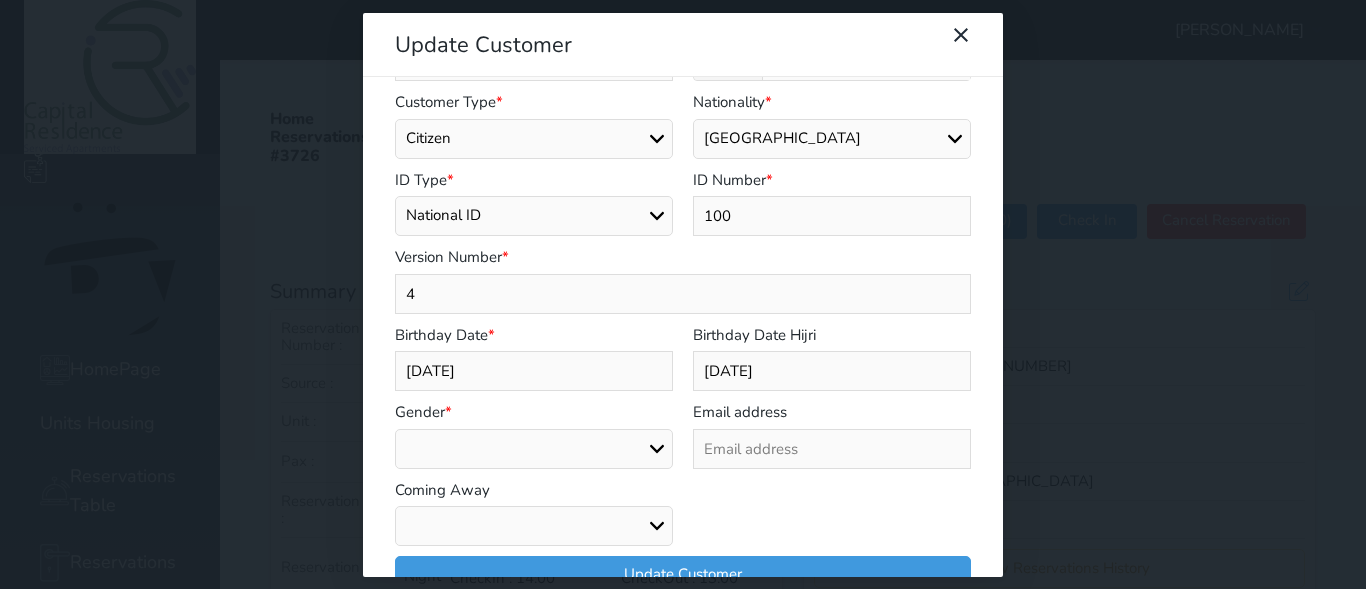 type on "1002" 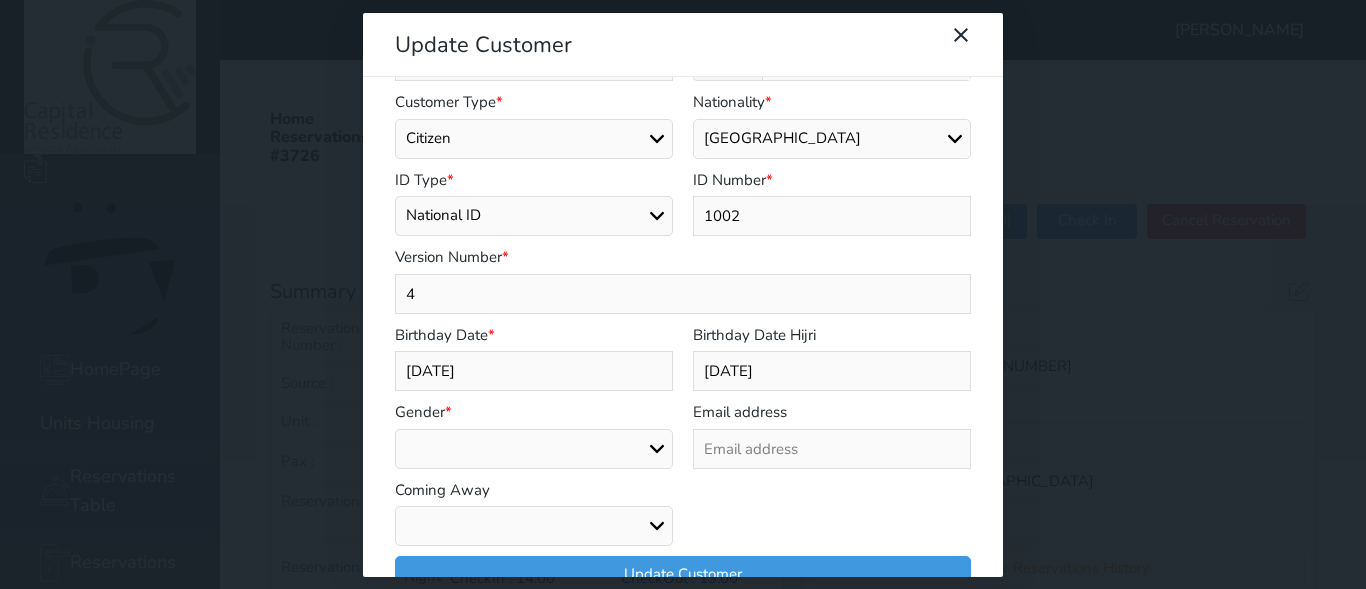 select 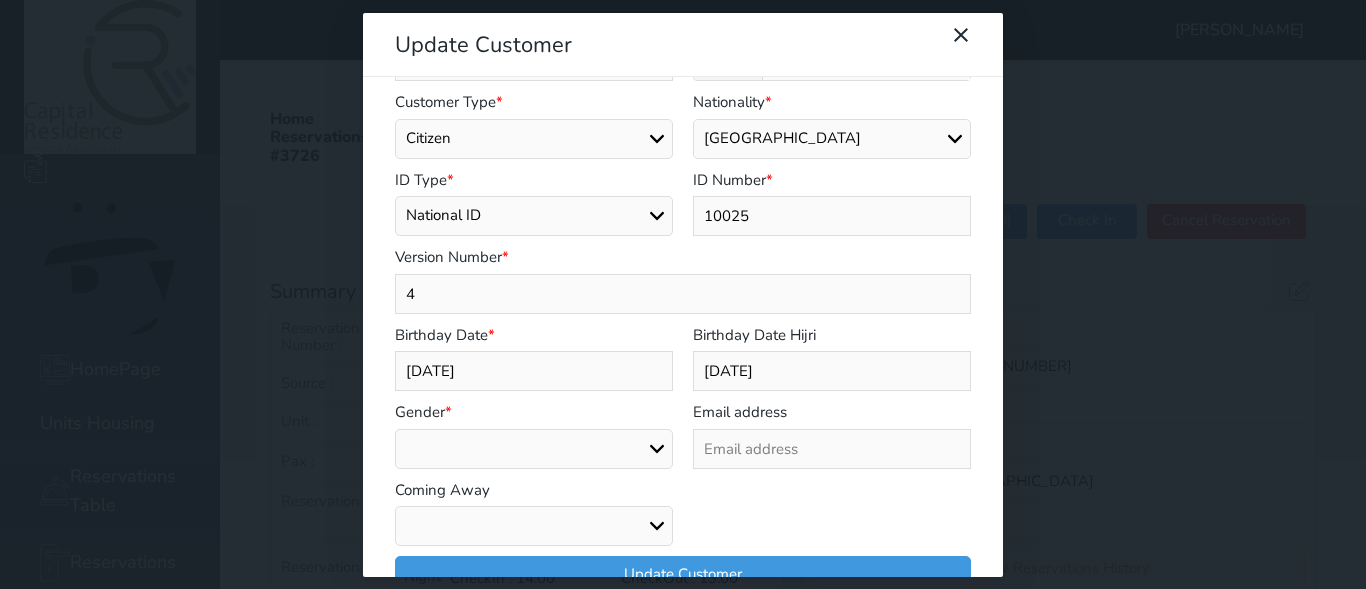 type on "100253" 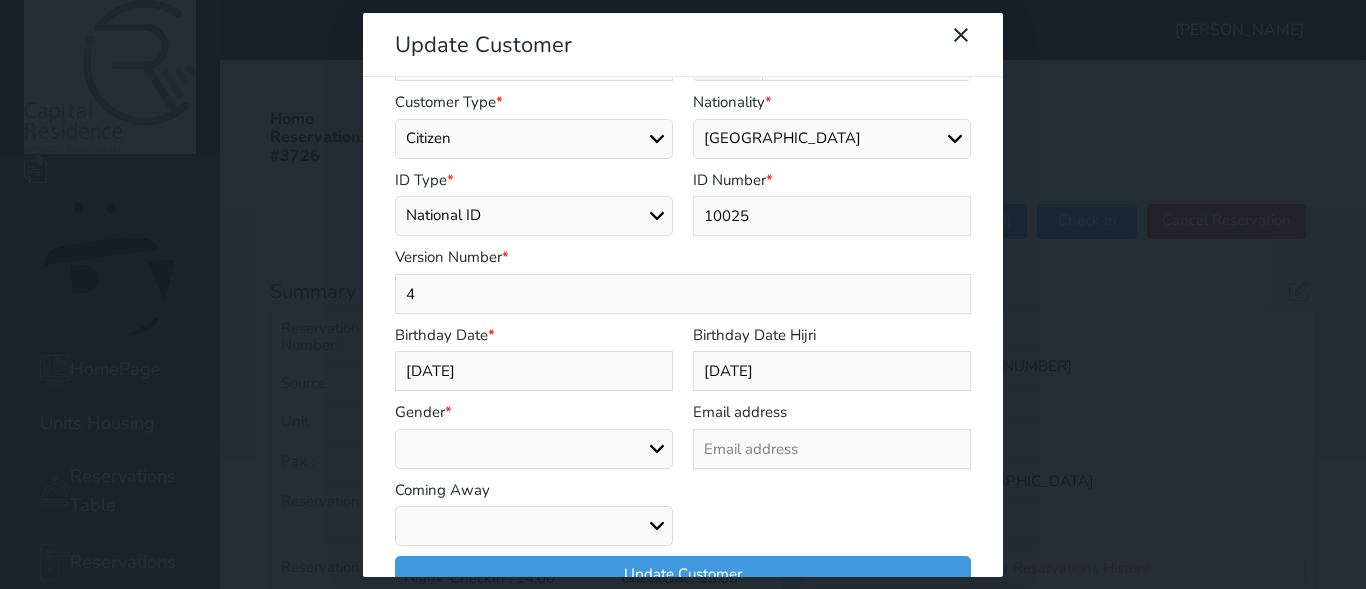 select 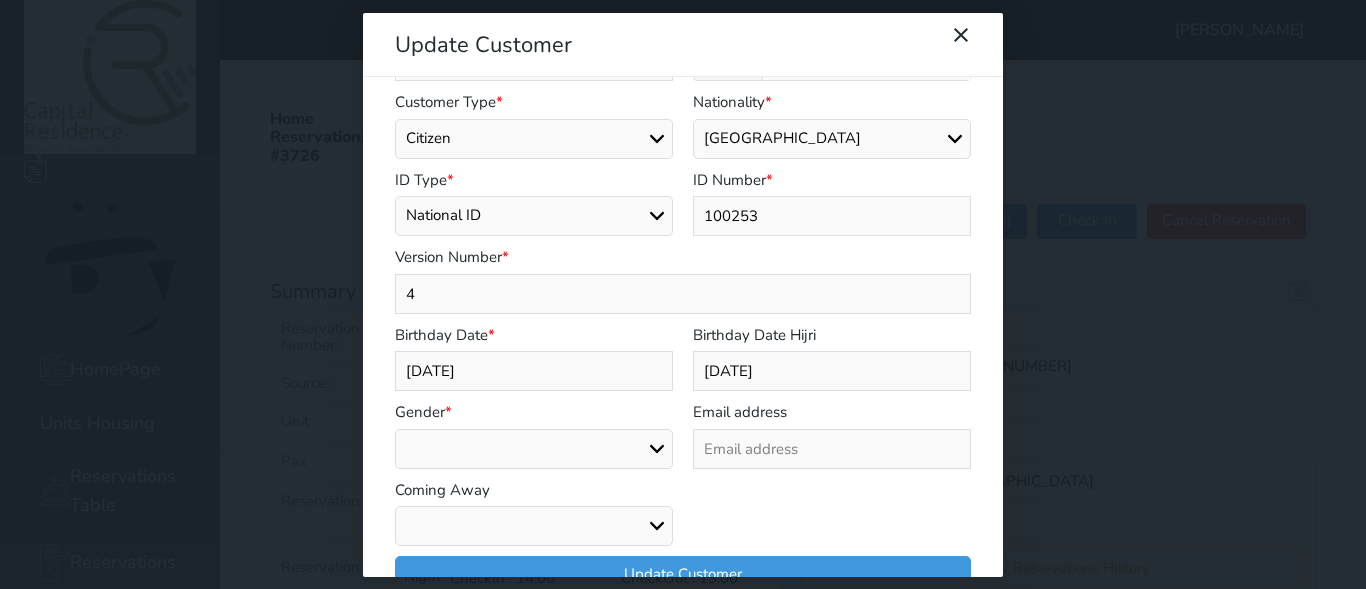 type on "1002531" 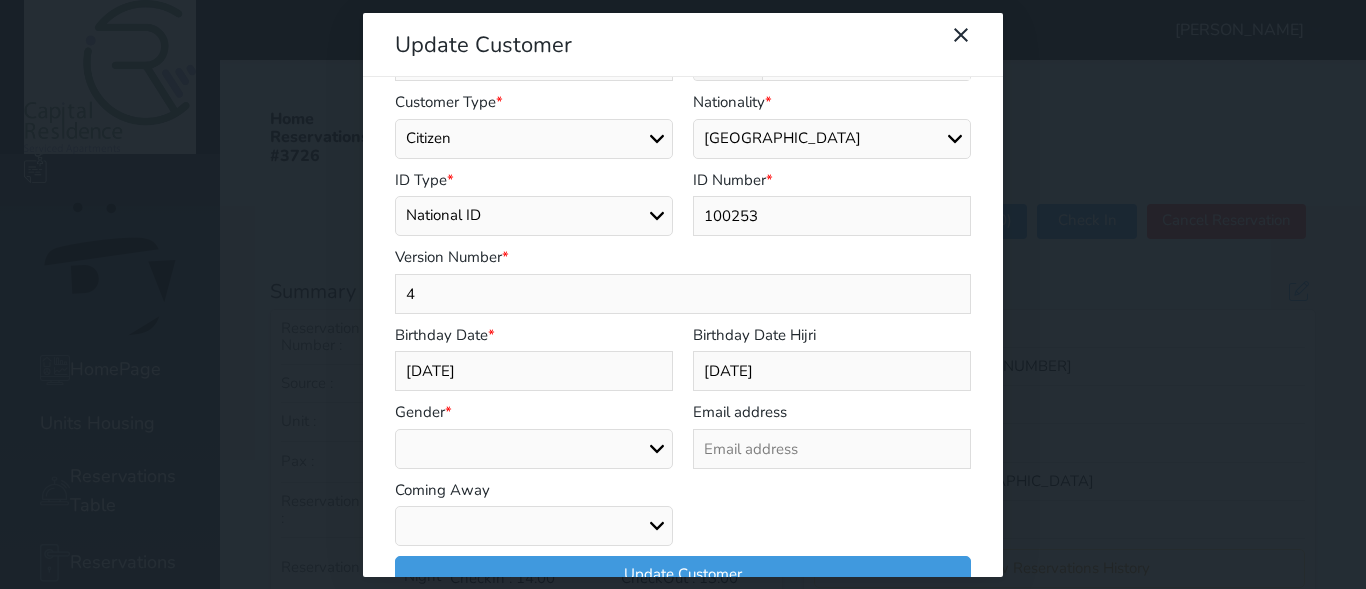 select 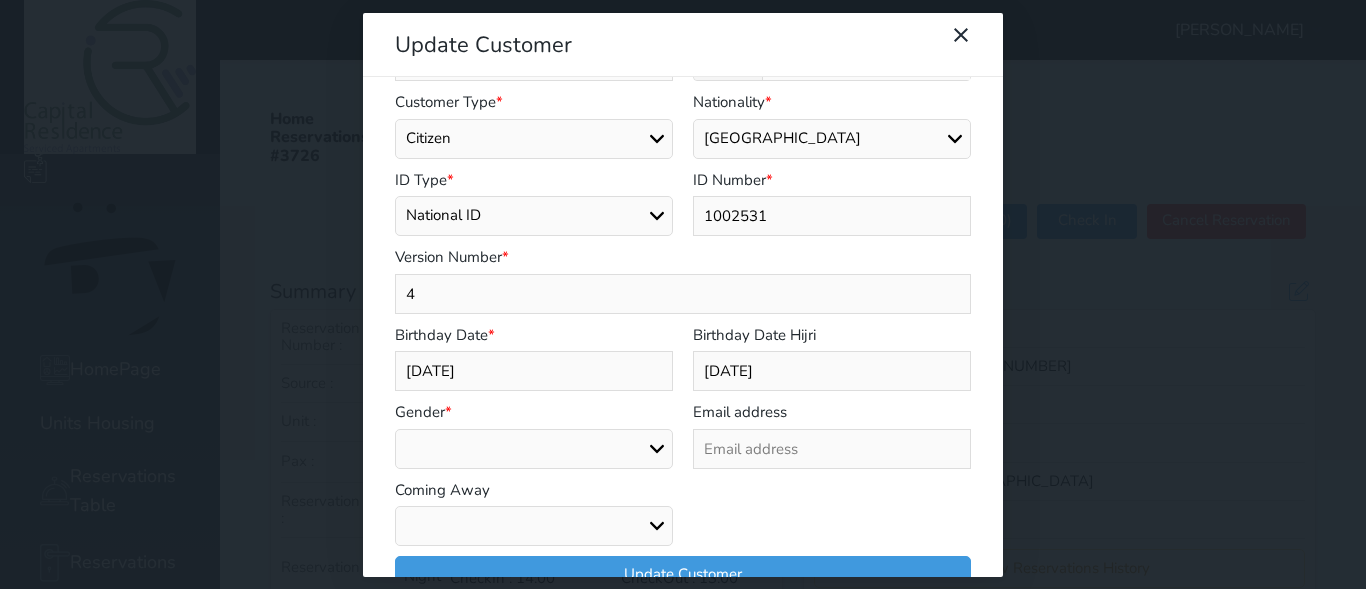 type on "10025317" 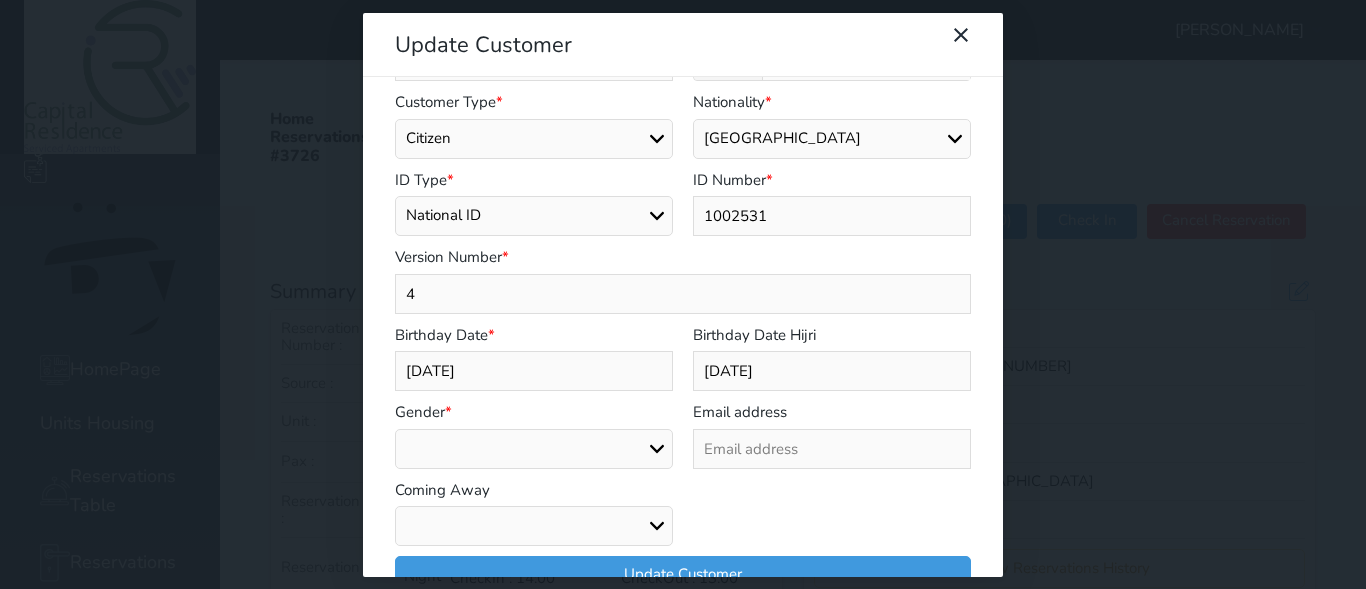 select 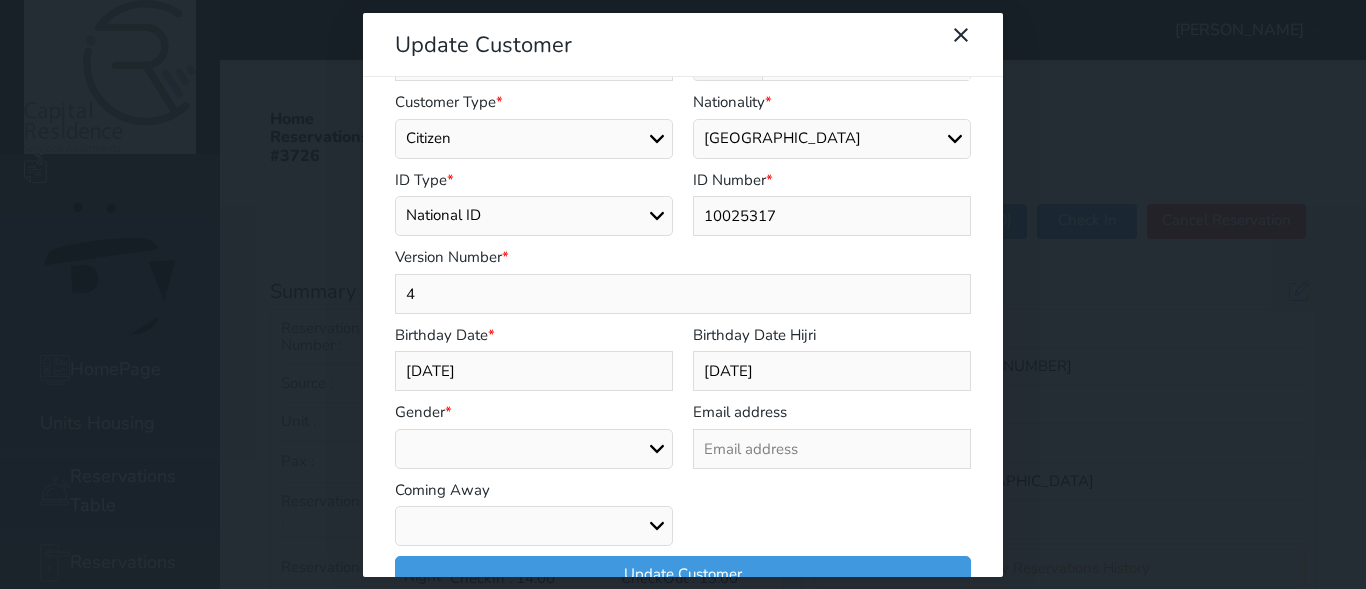 type on "100253172" 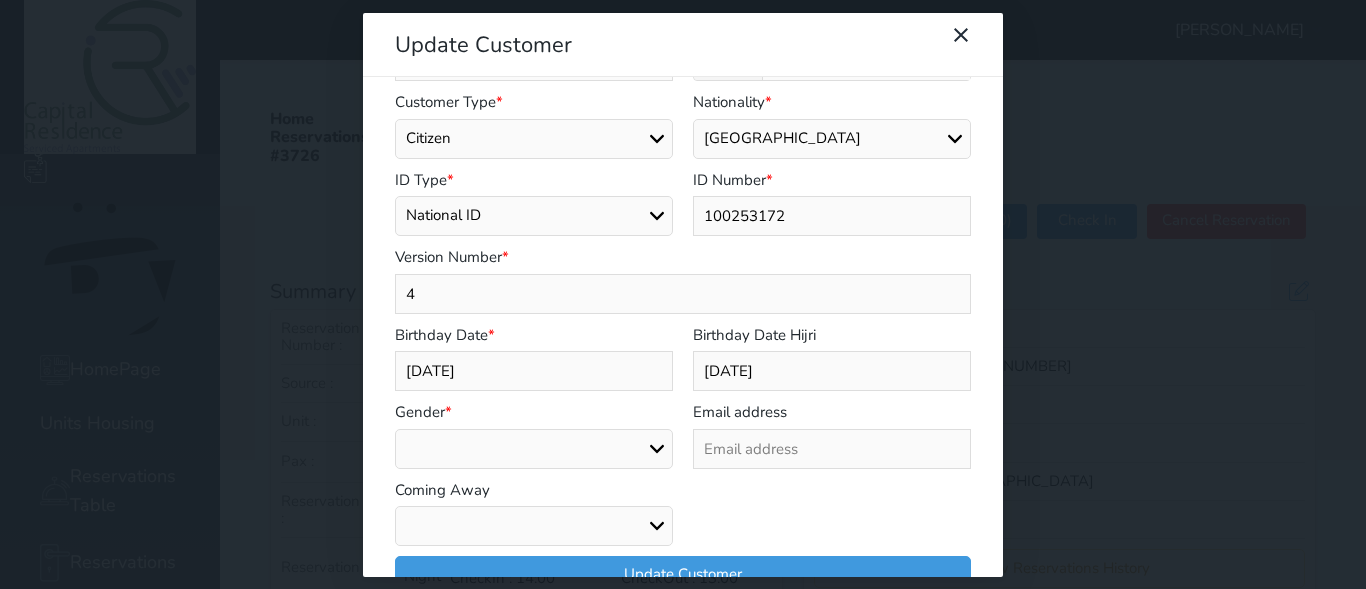 type on "1002531729" 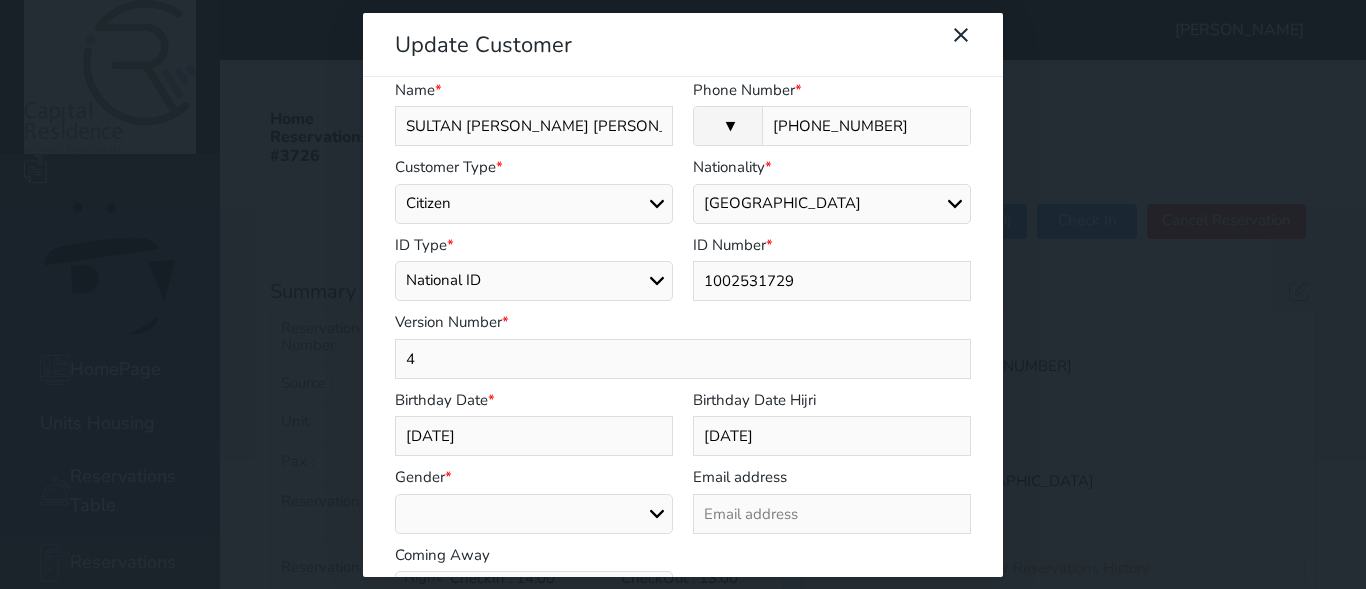 scroll, scrollTop: 100, scrollLeft: 0, axis: vertical 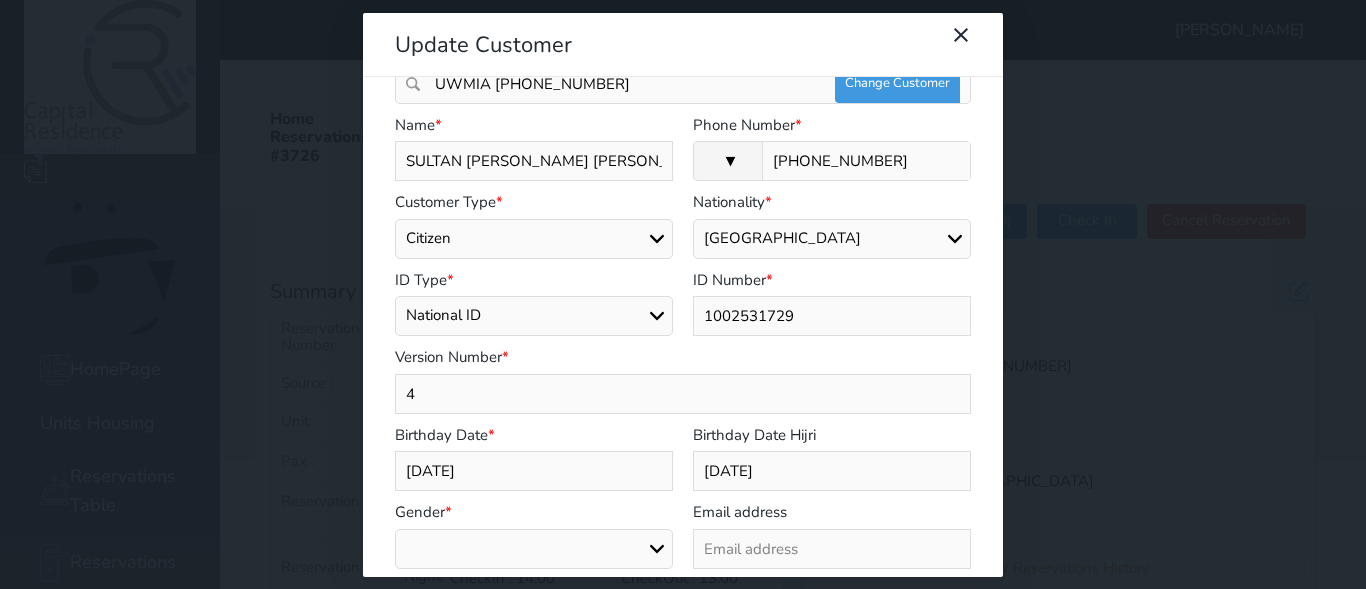 type on "1002531729" 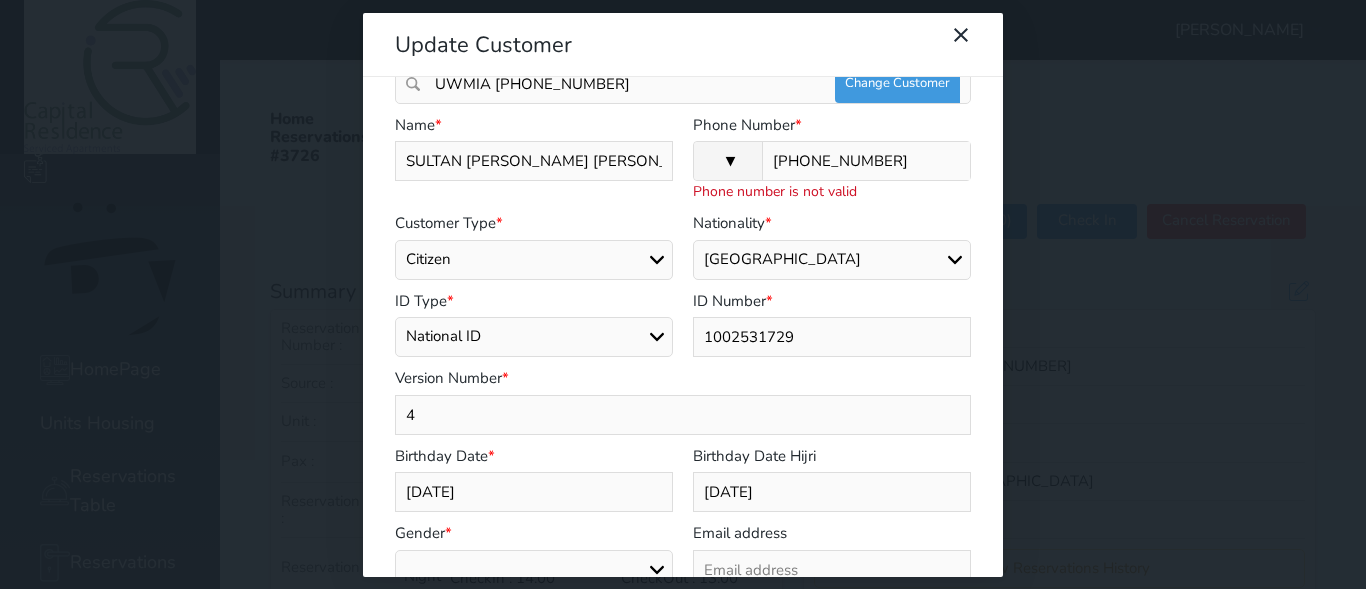 type on "+966 55 251 43" 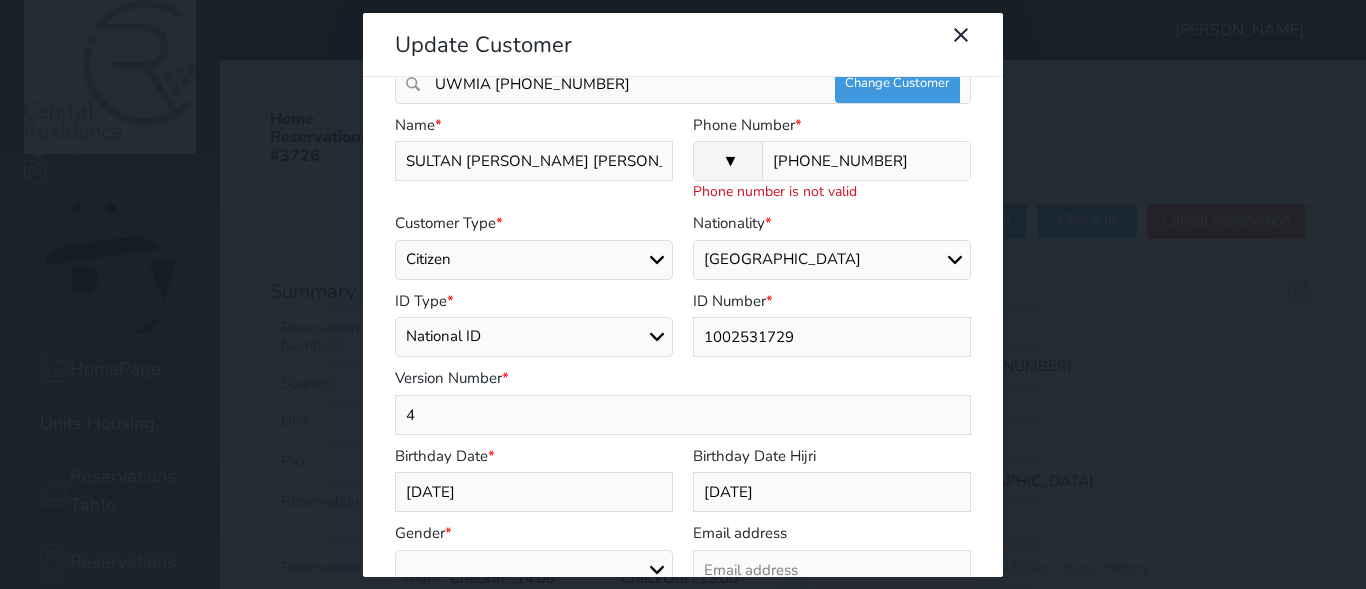 select 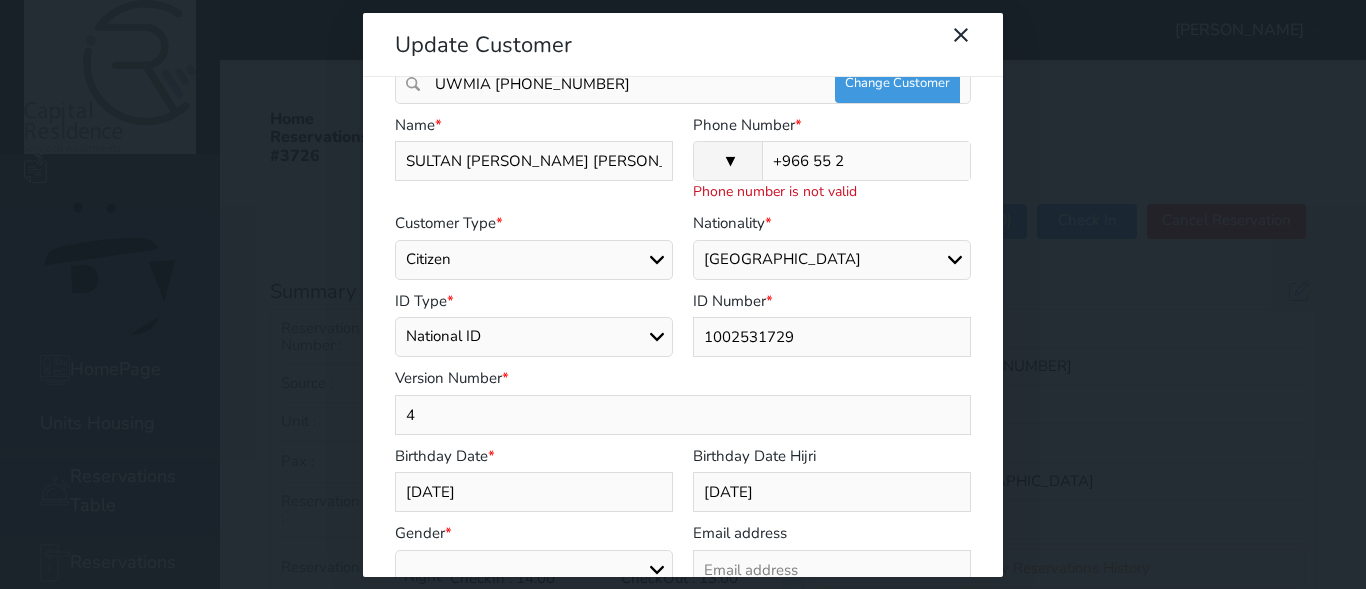 type on "+966 55" 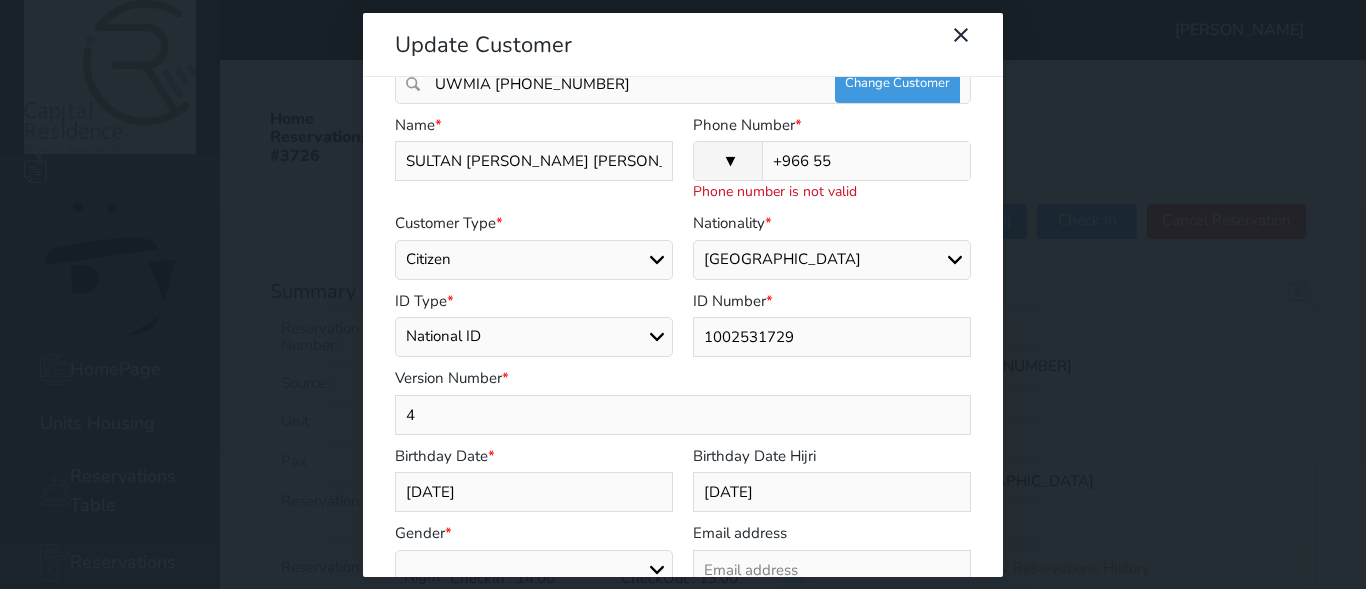 select 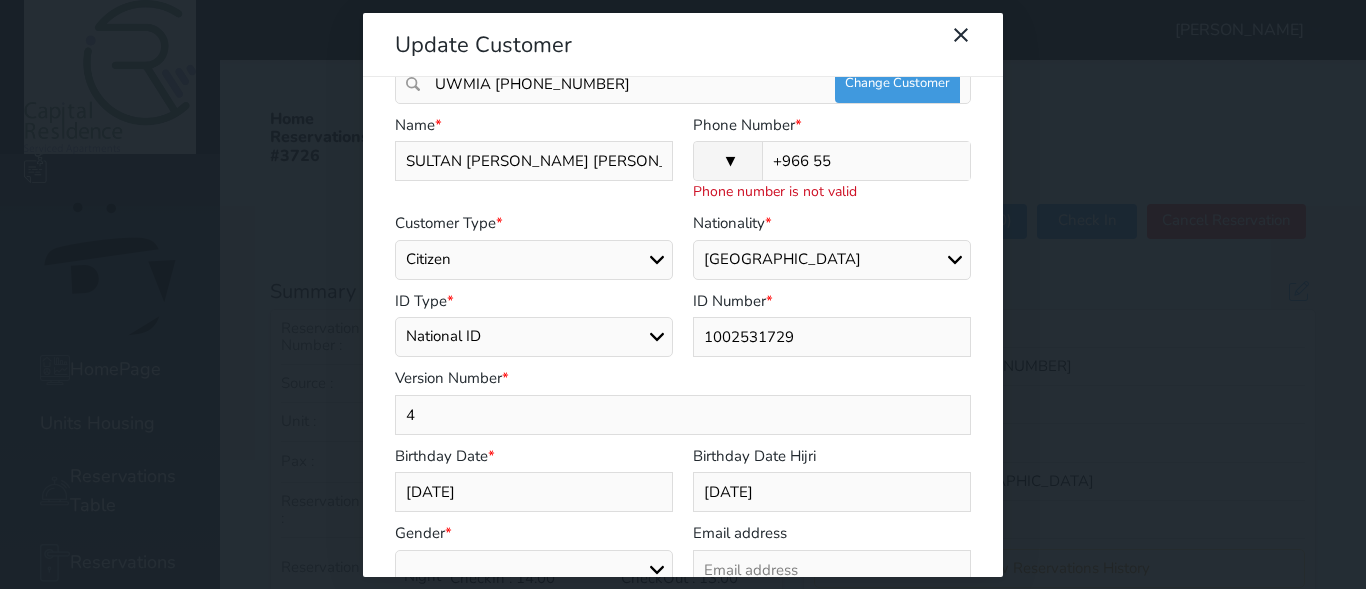 type on "+966 5" 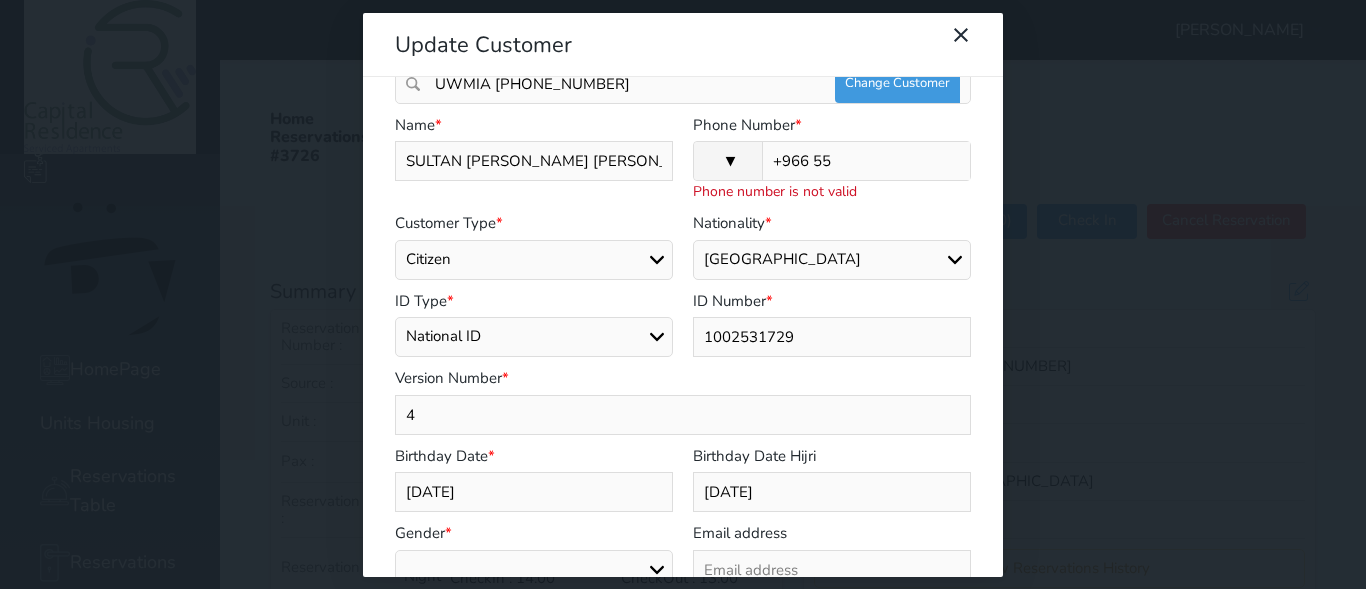 select 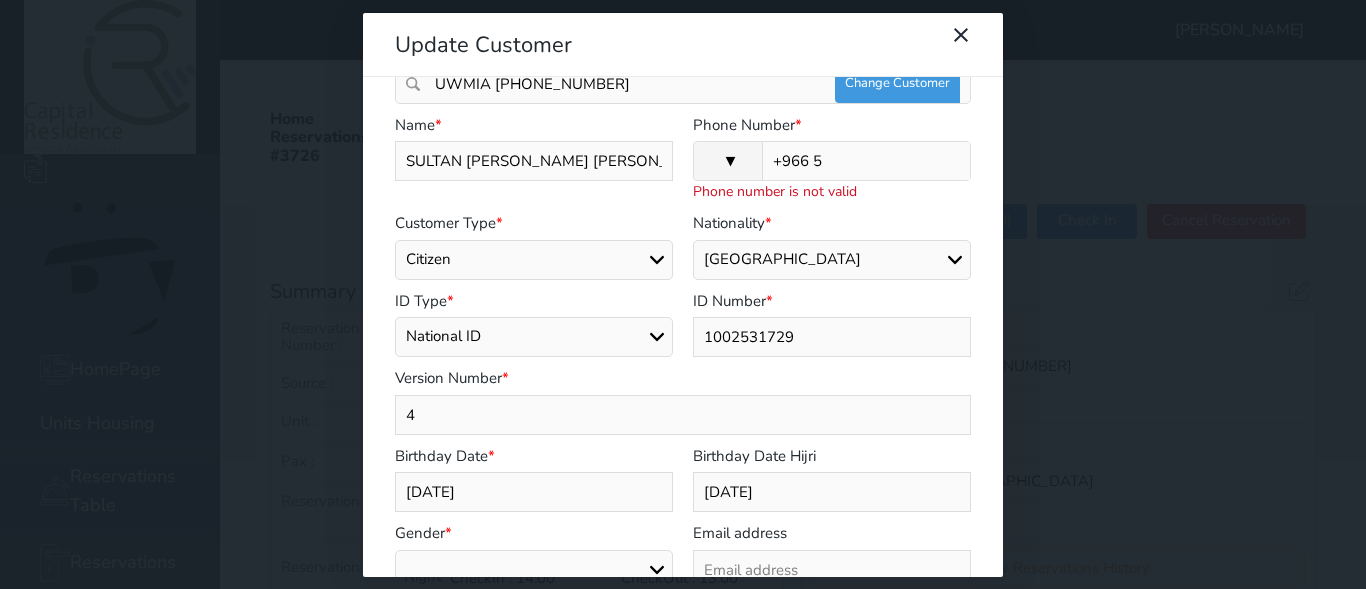 type on "+966 50" 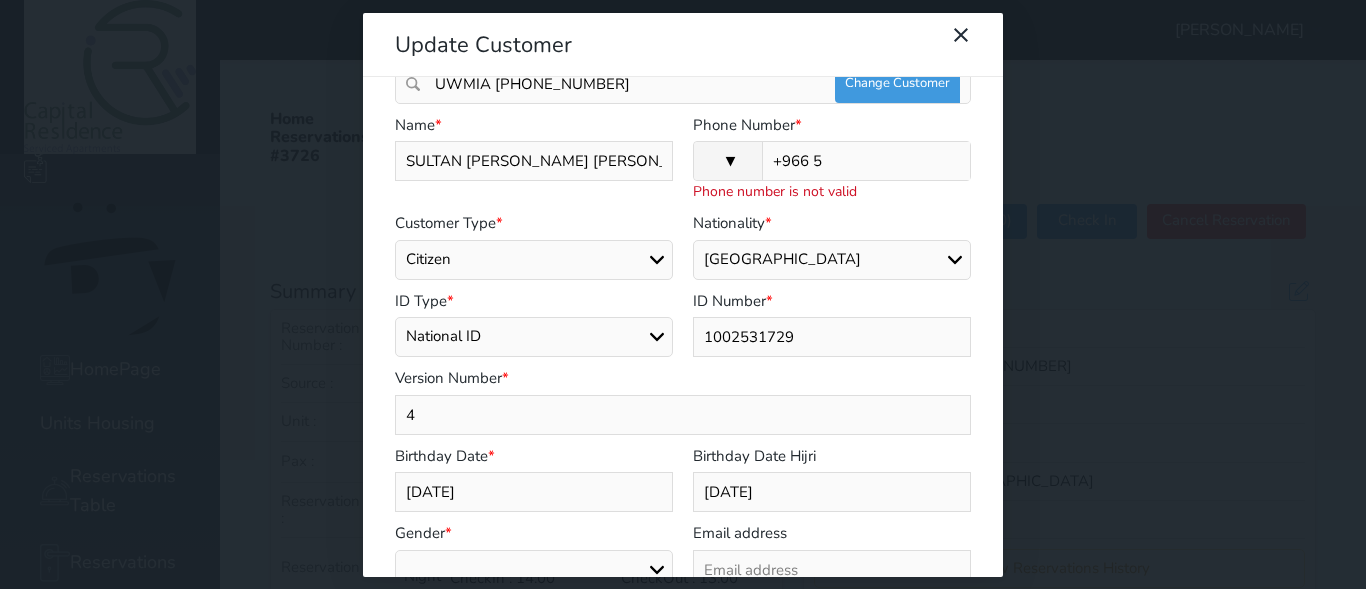 select 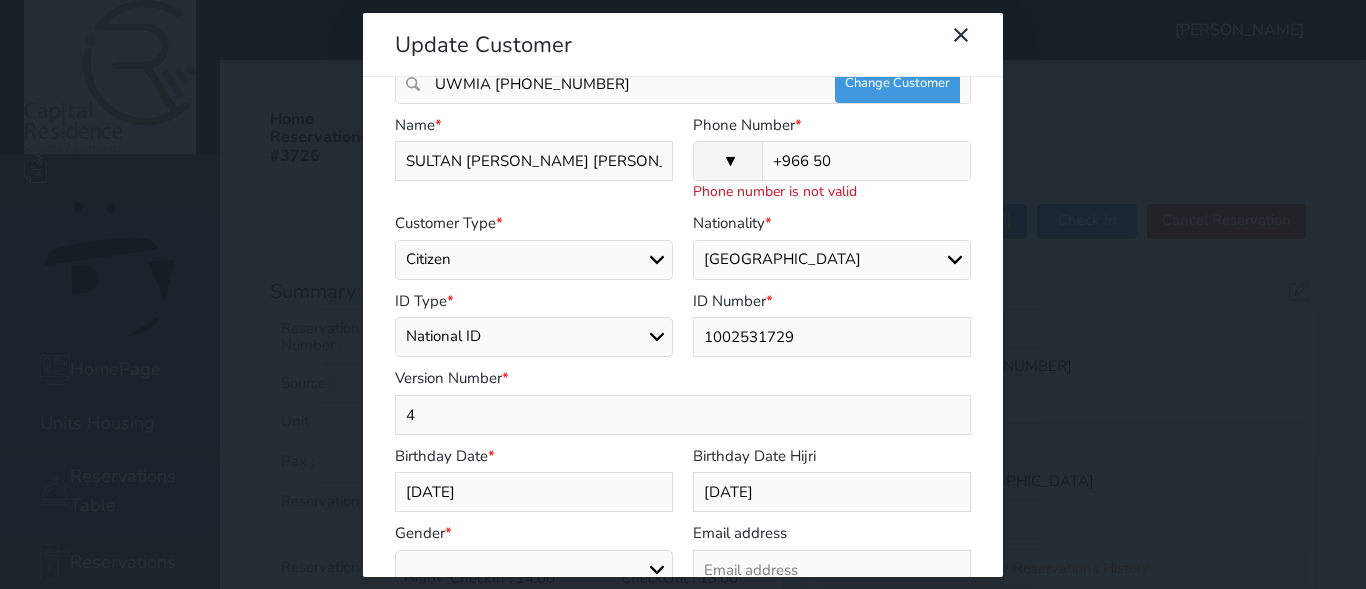 type on "+966 505" 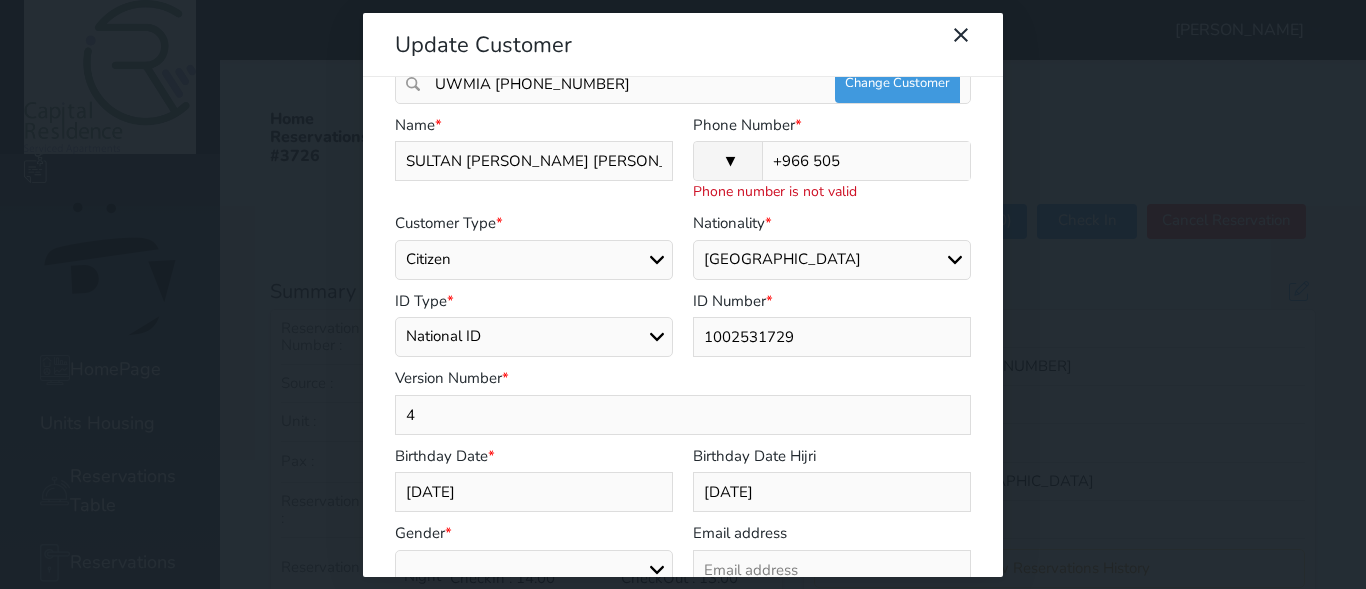 type on "+966 5052" 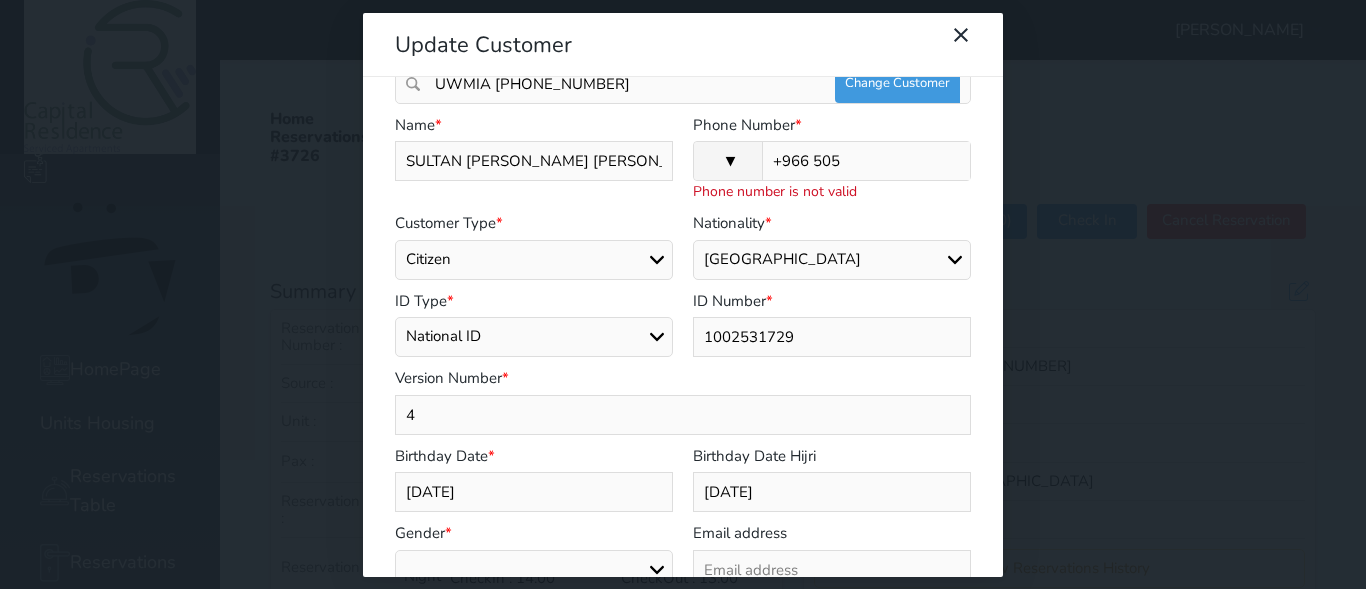 select 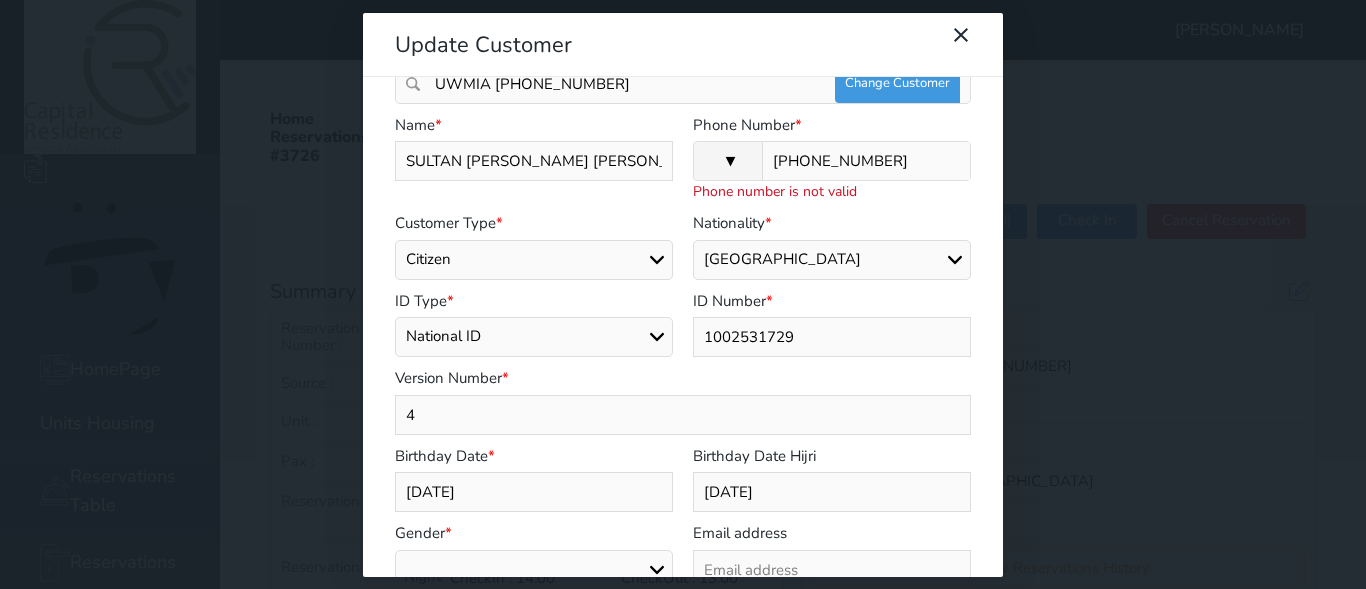 type on "+966 50525" 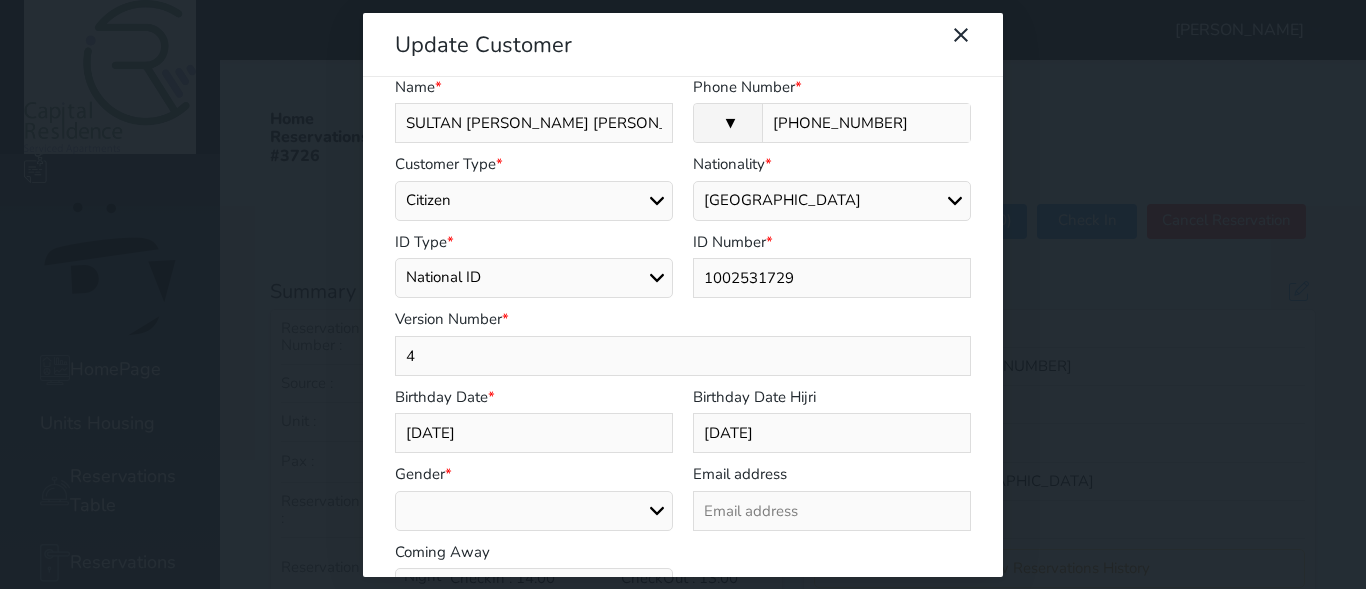 scroll, scrollTop: 200, scrollLeft: 0, axis: vertical 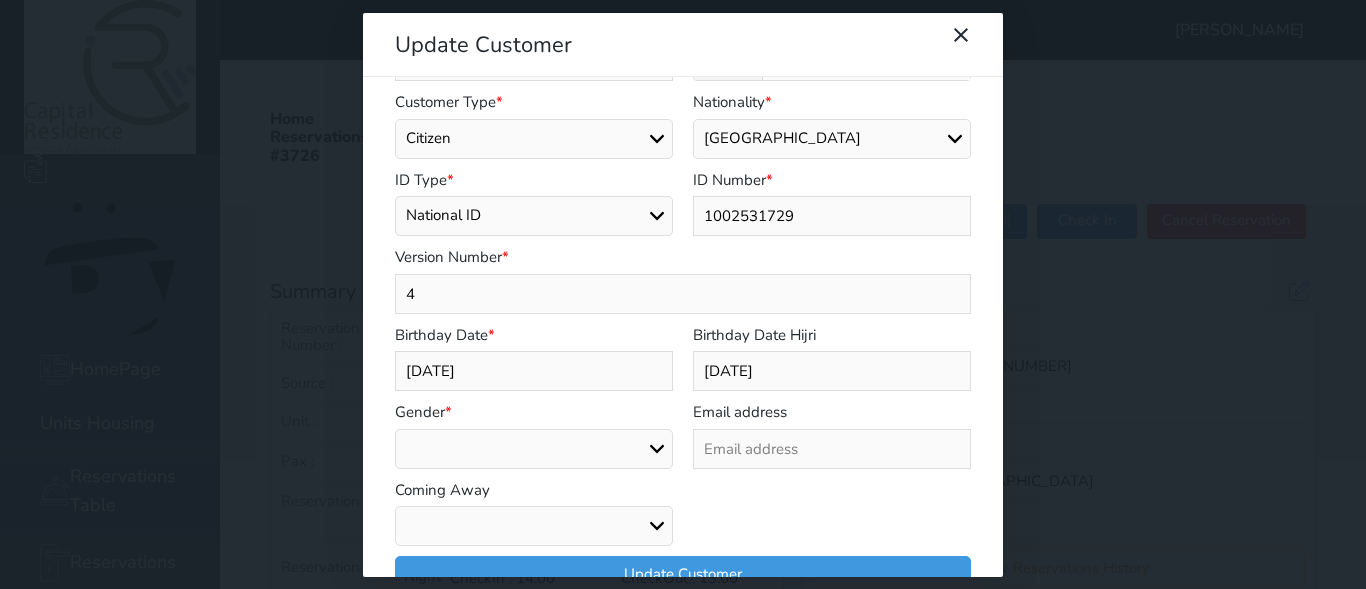 type on "+966 50 525 1240" 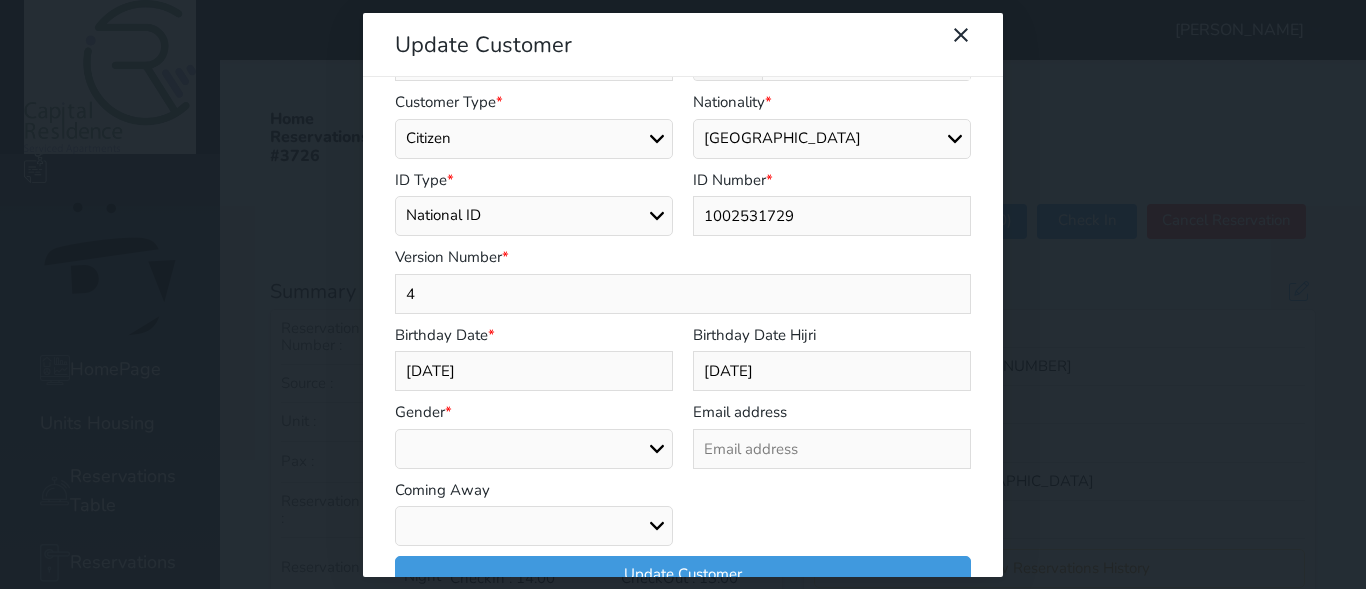 select on "9" 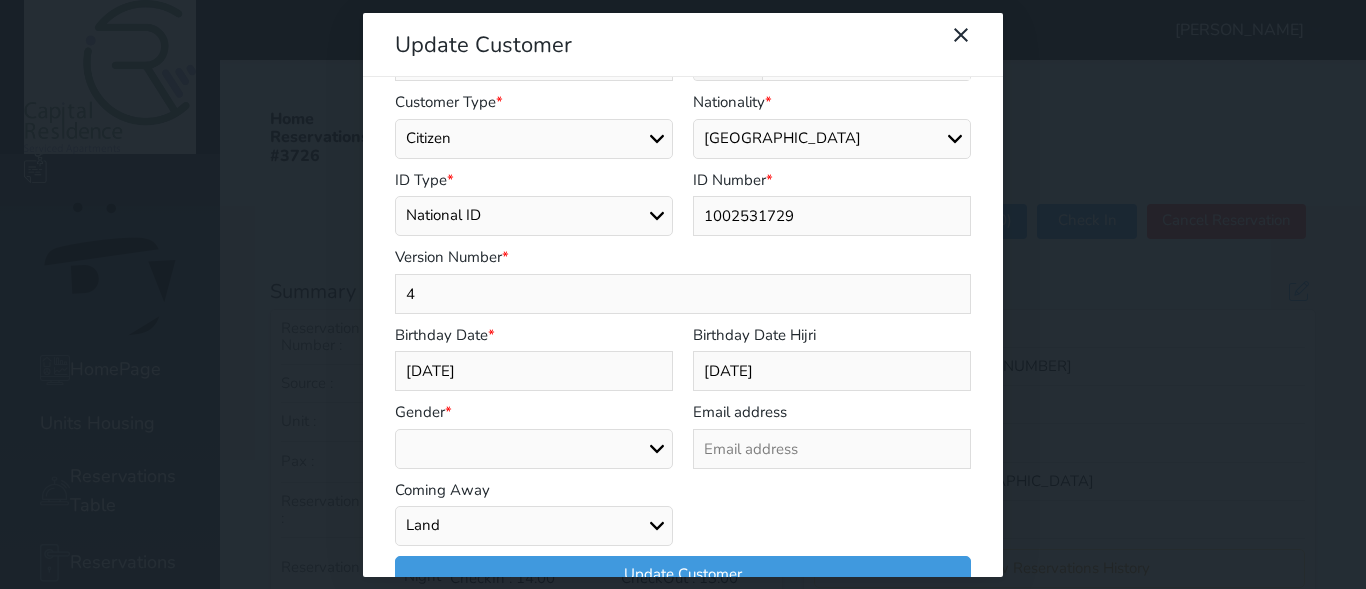 click on "Air
Sea
Land" at bounding box center [534, 526] 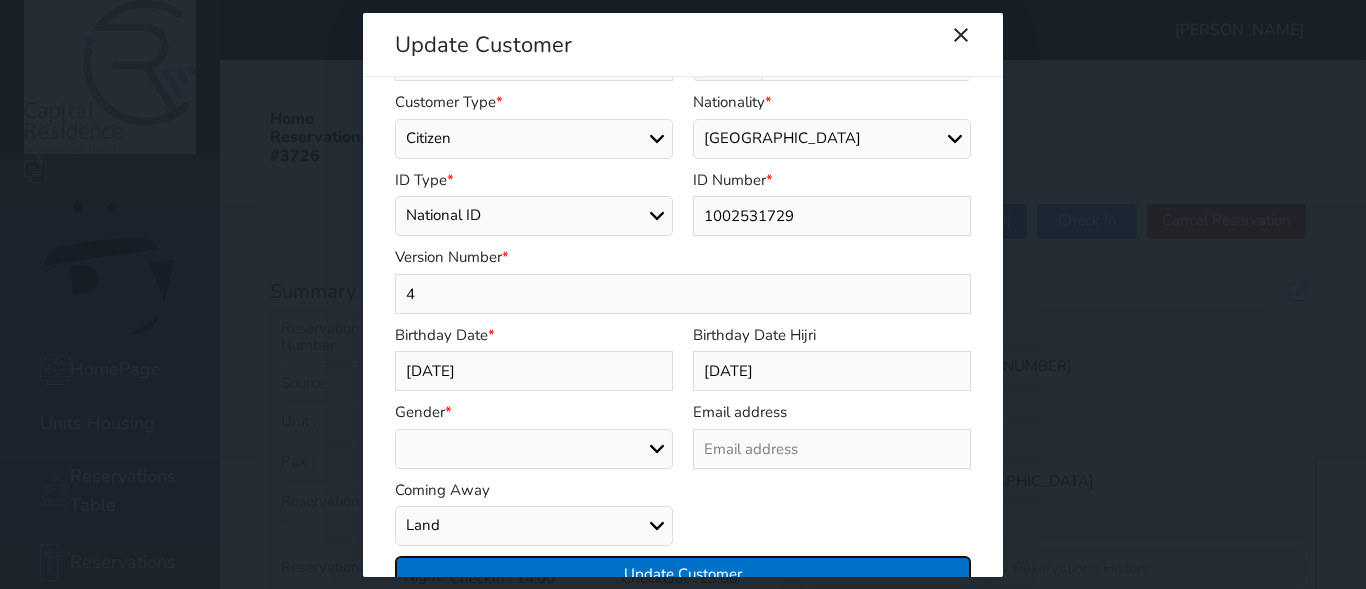 click on "Update Customer" at bounding box center (683, 573) 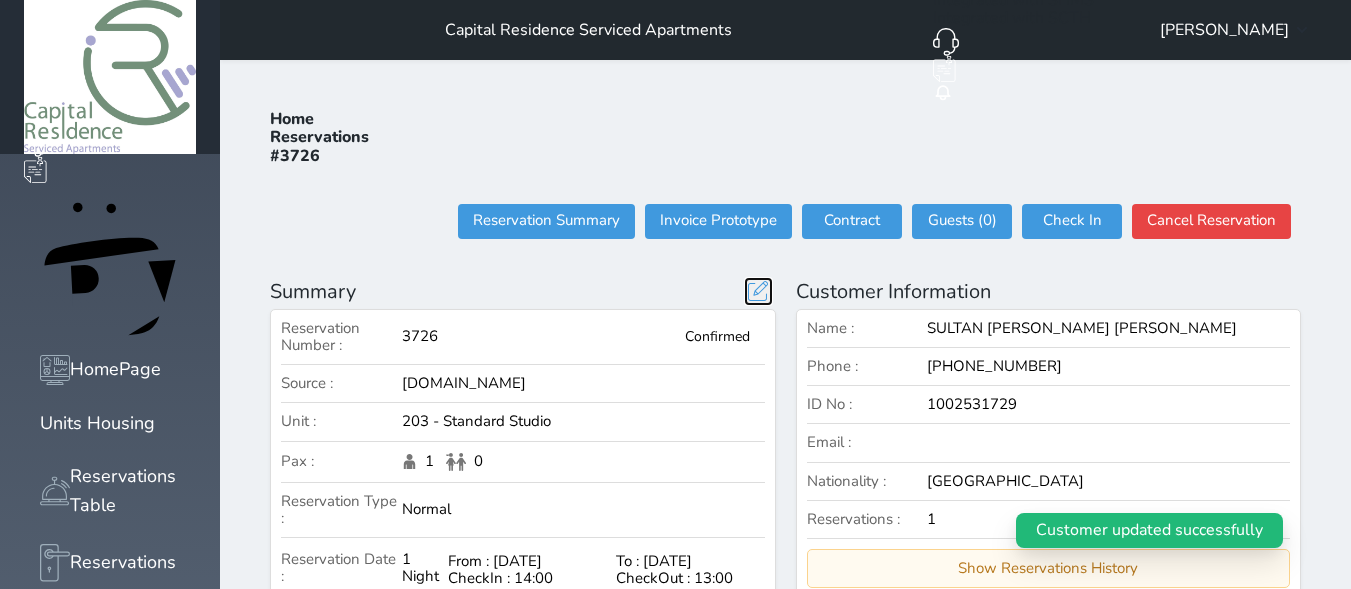 click at bounding box center (758, 291) 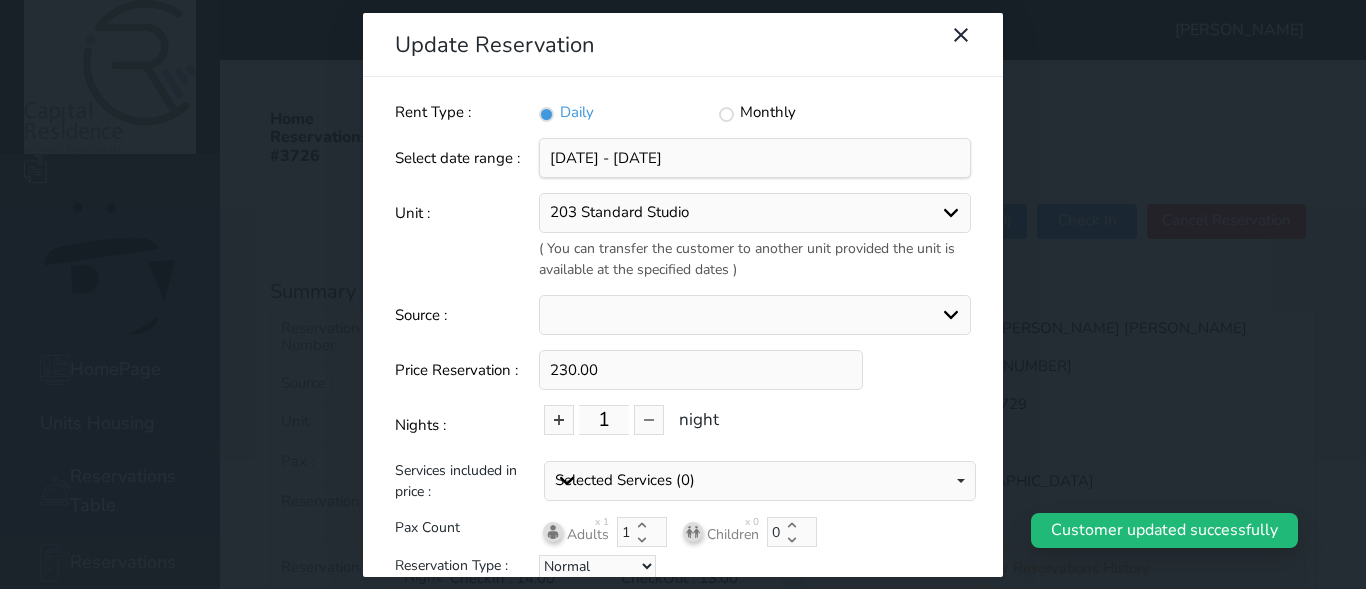 click on "booking.com Aribnb agoda - YCS Gathern Recepion website almosafer Expedia Social Media oyo Other" at bounding box center (755, 315) 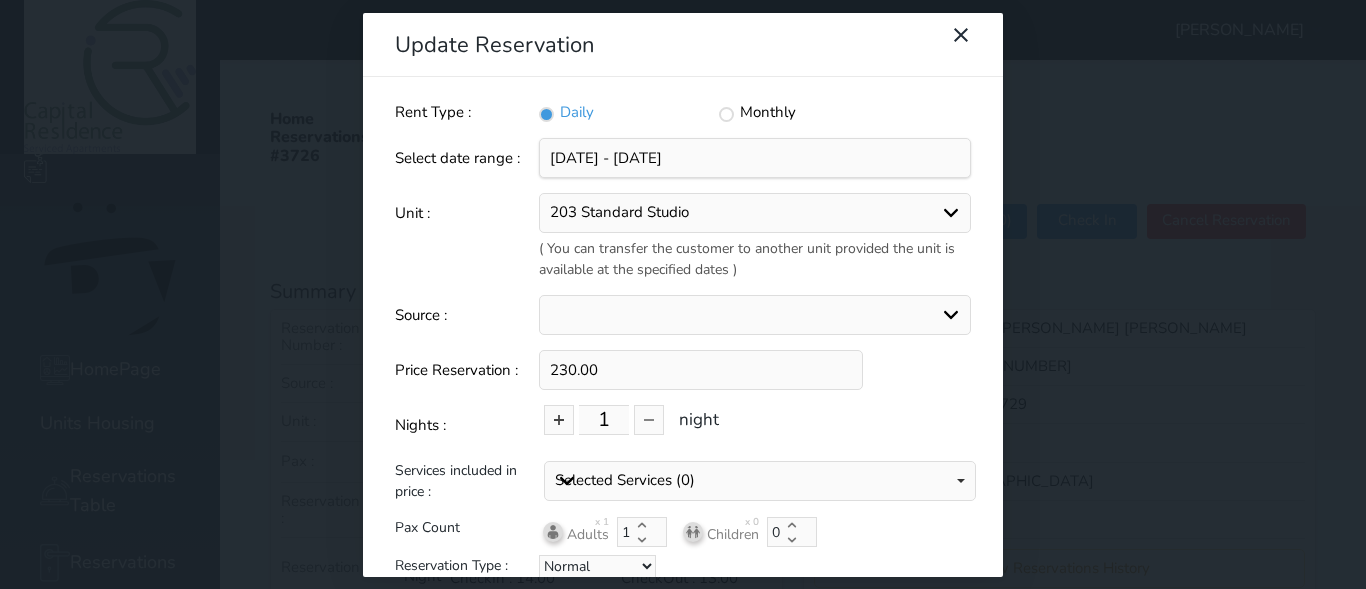 select on "26606" 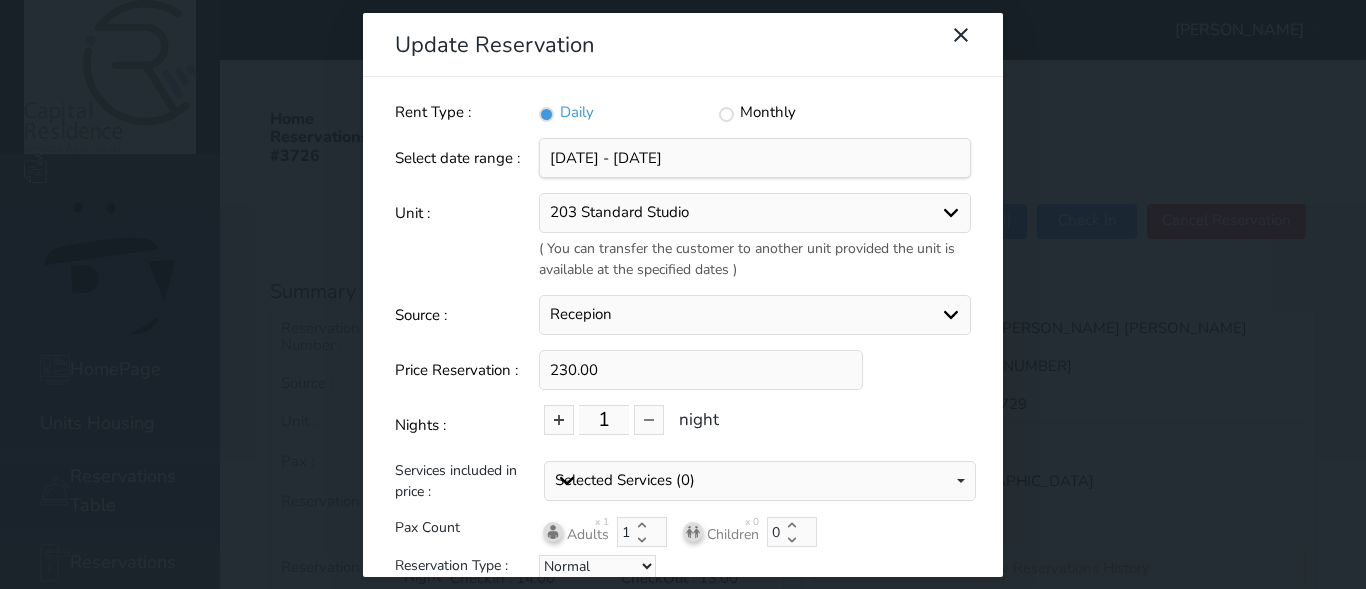 click on "booking.com Aribnb agoda - YCS Gathern Recepion website almosafer Expedia Social Media oyo Other" at bounding box center [755, 315] 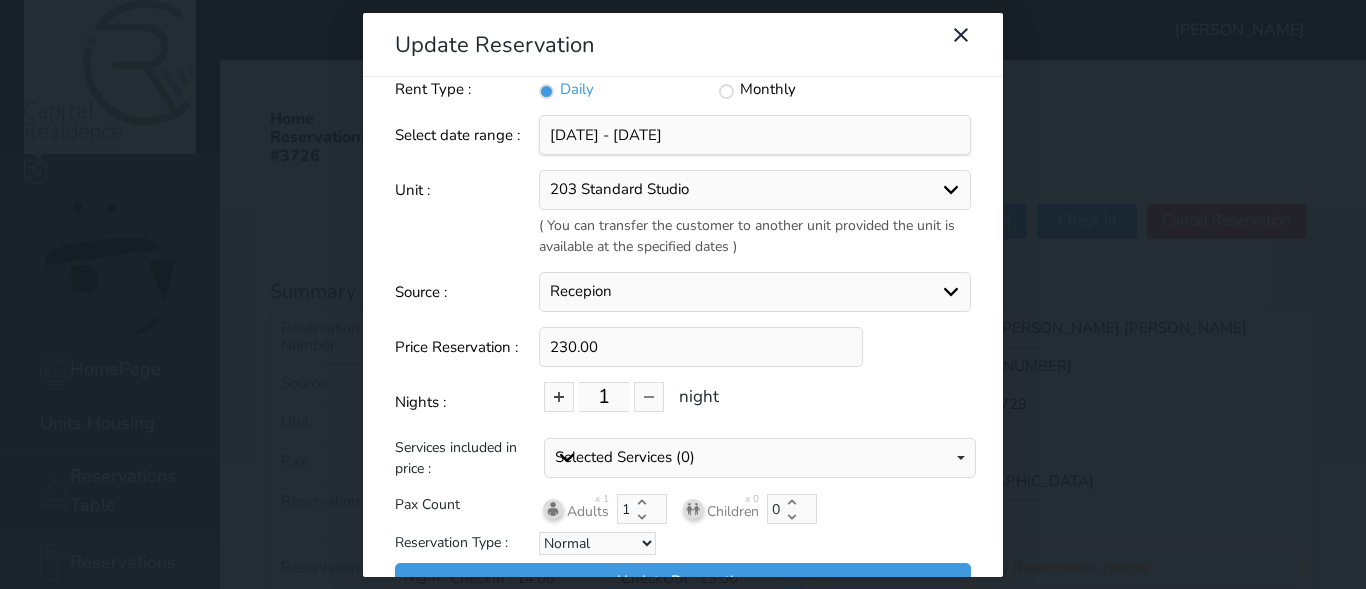 scroll, scrollTop: 0, scrollLeft: 0, axis: both 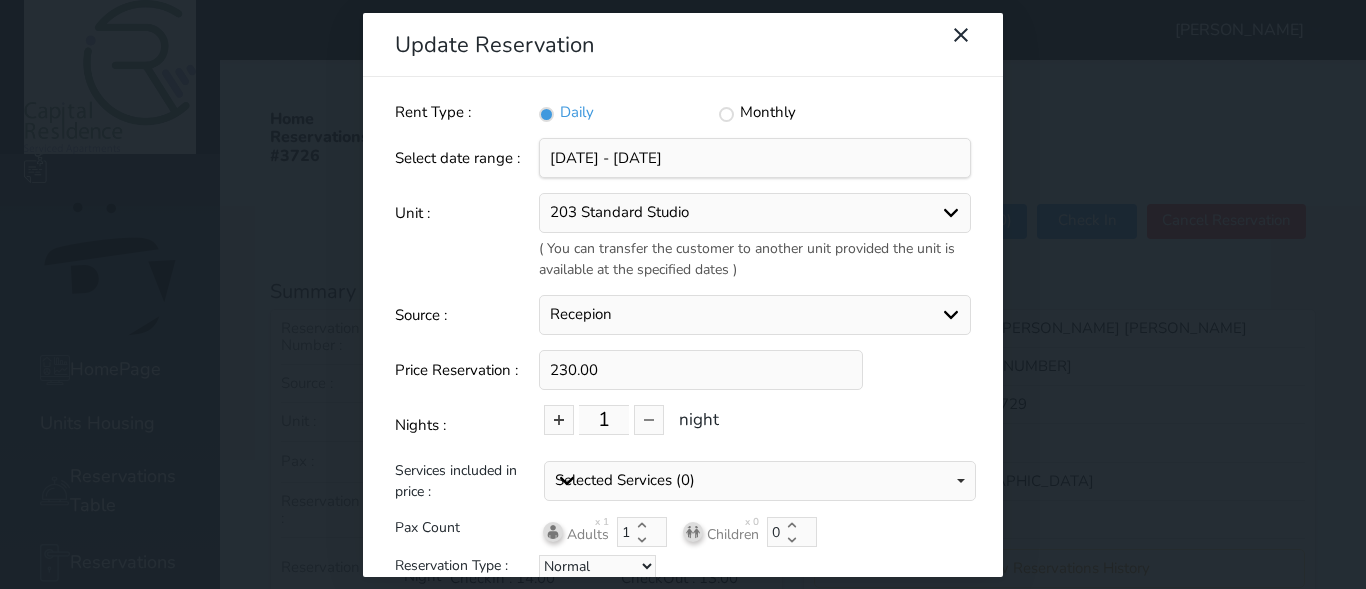 click on "203 Standard Studio   208 Standard Studio 213 Standard Studio 301 Standard Studio 303 Standard Studio 309 Standard Studio 310 Standard Studio 104 Primer (single room and hall) 204 Primer (single room and hall) 202 Superior Apartment (3 Bed) 211 Superior Apartment (3 Bed) 306 (Triple (Furnished apartment with 3 rooms 109 Standard Apartment Double Room (2 Bed) 214 Standard Apartment Double Room (2 Bed) 308 Primer (single room and hall) 401 Superior Apartment (3 Bed) 402 Superior Apartment (3 Bed) 403 Standard Studio 205 Superior 2 single beds 207 Superior 2 single beds" at bounding box center [755, 213] 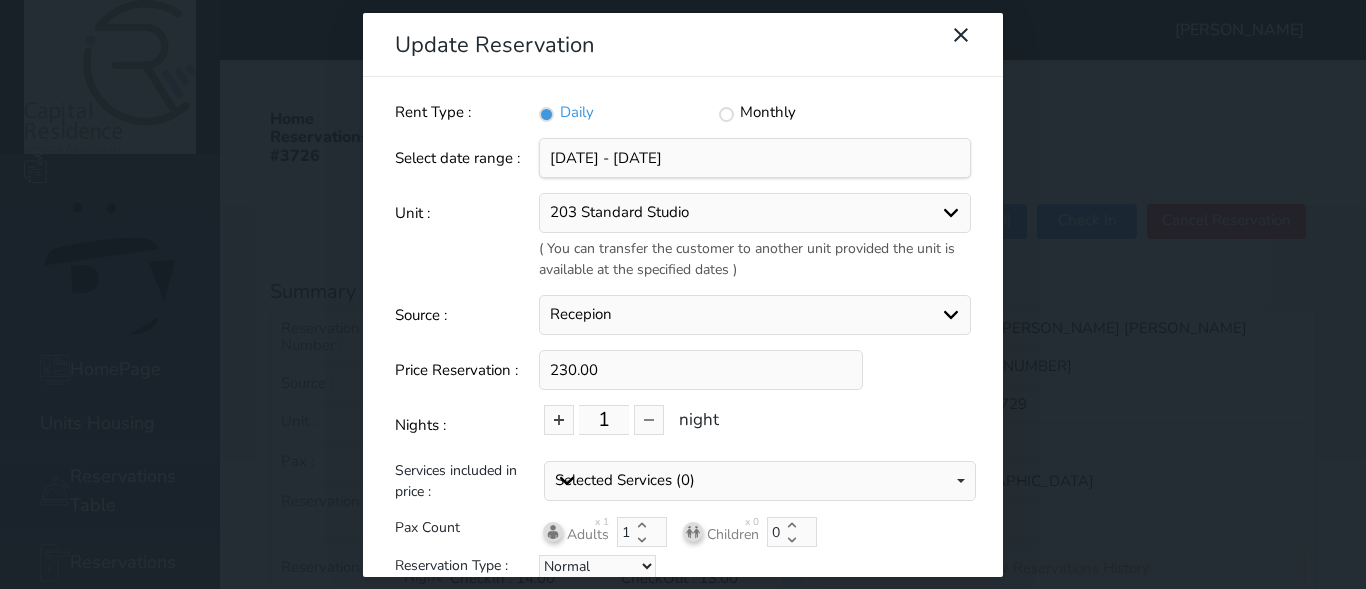 type 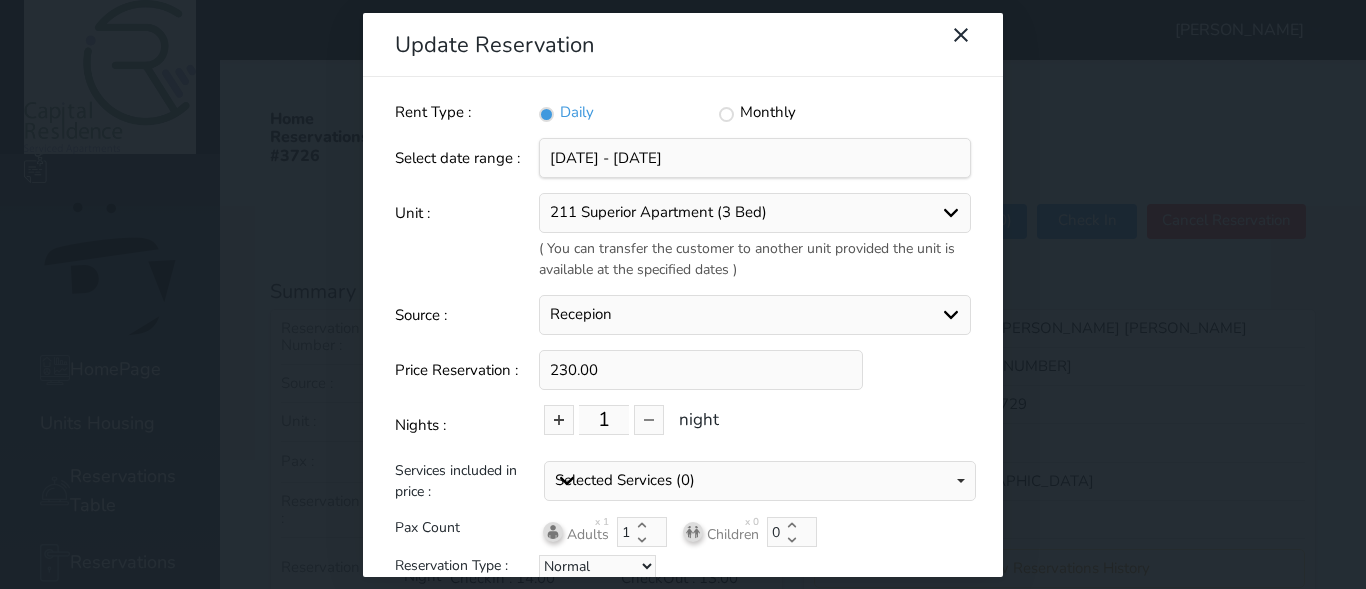 click on "203 Standard Studio   208 Standard Studio 213 Standard Studio 301 Standard Studio 303 Standard Studio 309 Standard Studio 310 Standard Studio 104 Primer (single room and hall) 204 Primer (single room and hall) 202 Superior Apartment (3 Bed) 211 Superior Apartment (3 Bed) 306 (Triple (Furnished apartment with 3 rooms 109 Standard Apartment Double Room (2 Bed) 214 Standard Apartment Double Room (2 Bed) 308 Primer (single room and hall) 401 Superior Apartment (3 Bed) 402 Superior Apartment (3 Bed) 403 Standard Studio 205 Superior 2 single beds 207 Superior 2 single beds" at bounding box center [755, 213] 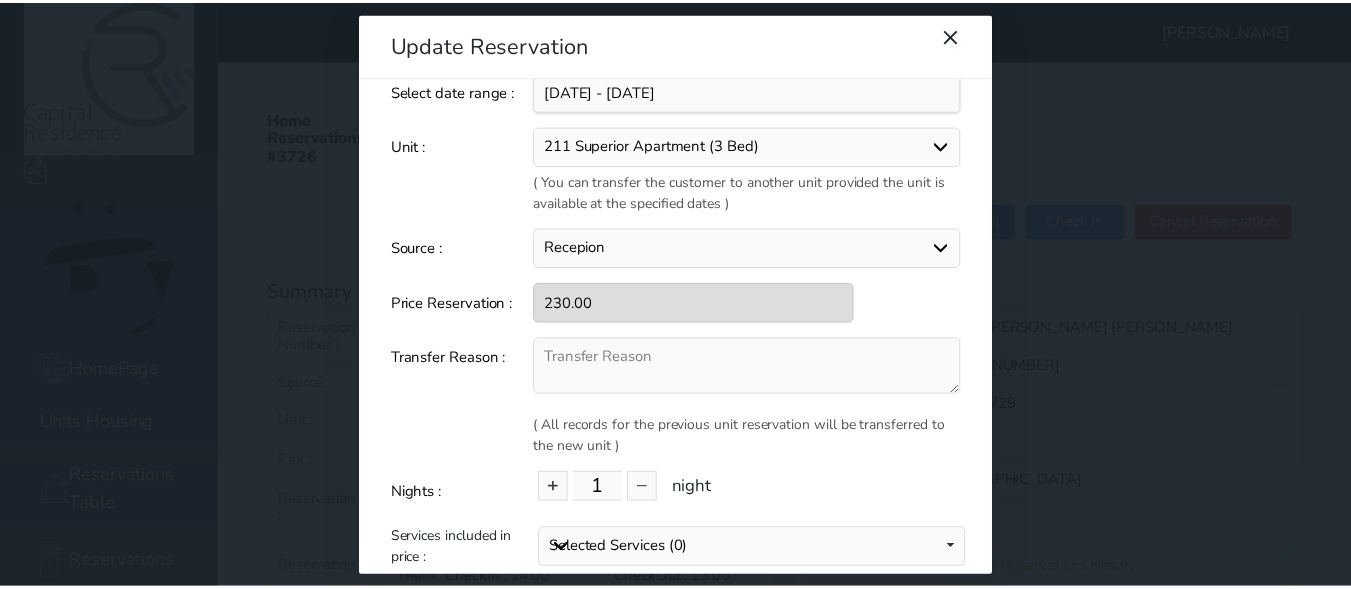 scroll, scrollTop: 200, scrollLeft: 0, axis: vertical 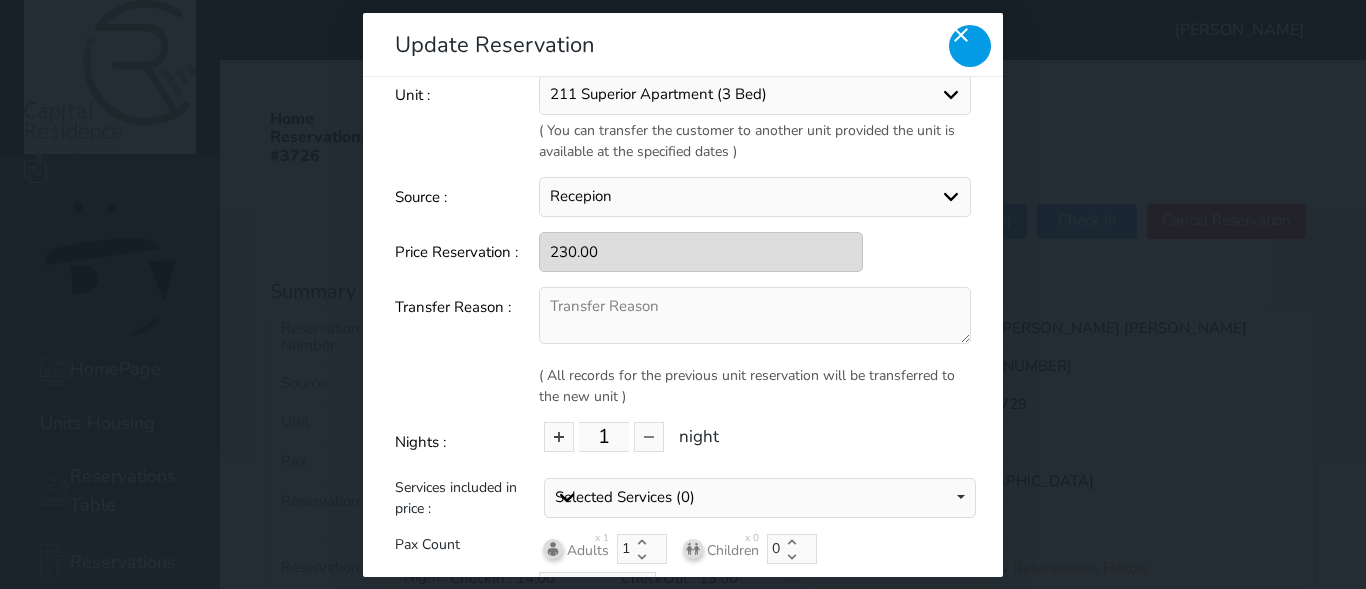 click 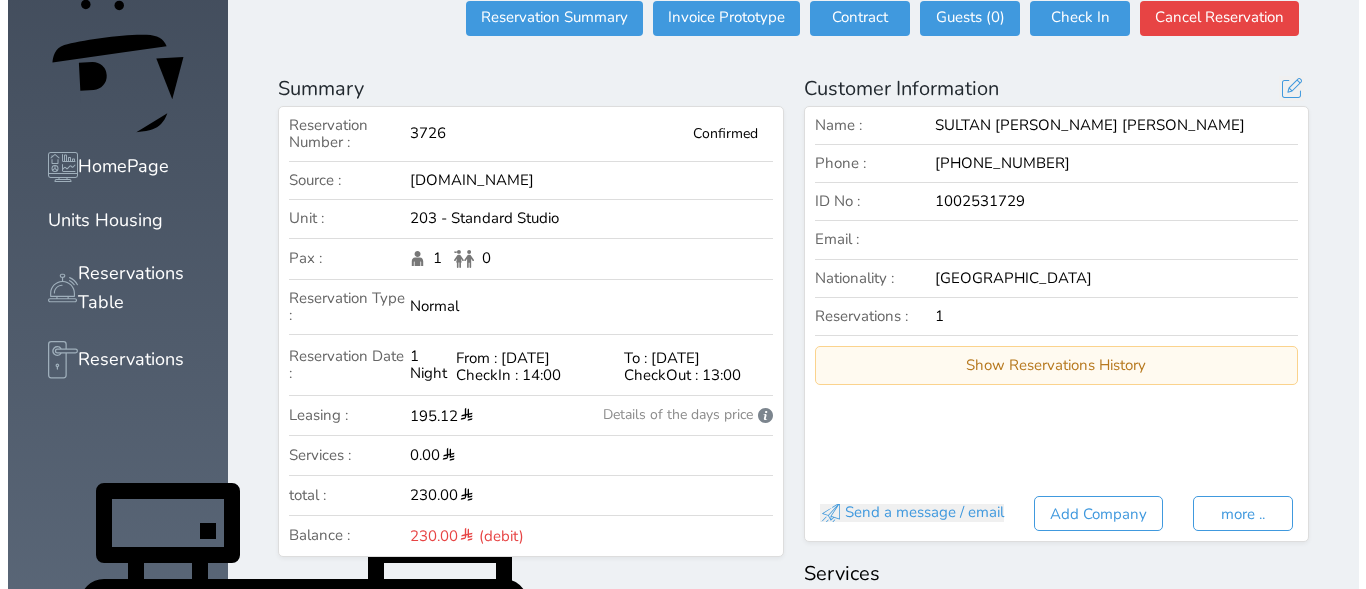 scroll, scrollTop: 100, scrollLeft: 0, axis: vertical 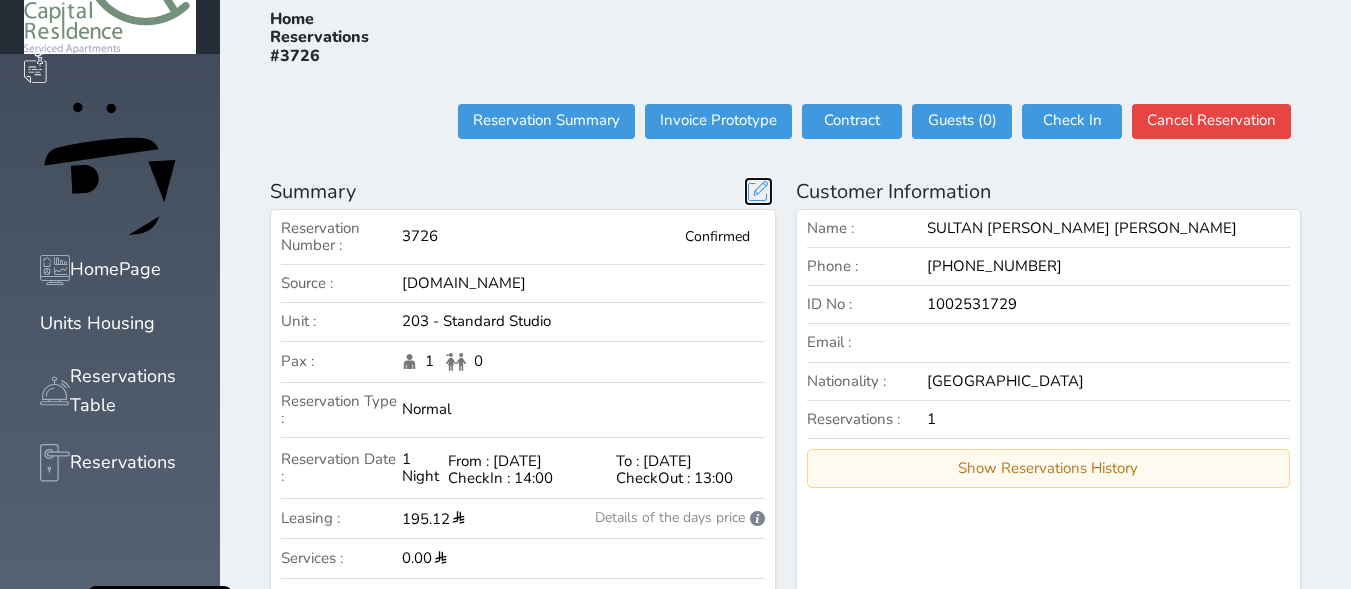 click at bounding box center [758, 191] 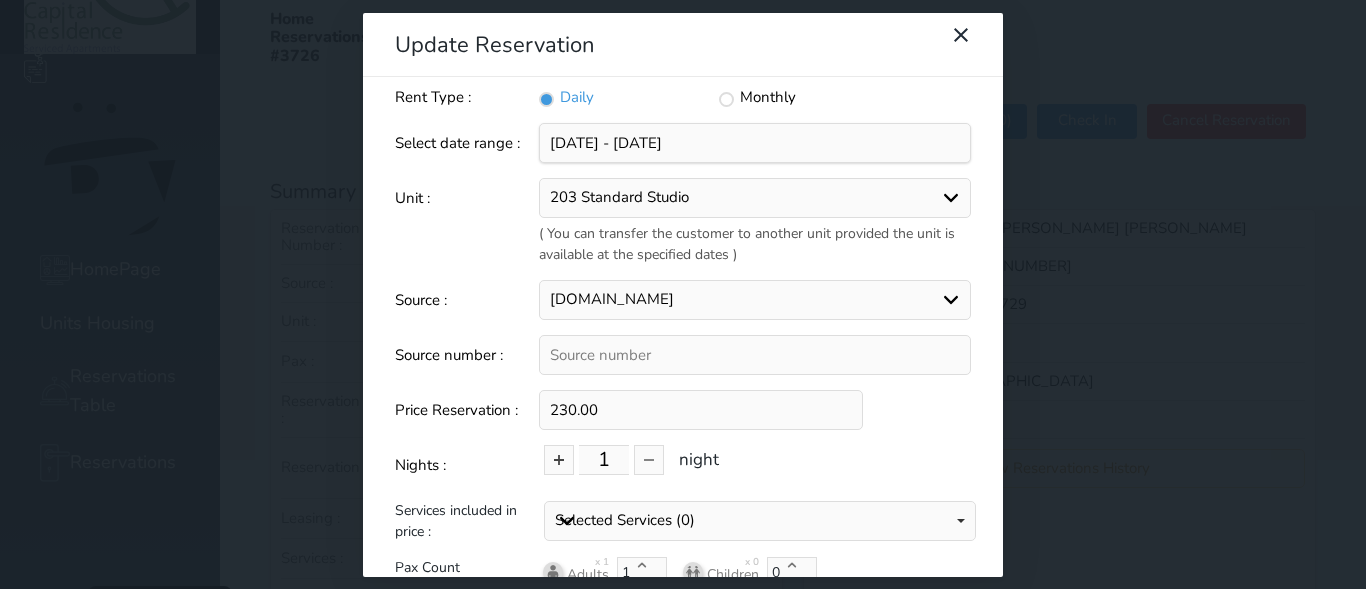 scroll, scrollTop: 0, scrollLeft: 0, axis: both 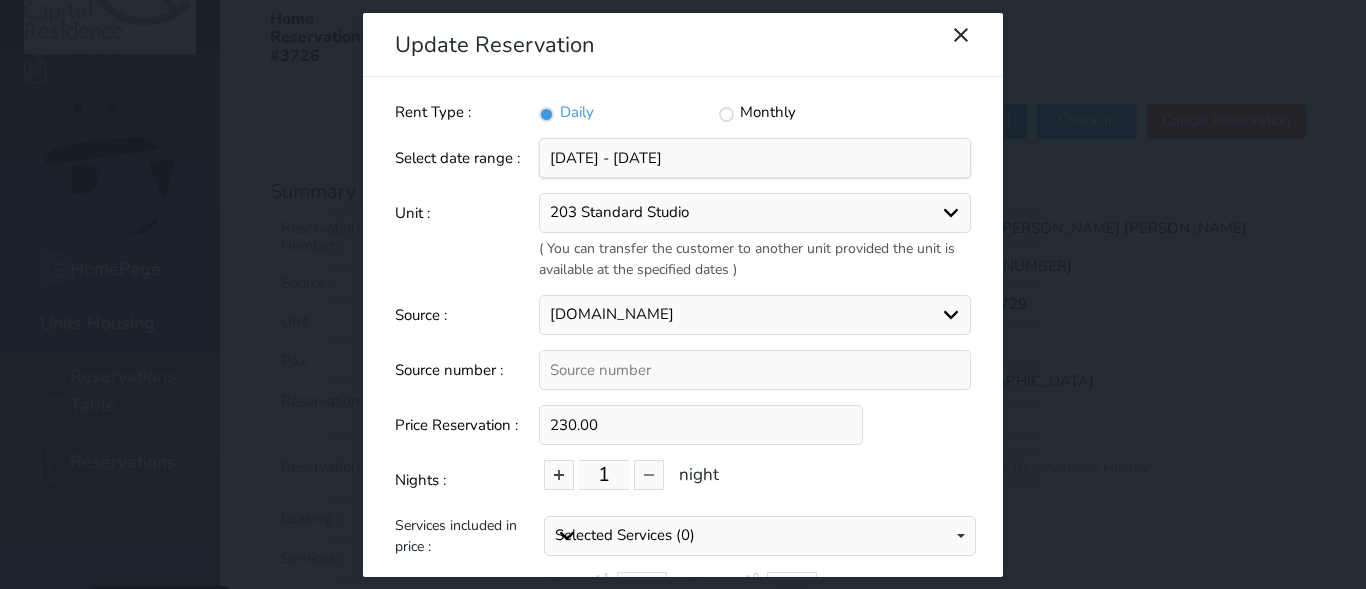 click on "203 Standard Studio   208 Standard Studio 213 Standard Studio 301 Standard Studio 303 Standard Studio 309 Standard Studio 310 Standard Studio 104 Primer (single room and hall) 204 Primer (single room and hall) 202 Superior Apartment (3 Bed) 211 Superior Apartment (3 Bed) 306 (Triple (Furnished apartment with 3 rooms 109 Standard Apartment Double Room (2 Bed) 214 Standard Apartment Double Room (2 Bed) 308 Primer (single room and hall) 401 Superior Apartment (3 Bed) 402 Superior Apartment (3 Bed) 403 Standard Studio 205 Superior 2 single beds 207 Superior 2 single beds" at bounding box center (755, 213) 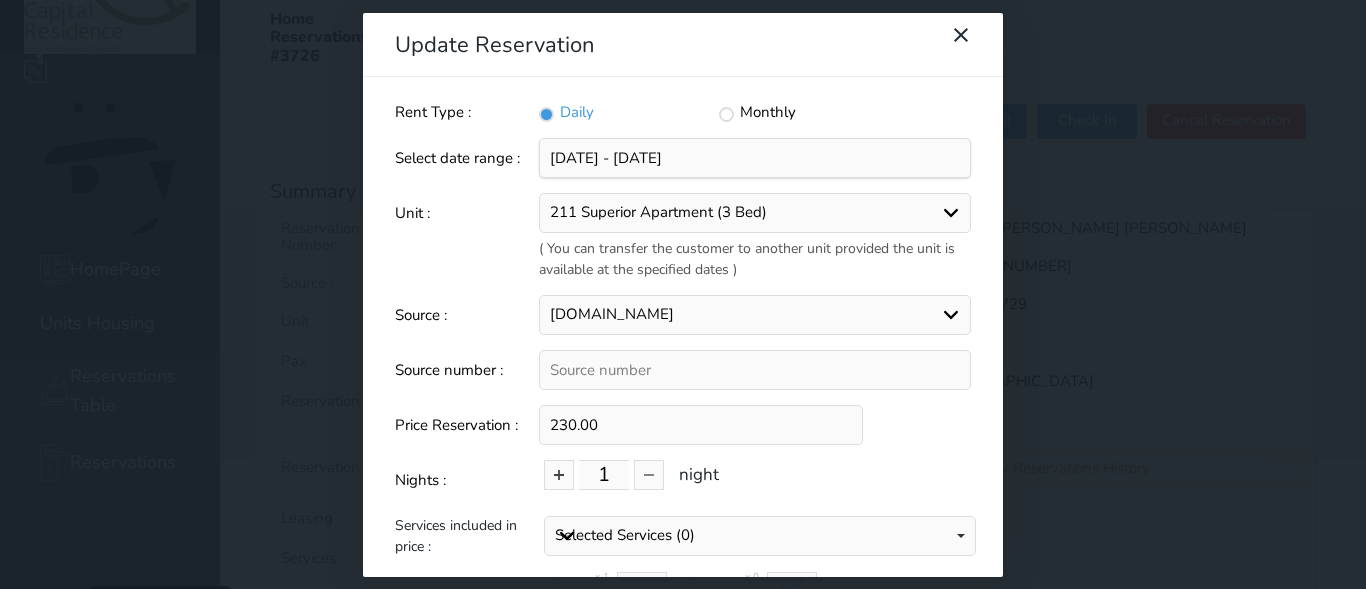 click on "203 Standard Studio   208 Standard Studio 213 Standard Studio 301 Standard Studio 303 Standard Studio 309 Standard Studio 310 Standard Studio 104 Primer (single room and hall) 204 Primer (single room and hall) 202 Superior Apartment (3 Bed) 211 Superior Apartment (3 Bed) 306 (Triple (Furnished apartment with 3 rooms 109 Standard Apartment Double Room (2 Bed) 214 Standard Apartment Double Room (2 Bed) 308 Primer (single room and hall) 401 Superior Apartment (3 Bed) 402 Superior Apartment (3 Bed) 403 Standard Studio 205 Superior 2 single beds 207 Superior 2 single beds" at bounding box center [755, 213] 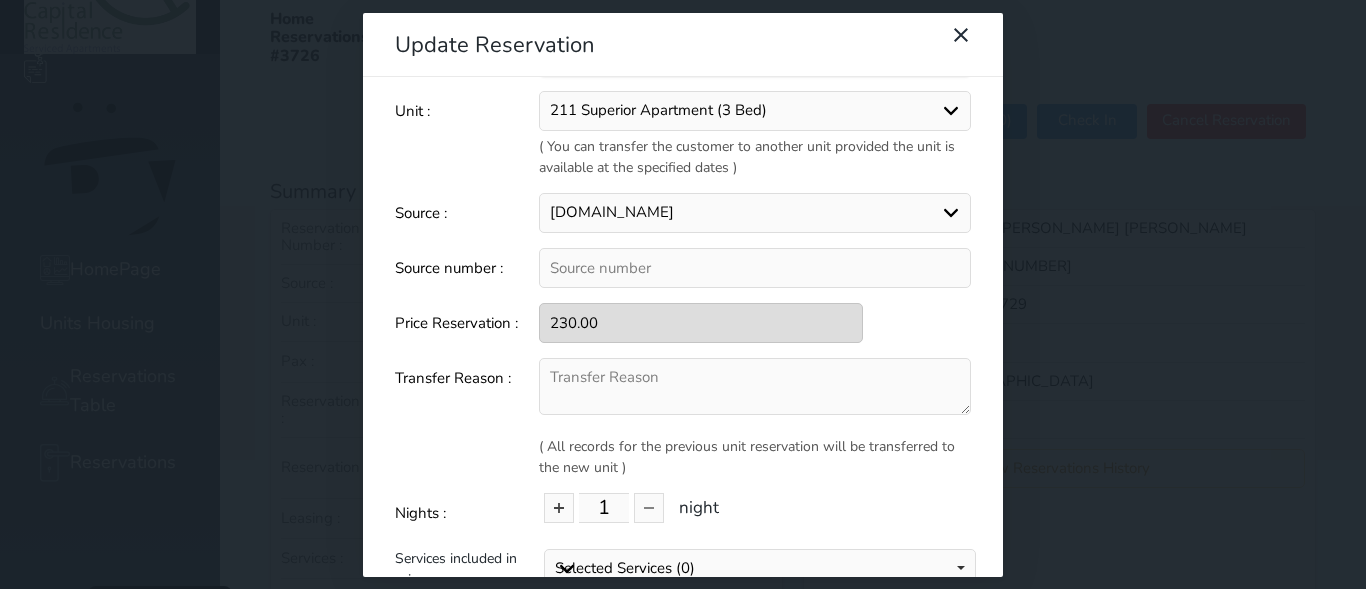 scroll, scrollTop: 200, scrollLeft: 0, axis: vertical 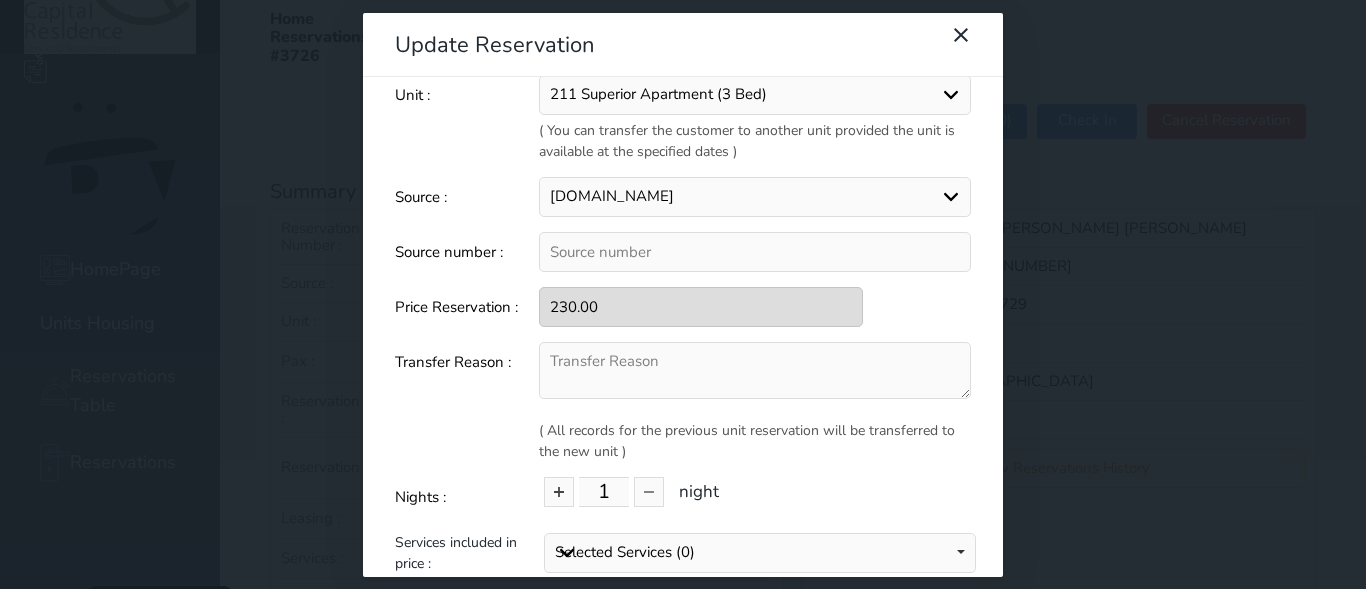 click at bounding box center (755, 370) 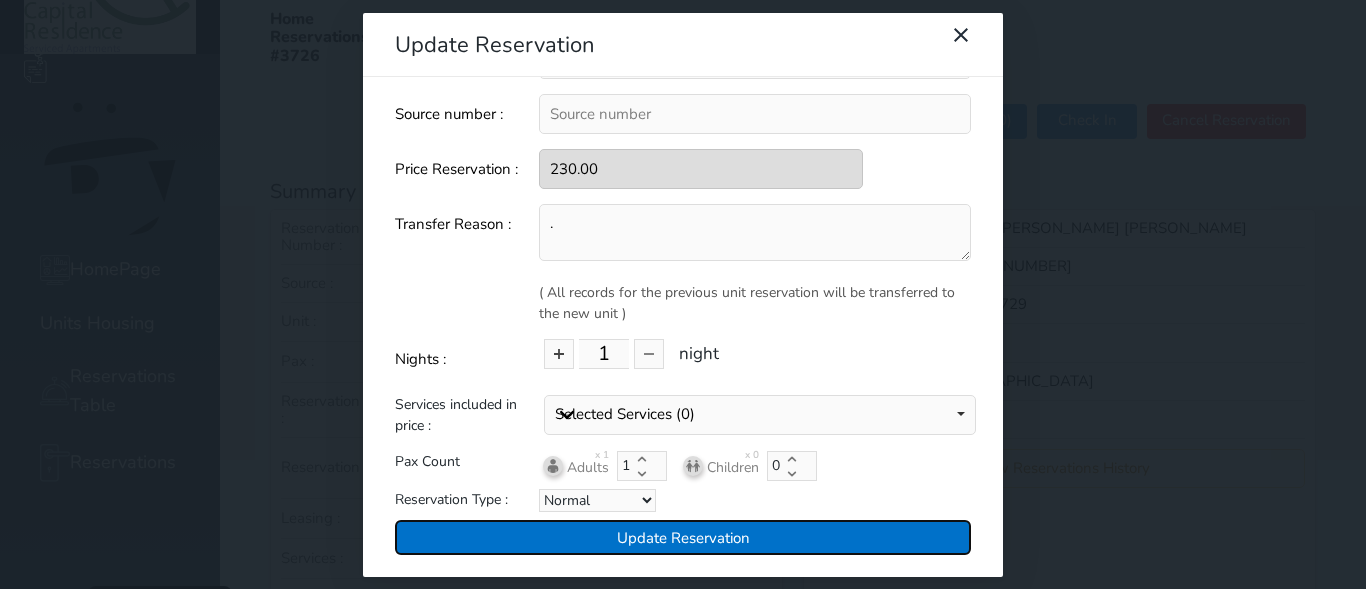 click on "Update Reservation" at bounding box center [683, 537] 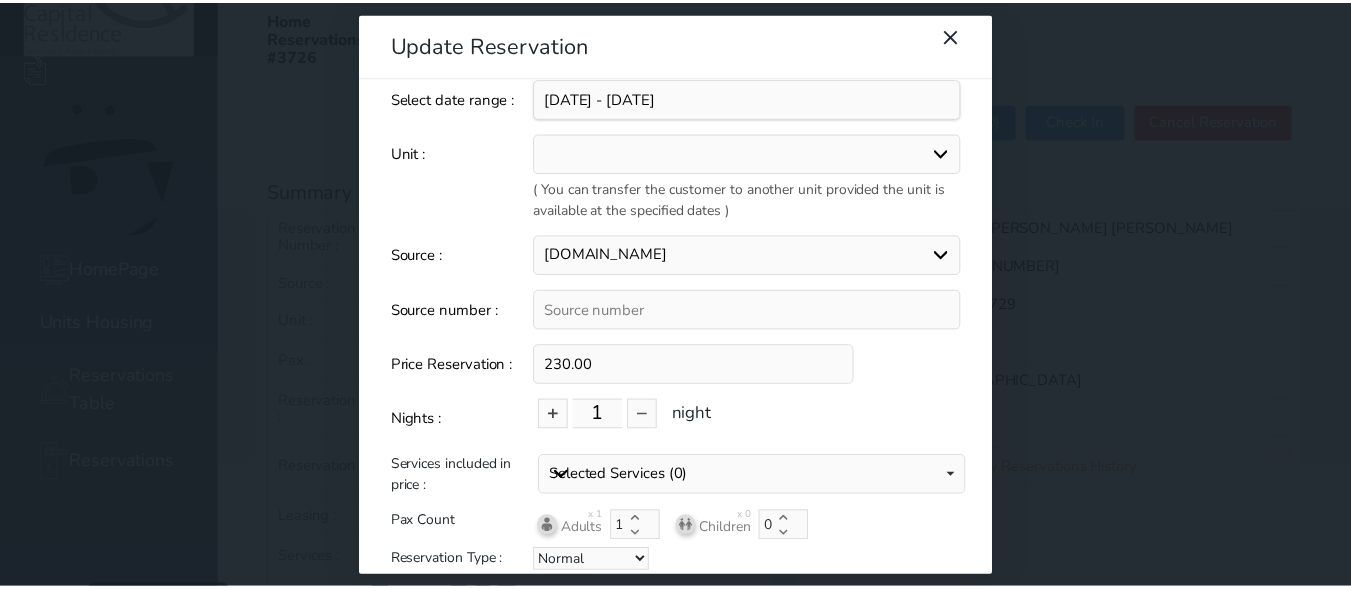 scroll, scrollTop: 0, scrollLeft: 0, axis: both 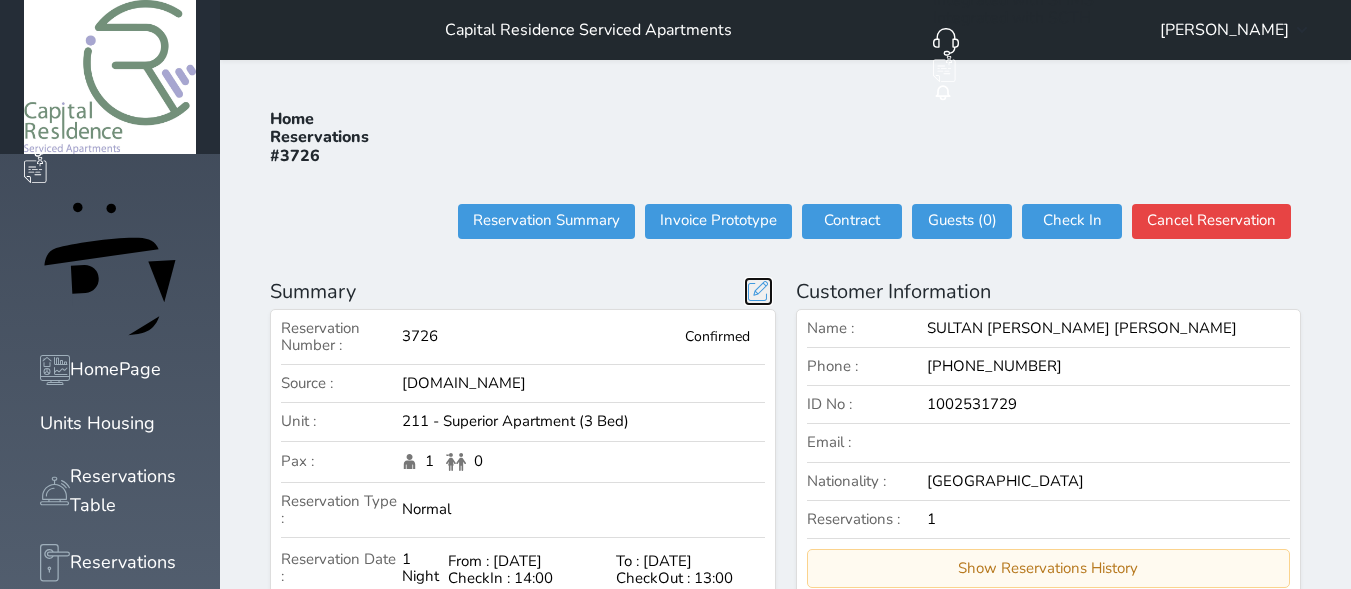 click at bounding box center [758, 291] 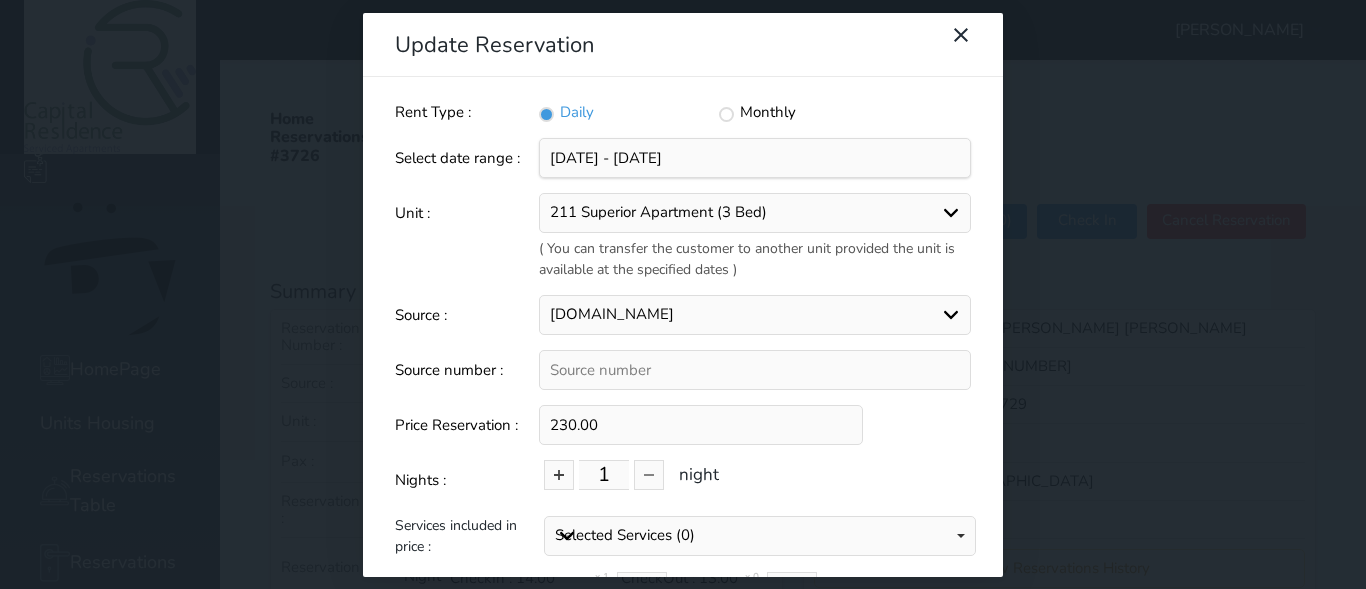 click on "230.00" at bounding box center (701, 425) 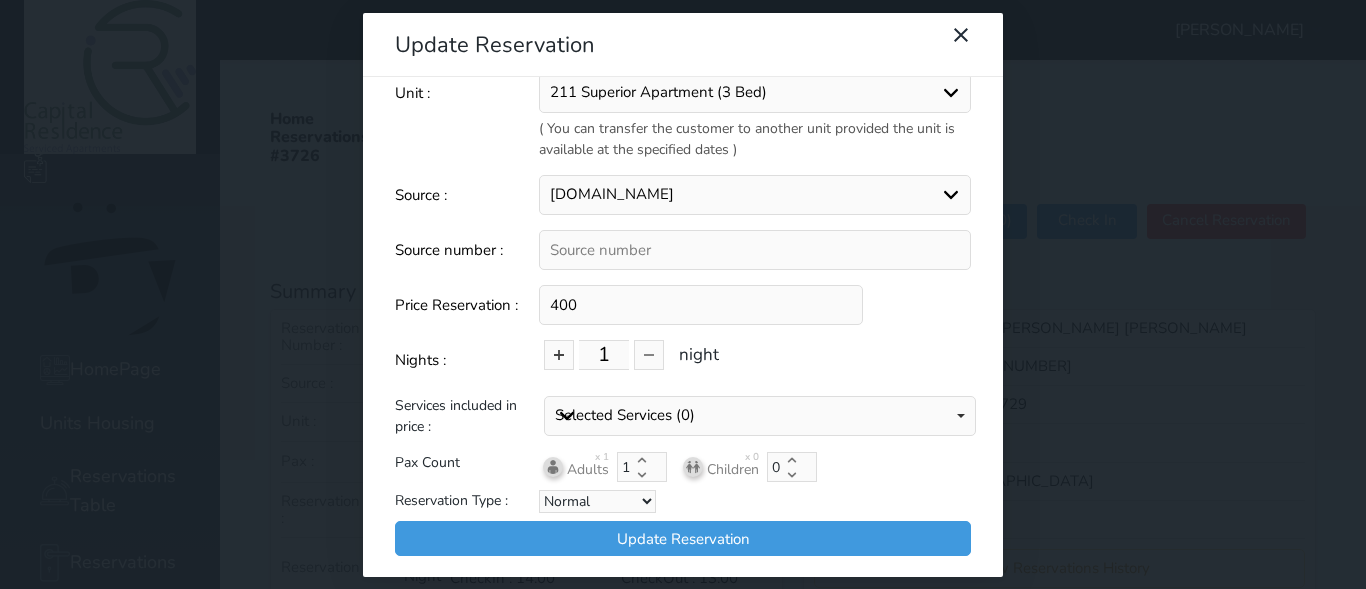 scroll, scrollTop: 121, scrollLeft: 0, axis: vertical 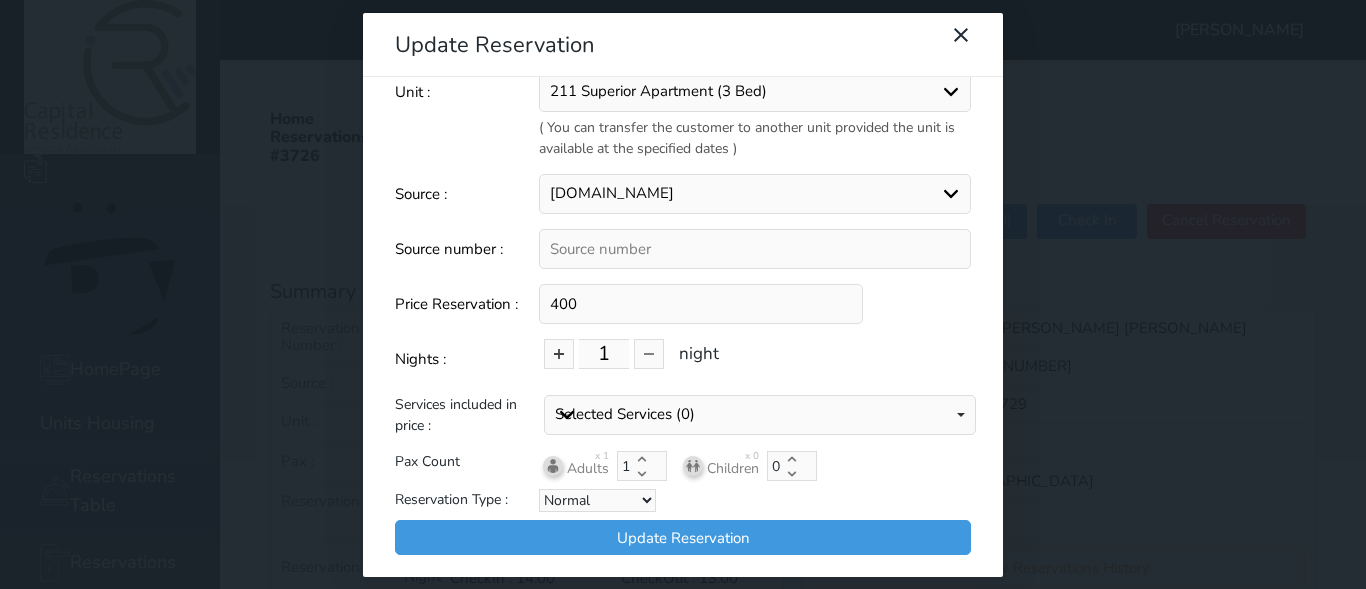 click on "booking.com Aribnb agoda - YCS Gathern Recepion website almosafer Expedia Social Media oyo Other" at bounding box center [755, 194] 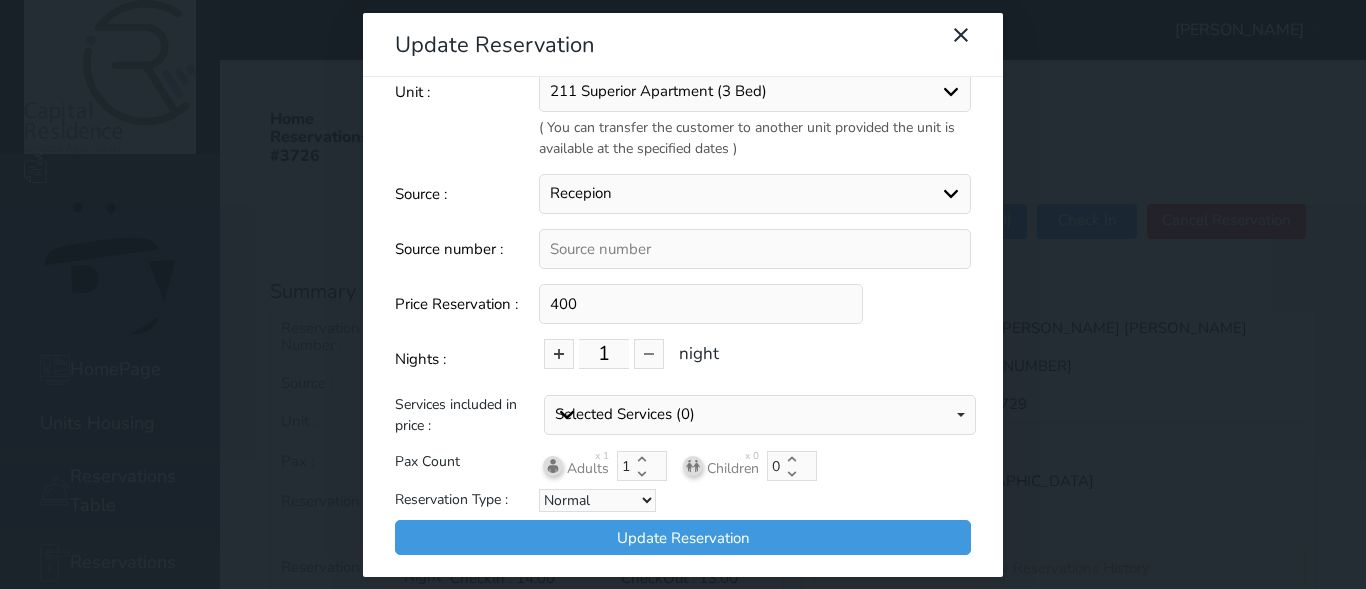 click on "booking.com Aribnb agoda - YCS Gathern Recepion website almosafer Expedia Social Media oyo Other" at bounding box center [755, 194] 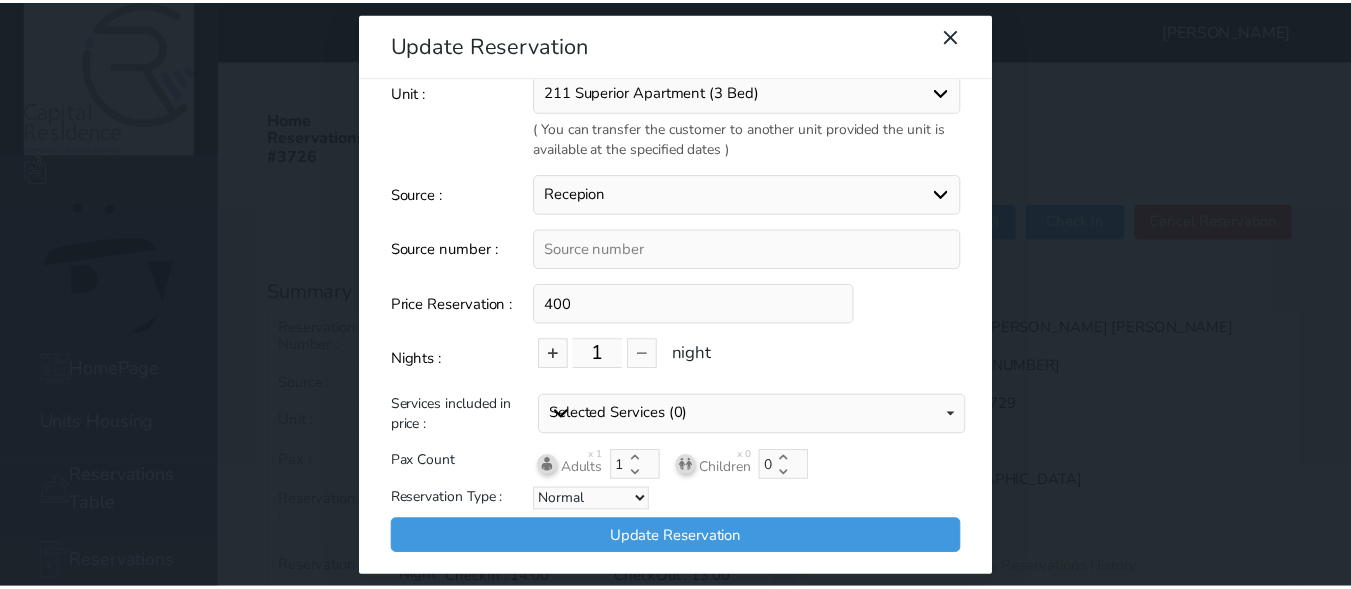 scroll, scrollTop: 66, scrollLeft: 0, axis: vertical 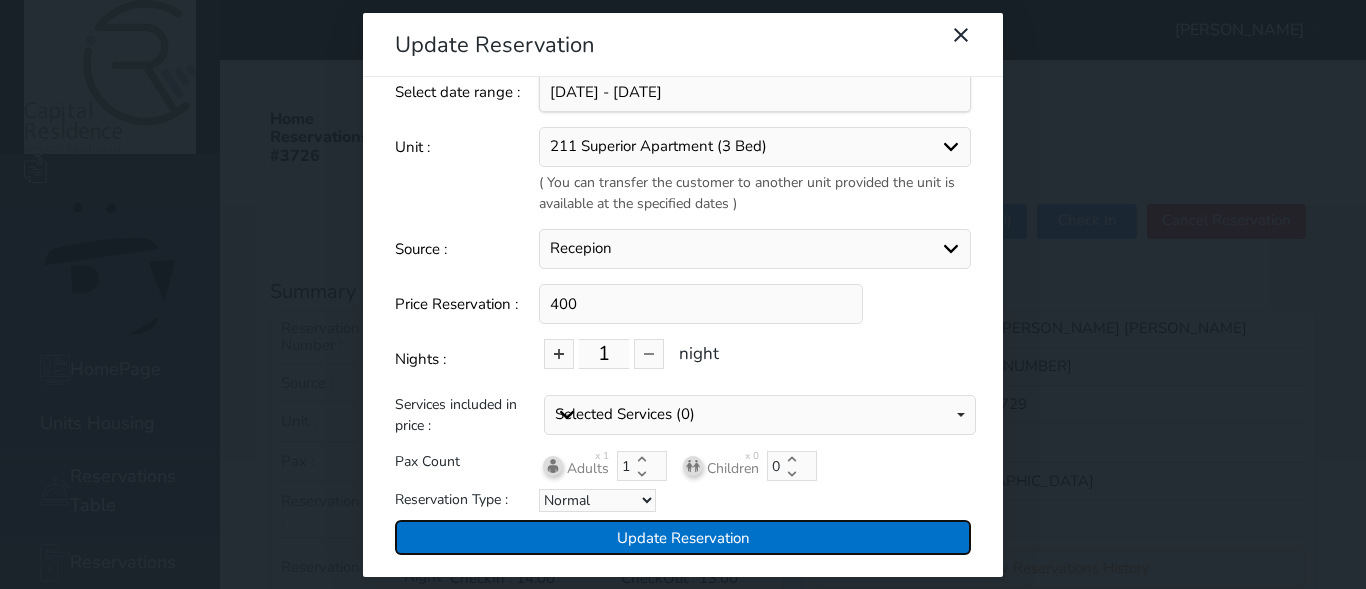 click on "Update Reservation" at bounding box center (683, 537) 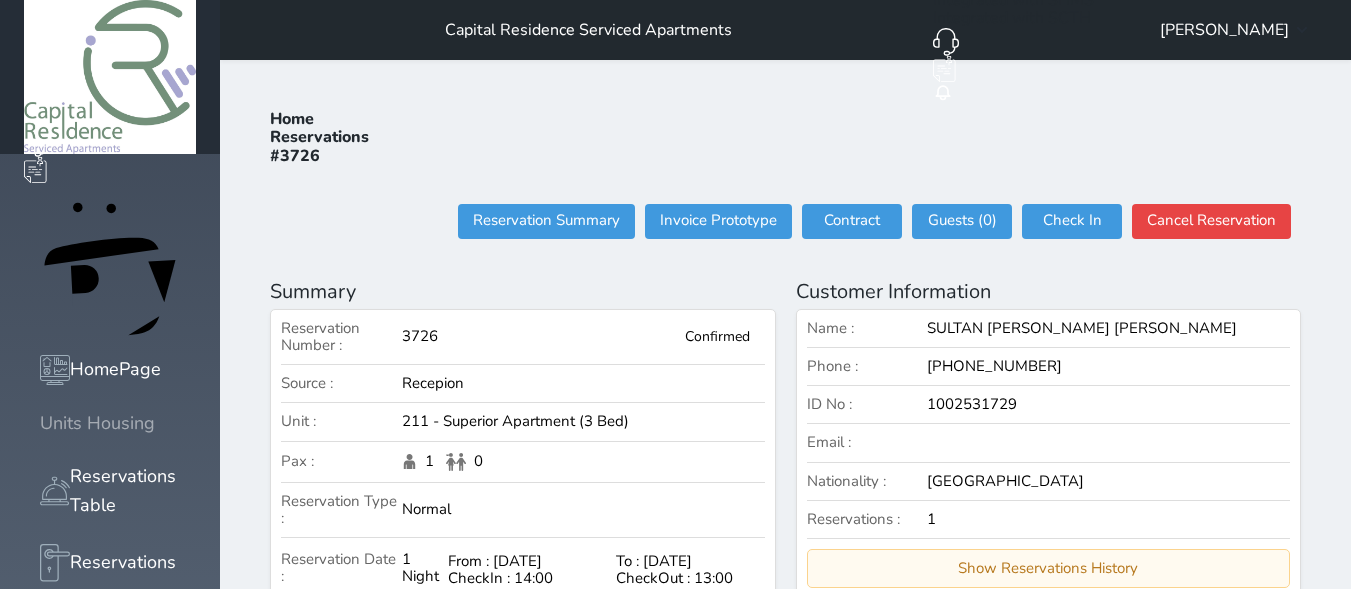 click 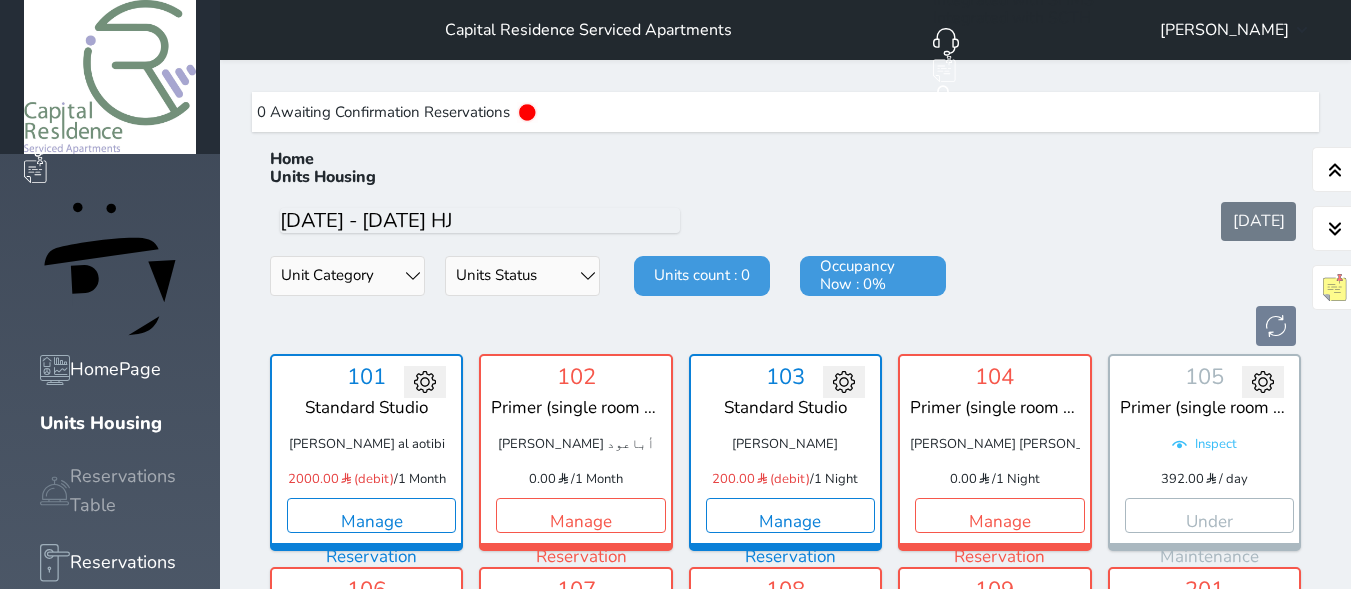 scroll, scrollTop: 60, scrollLeft: 0, axis: vertical 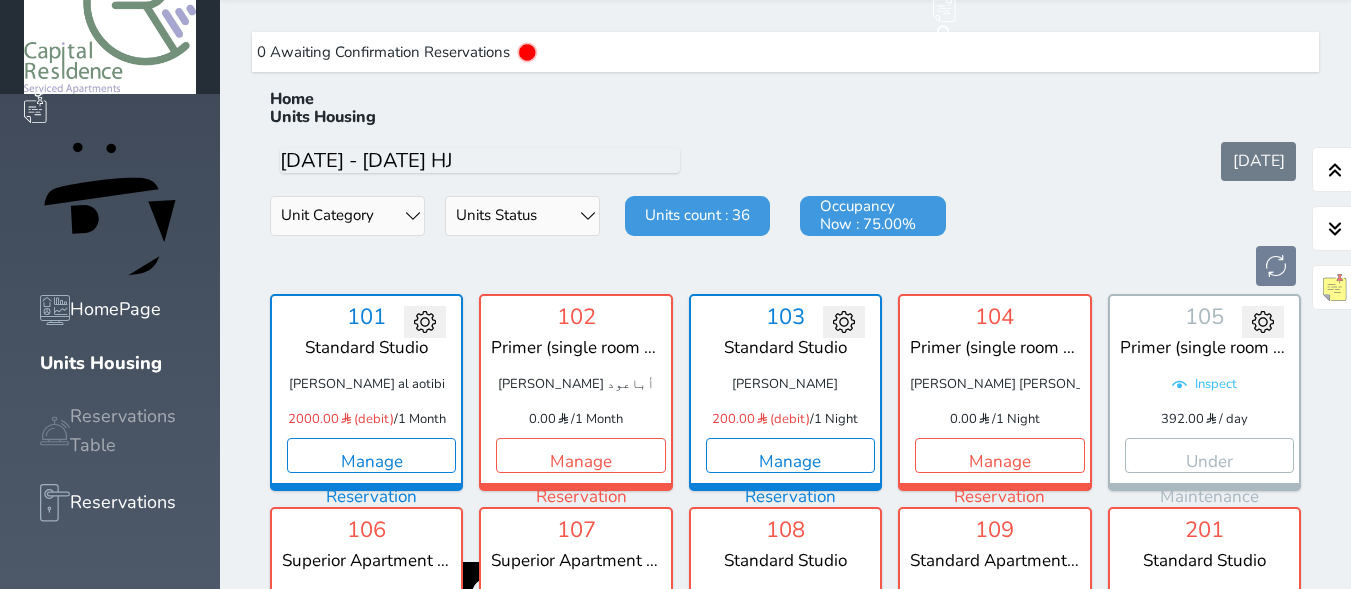click 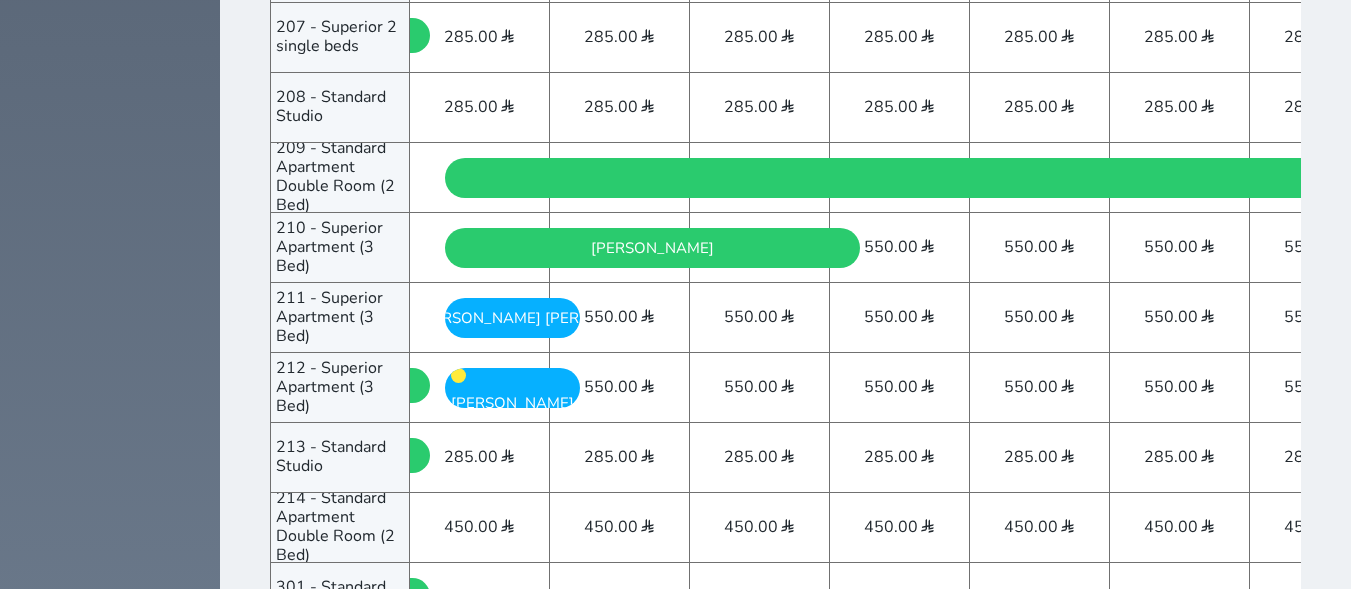 scroll, scrollTop: 1360, scrollLeft: 0, axis: vertical 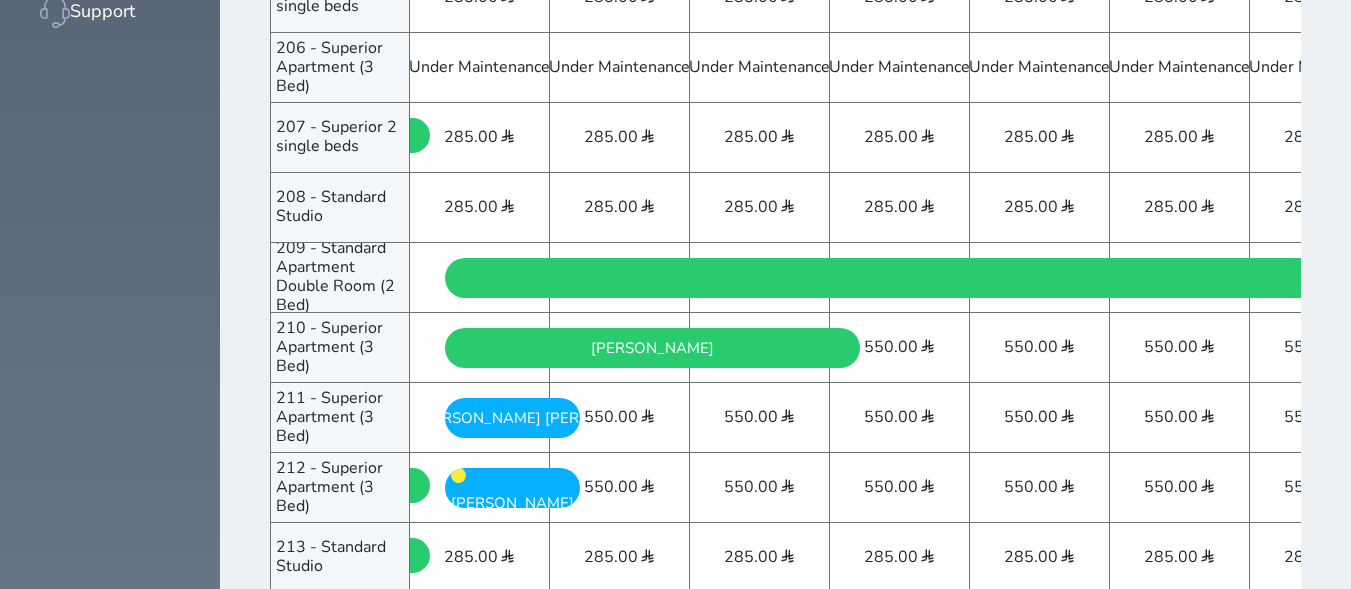 click on "SULTAN MUBARAK AL ANAZI
Thursday - 2025/07/10" at bounding box center (513, 418) 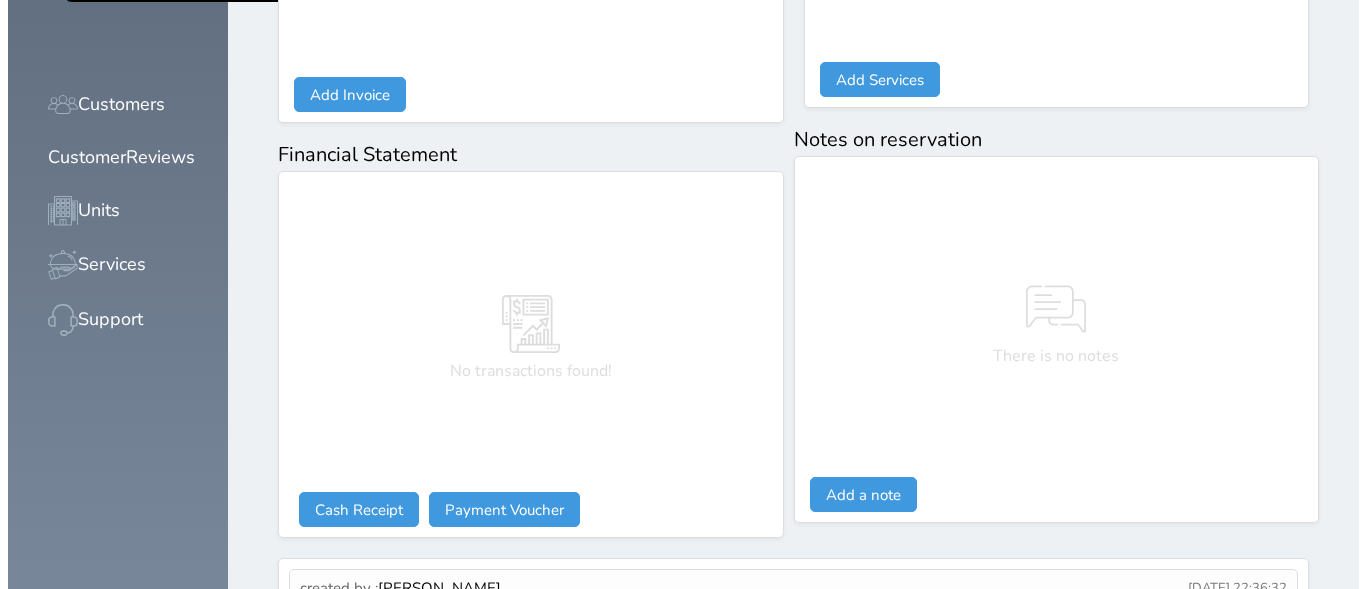 scroll, scrollTop: 1100, scrollLeft: 0, axis: vertical 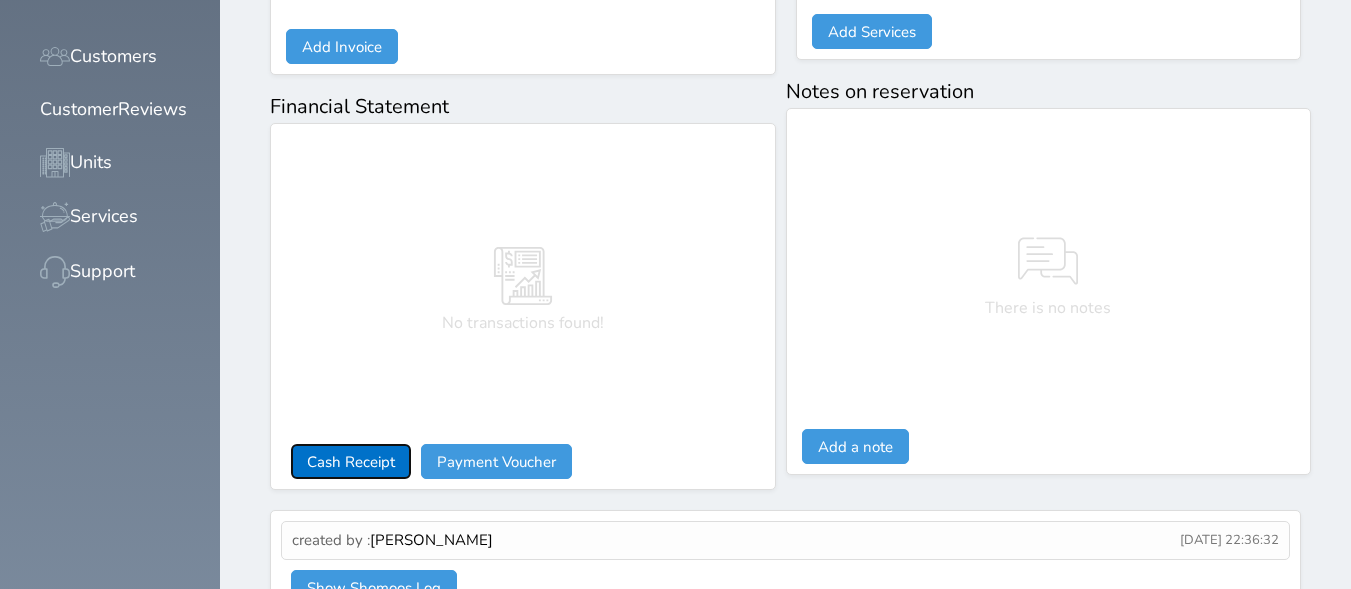 click on "Cash Receipt" at bounding box center [351, 461] 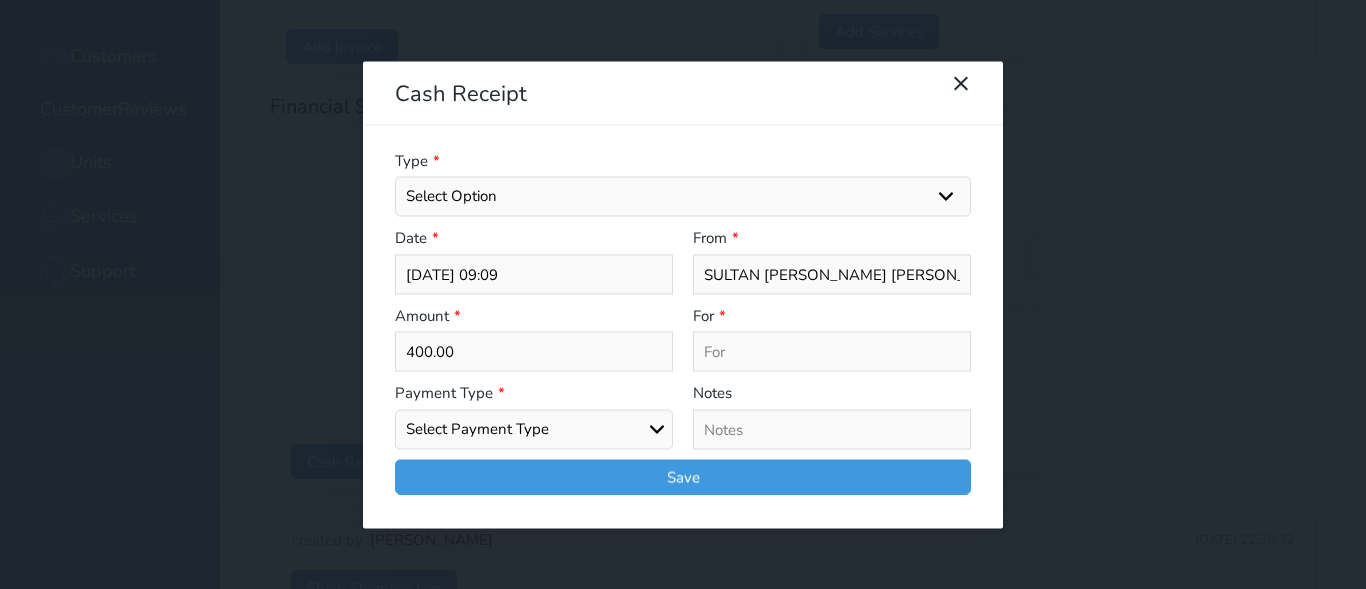 click on "Select Option   General receipts Rent value Bills insurance Retainer Not Applicable Other Laundry Wifi - Internet Car Parking Food Food & Beverages Beverages Cold Drinks Hot Drinks Breakfast Lunch Dinner Bakery & Cakes Swimming pool Gym SPA & Beauty Services Pick & Drop (Transport Services) Minibar Cable - TV Extra Bed Hairdresser Shopping Organized Tours Services Tour Guide Services" at bounding box center [683, 197] 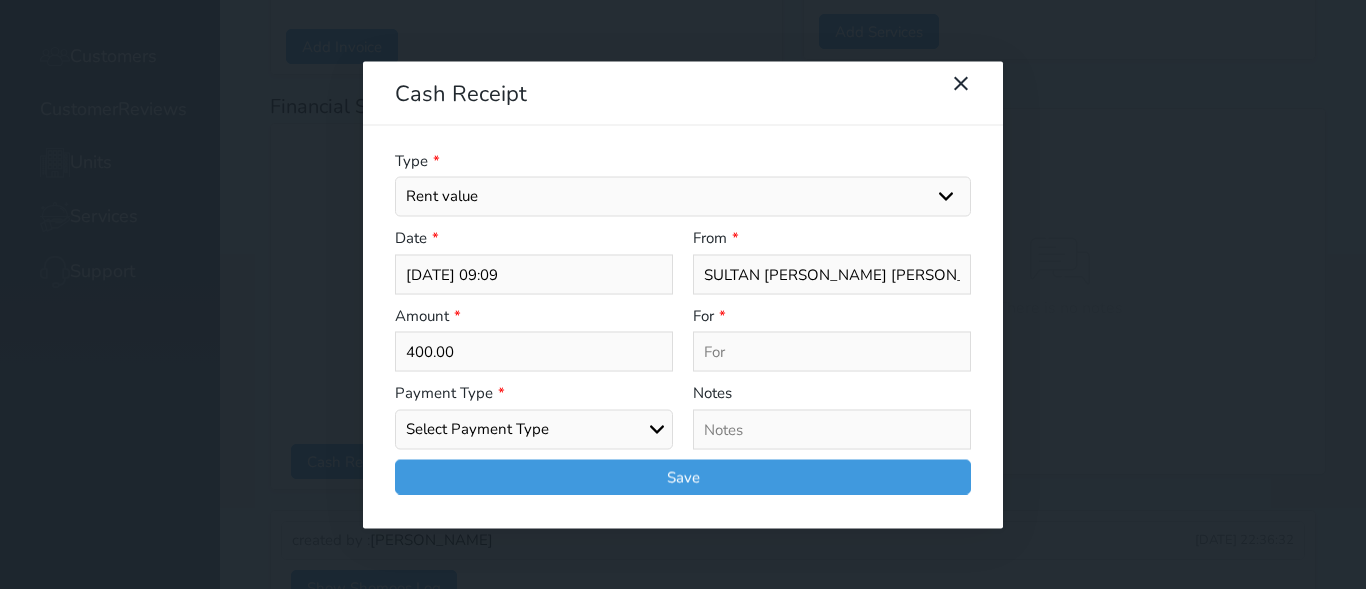 click on "Select Option   General receipts Rent value Bills insurance Retainer Not Applicable Other Laundry Wifi - Internet Car Parking Food Food & Beverages Beverages Cold Drinks Hot Drinks Breakfast Lunch Dinner Bakery & Cakes Swimming pool Gym SPA & Beauty Services Pick & Drop (Transport Services) Minibar Cable - TV Extra Bed Hairdresser Shopping Organized Tours Services Tour Guide Services" at bounding box center (683, 197) 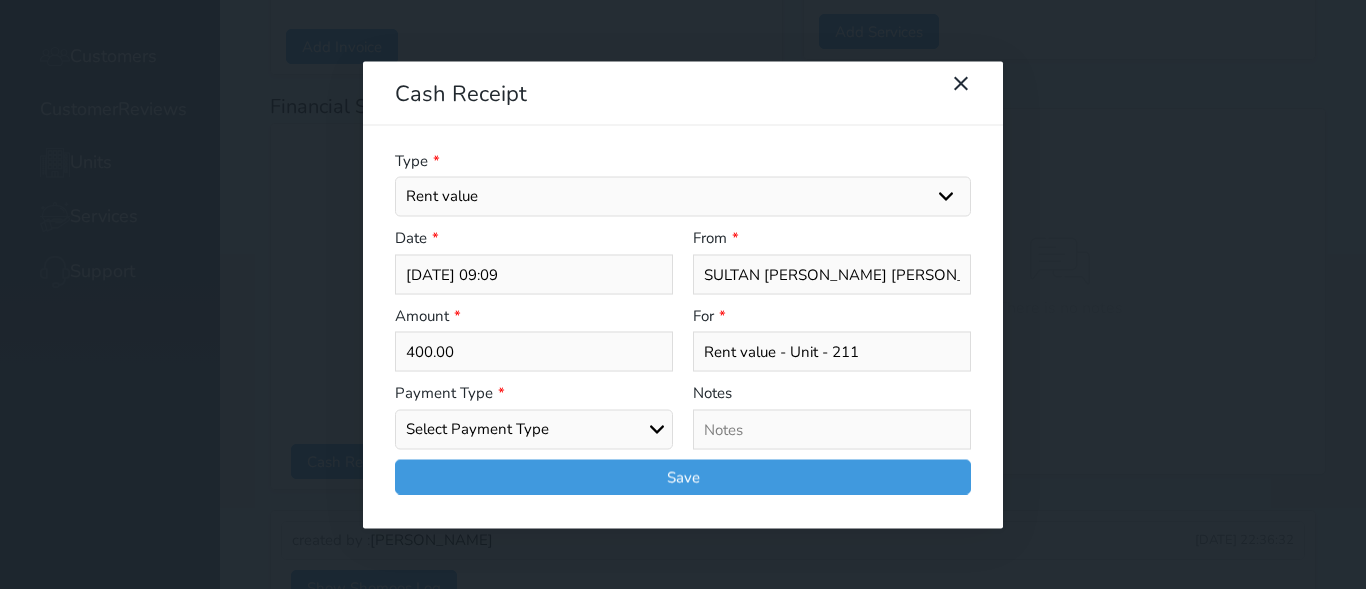 click on "Select Payment Type   Cash   Bank Transfer   Mada   Credit Card   Credit Payment" at bounding box center [534, 429] 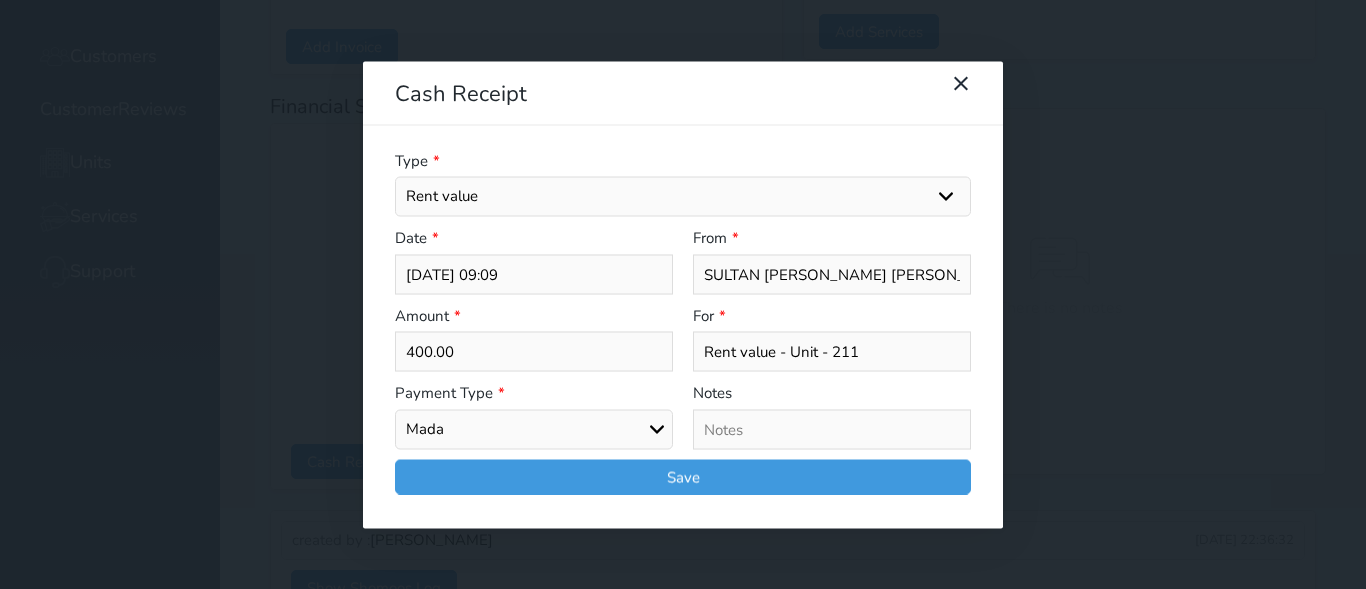 click on "Select Payment Type   Cash   Bank Transfer   Mada   Credit Card   Credit Payment" at bounding box center (534, 429) 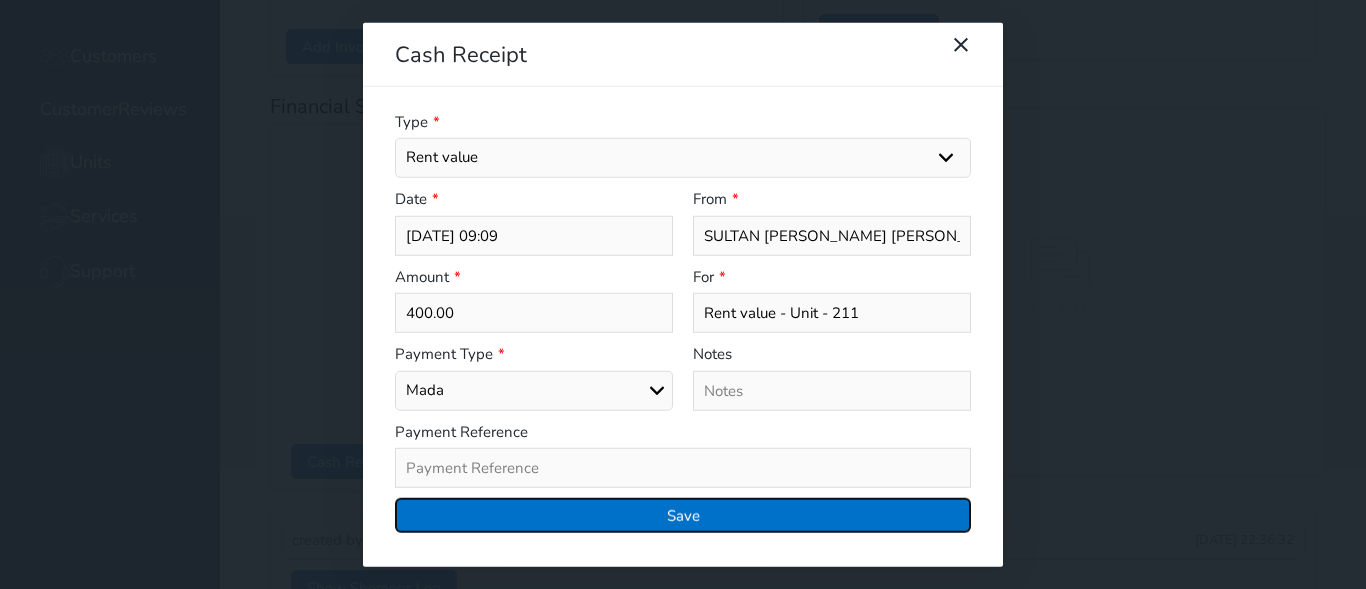 click on "Save" at bounding box center [683, 515] 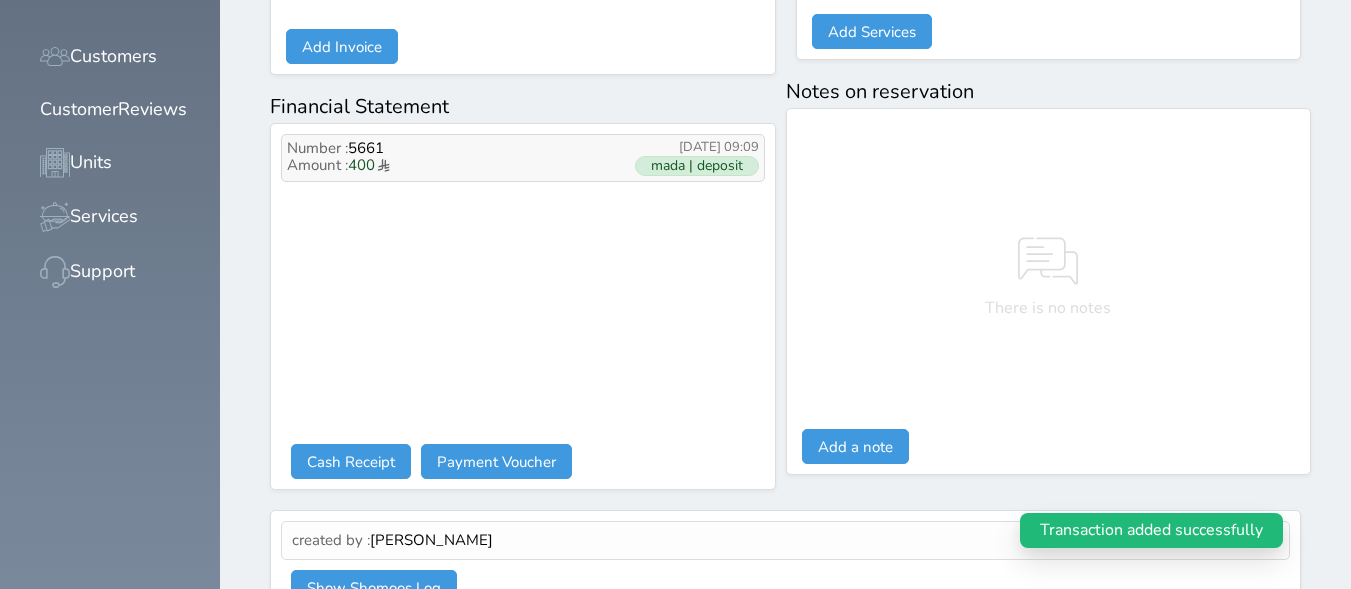 click on "mada | deposit" at bounding box center [697, 166] 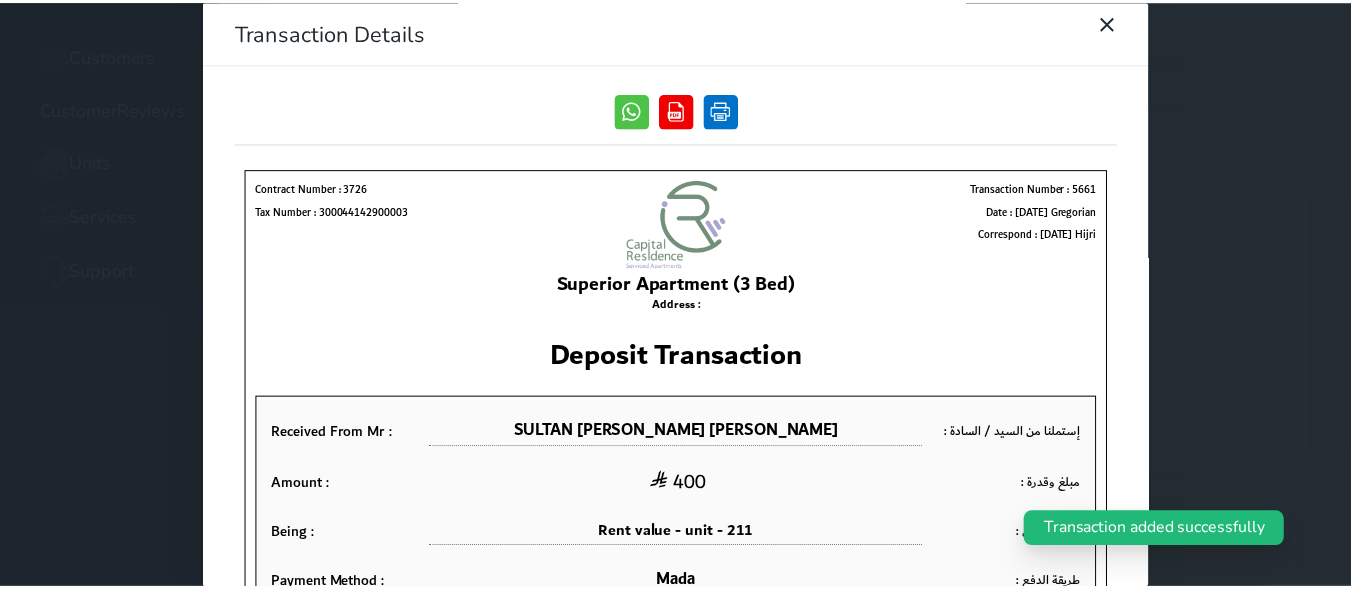 scroll, scrollTop: 0, scrollLeft: 0, axis: both 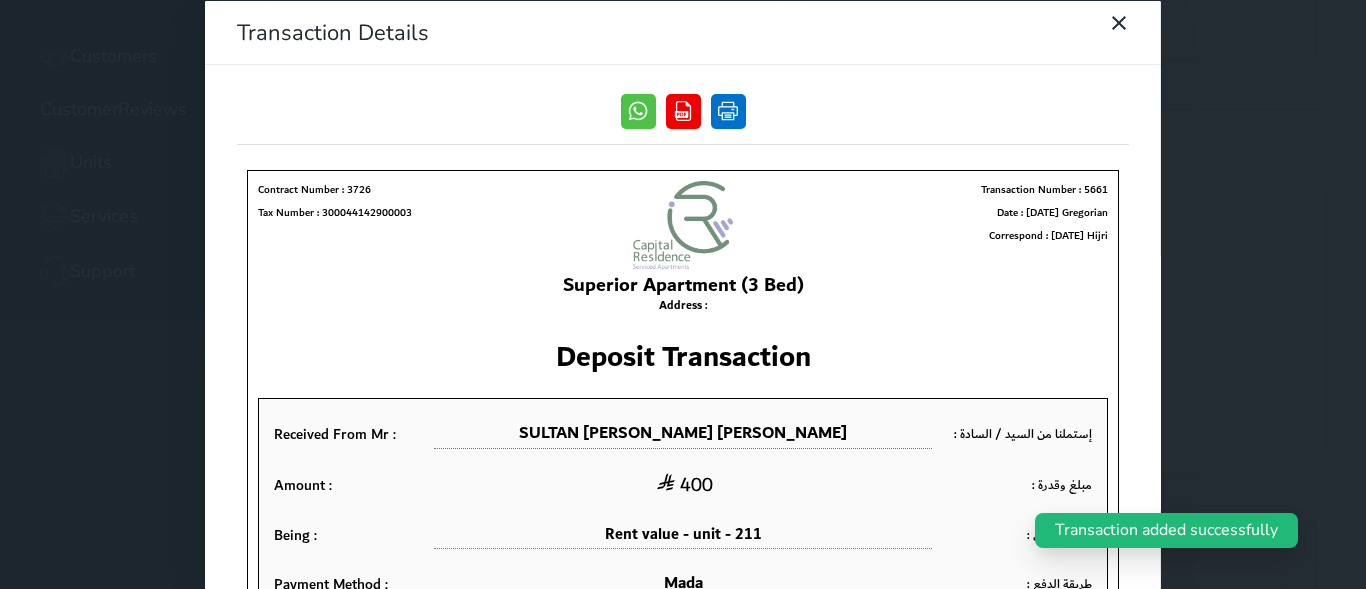 click at bounding box center (728, 110) 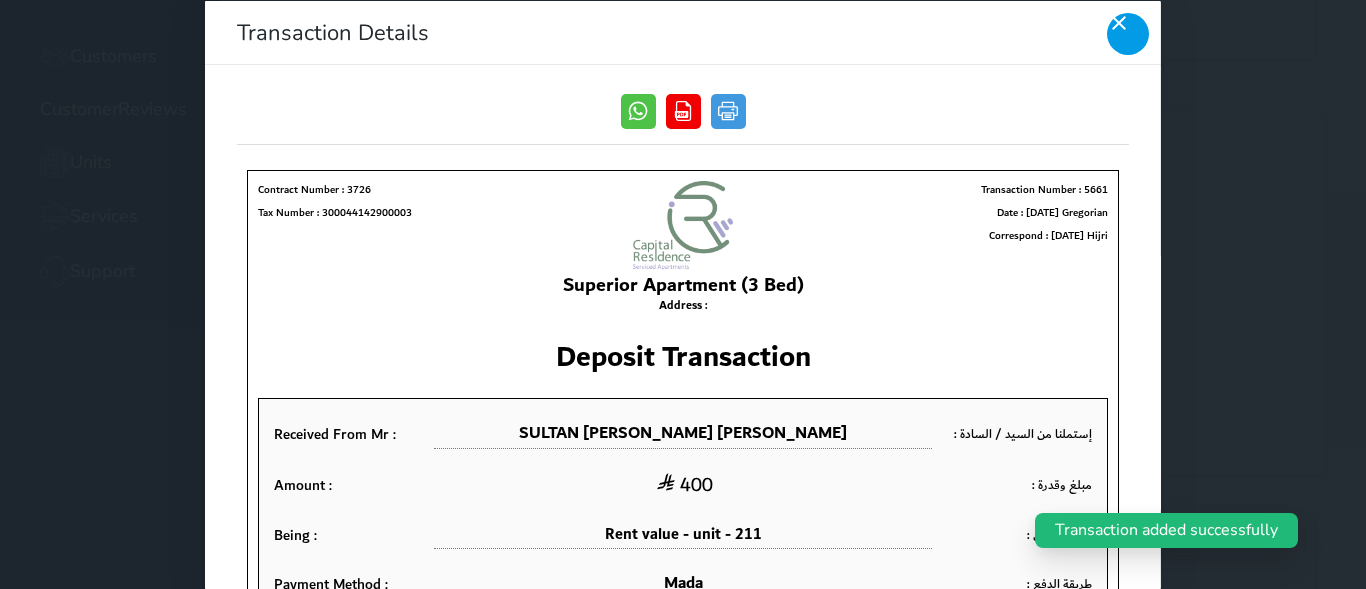 click 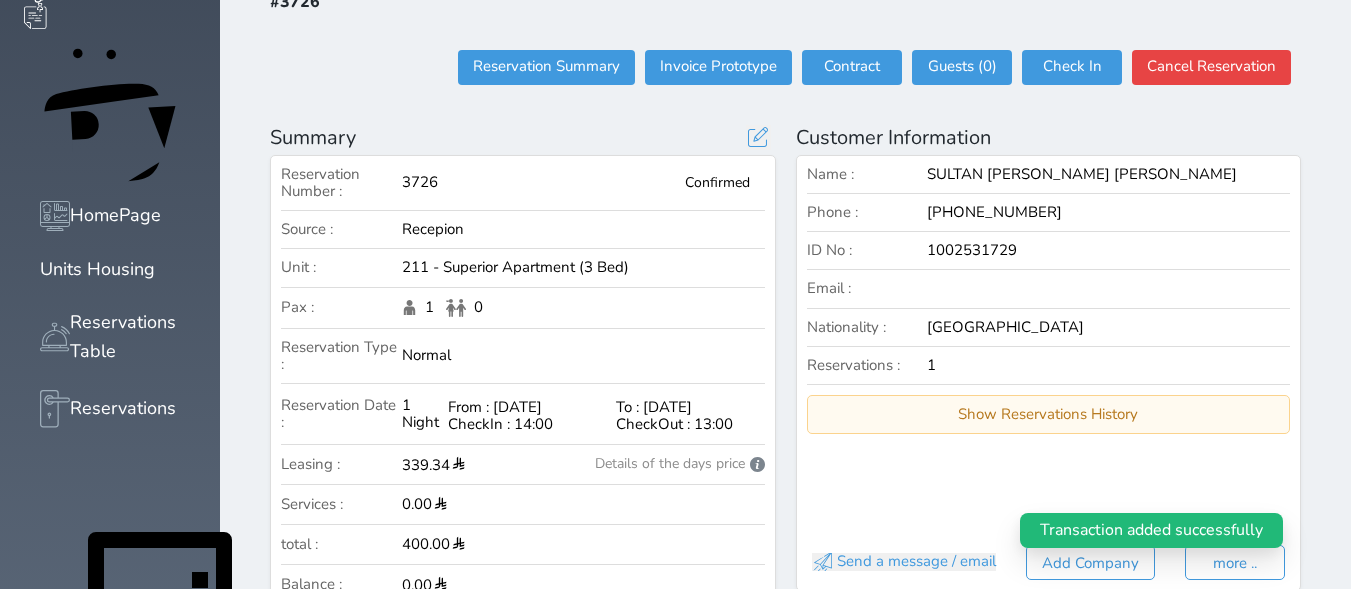 scroll, scrollTop: 0, scrollLeft: 0, axis: both 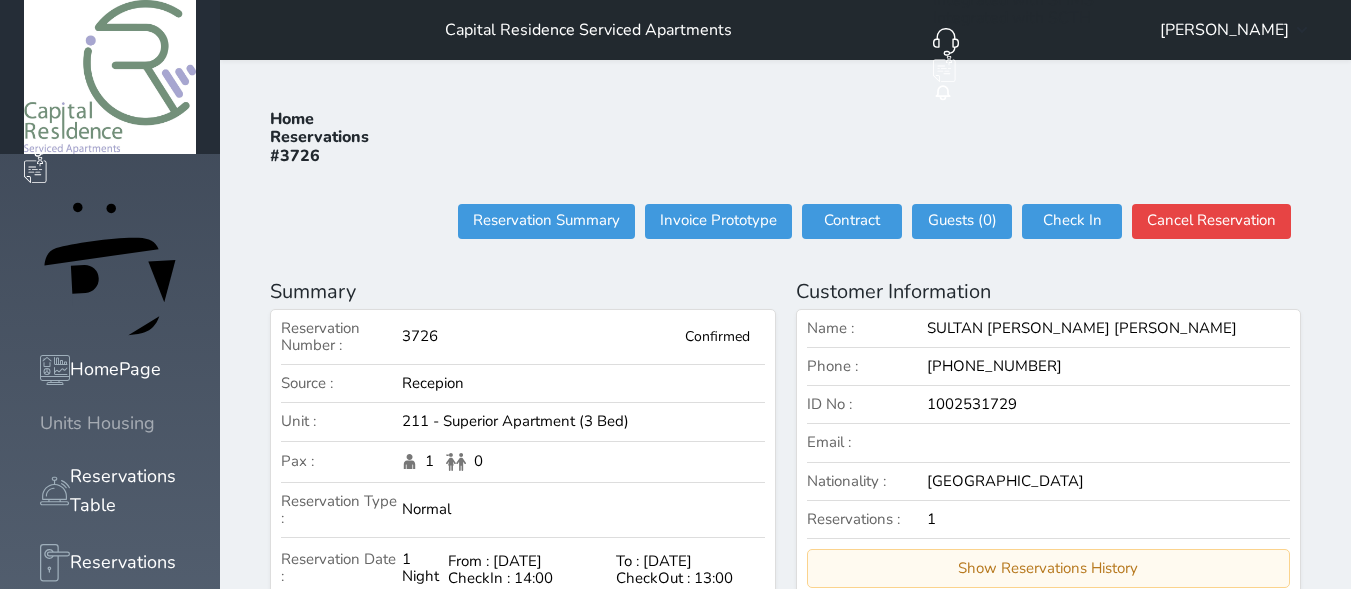 click 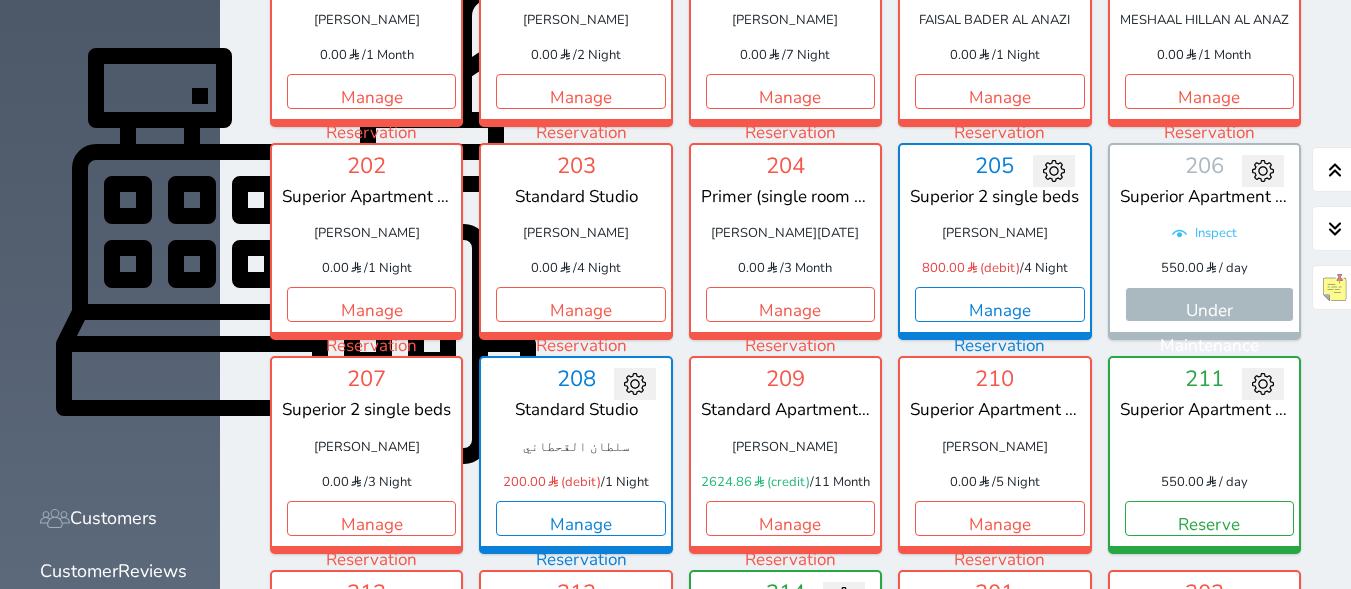 scroll, scrollTop: 660, scrollLeft: 0, axis: vertical 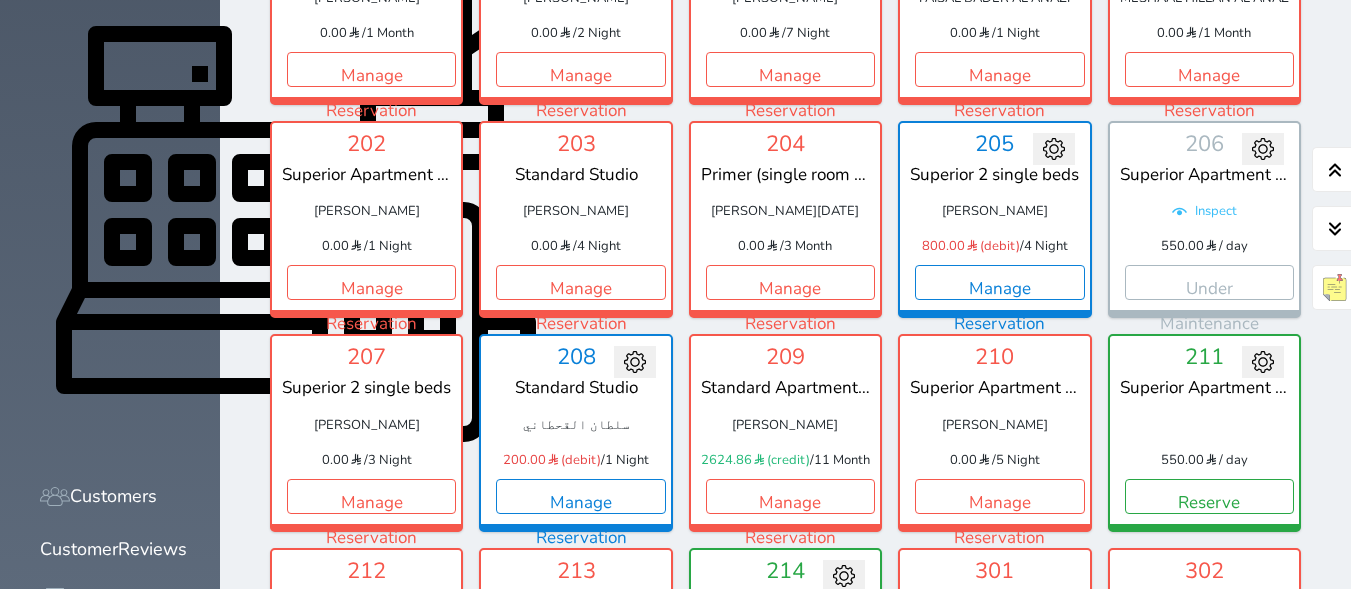 click 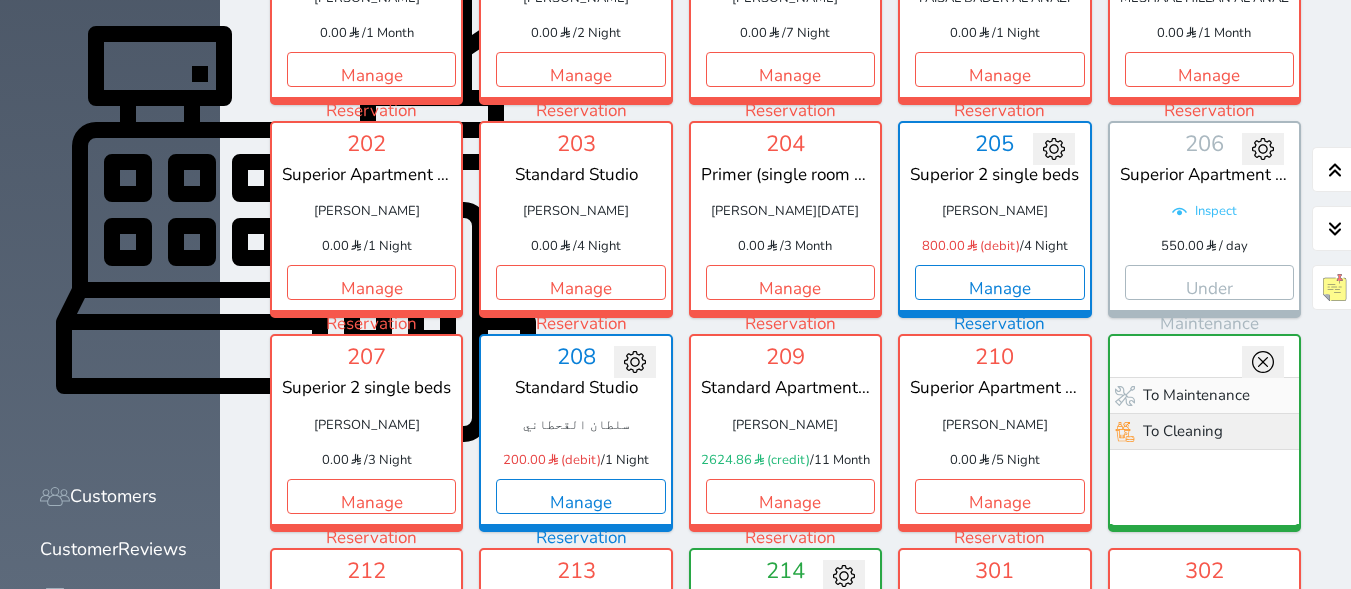 click on "To Cleaning" at bounding box center (1204, 431) 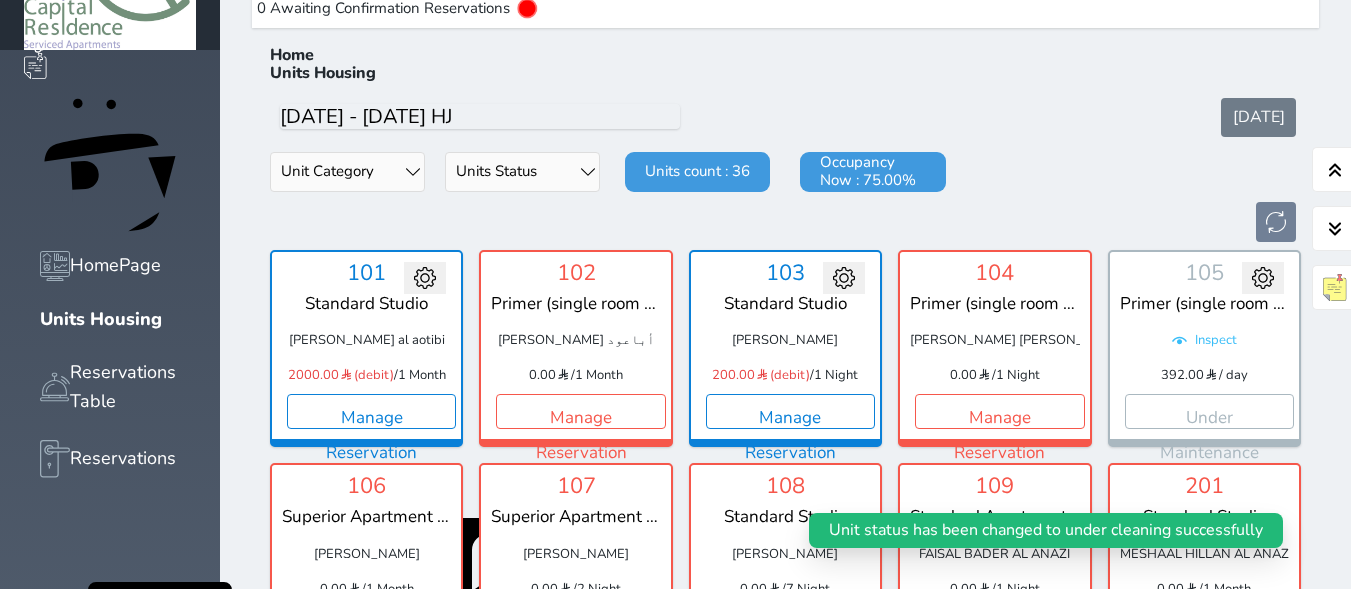 scroll, scrollTop: 0, scrollLeft: 0, axis: both 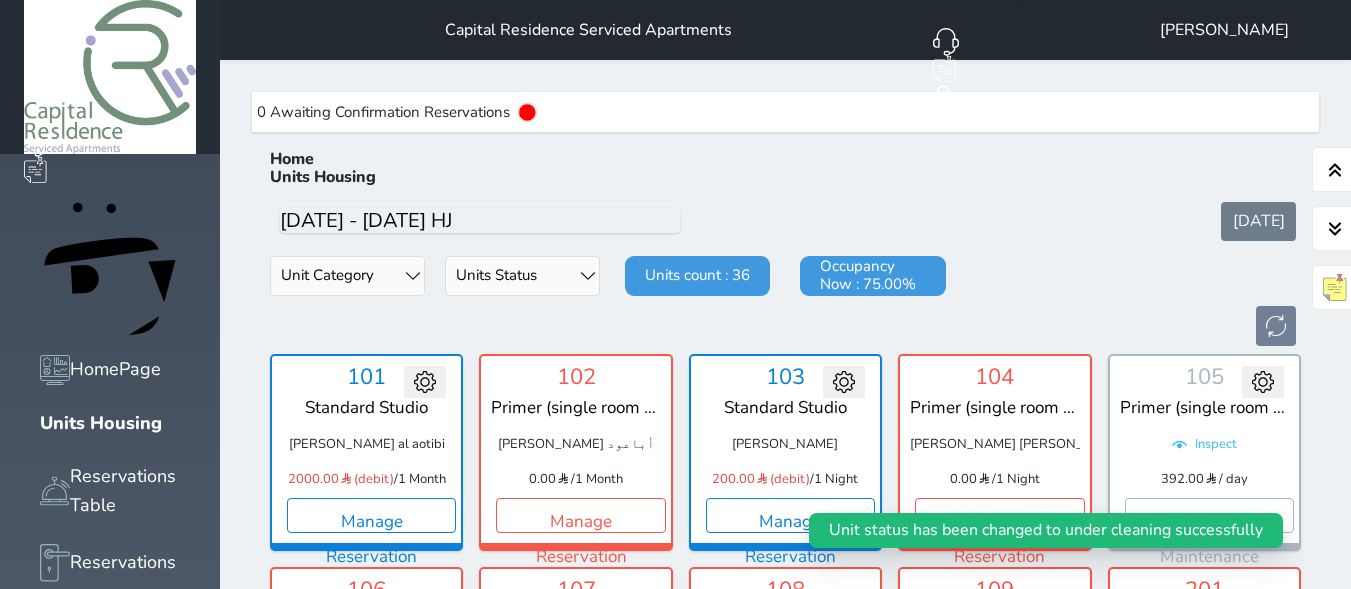 click on "[PERSON_NAME]" at bounding box center (1224, 30) 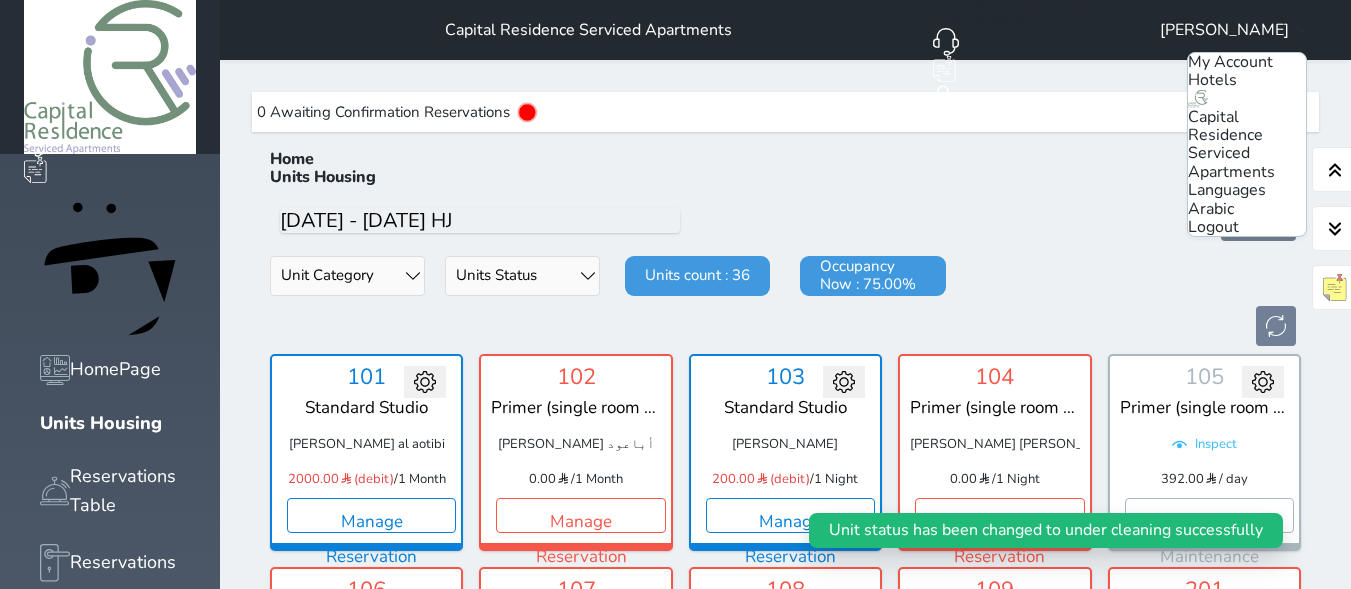 click on "Arabic" at bounding box center [1211, 209] 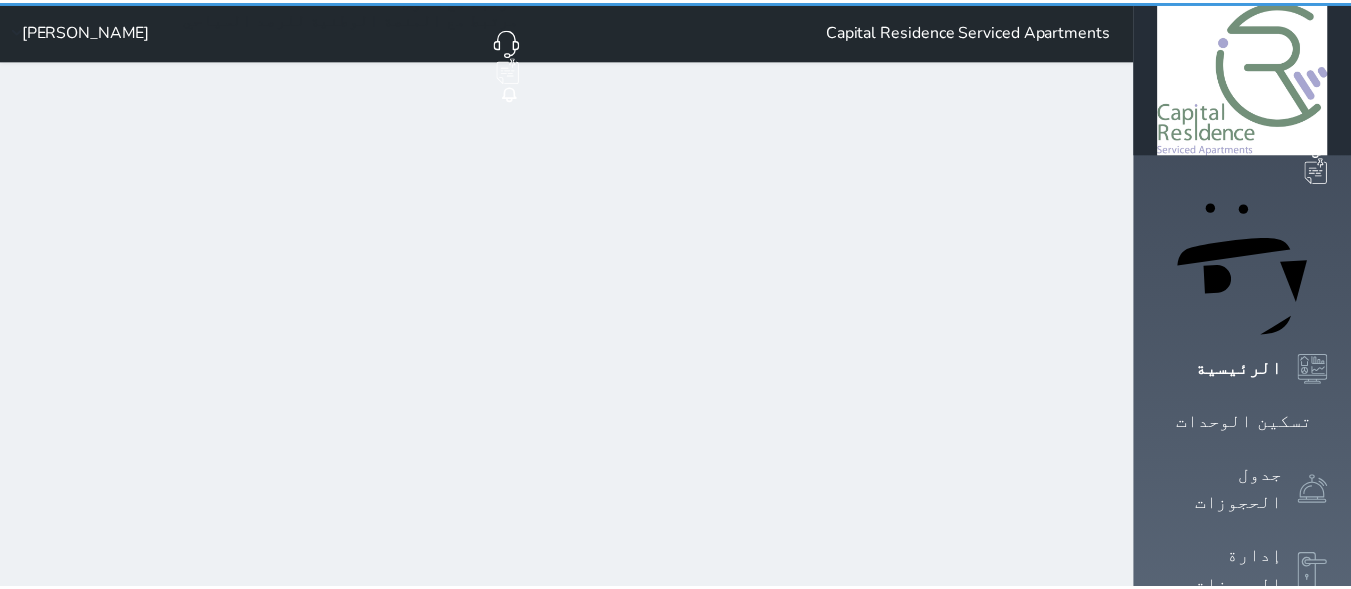 scroll, scrollTop: 0, scrollLeft: 0, axis: both 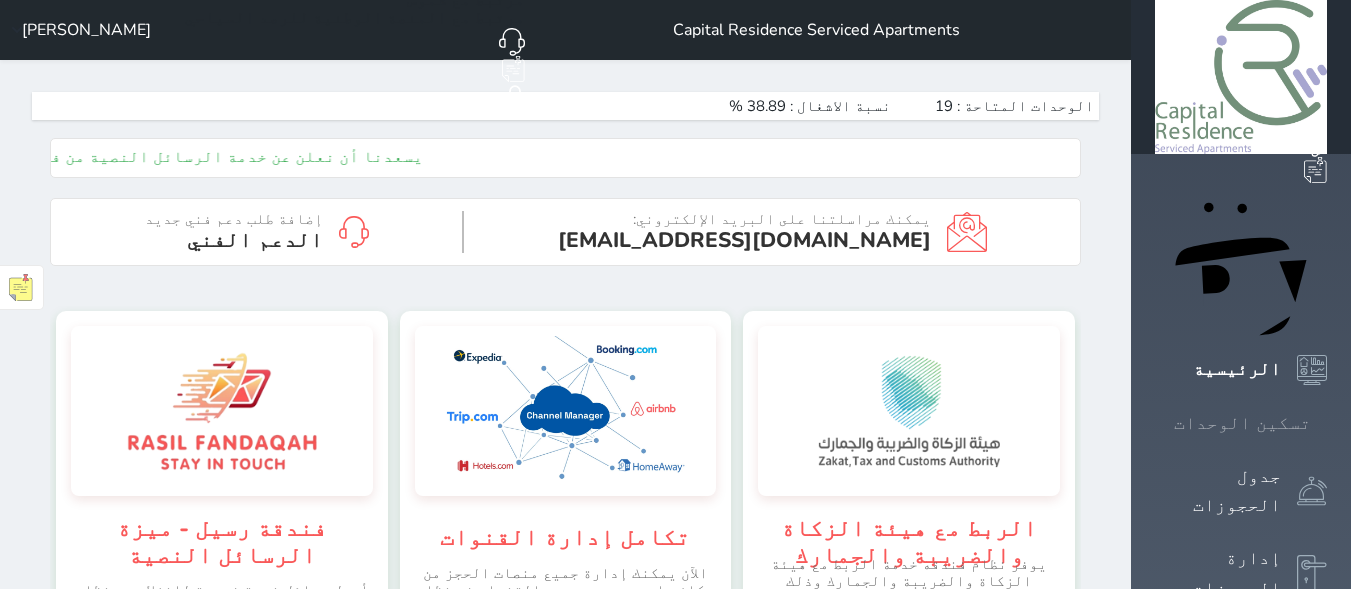 click on "تسكين الوحدات" at bounding box center (1242, 423) 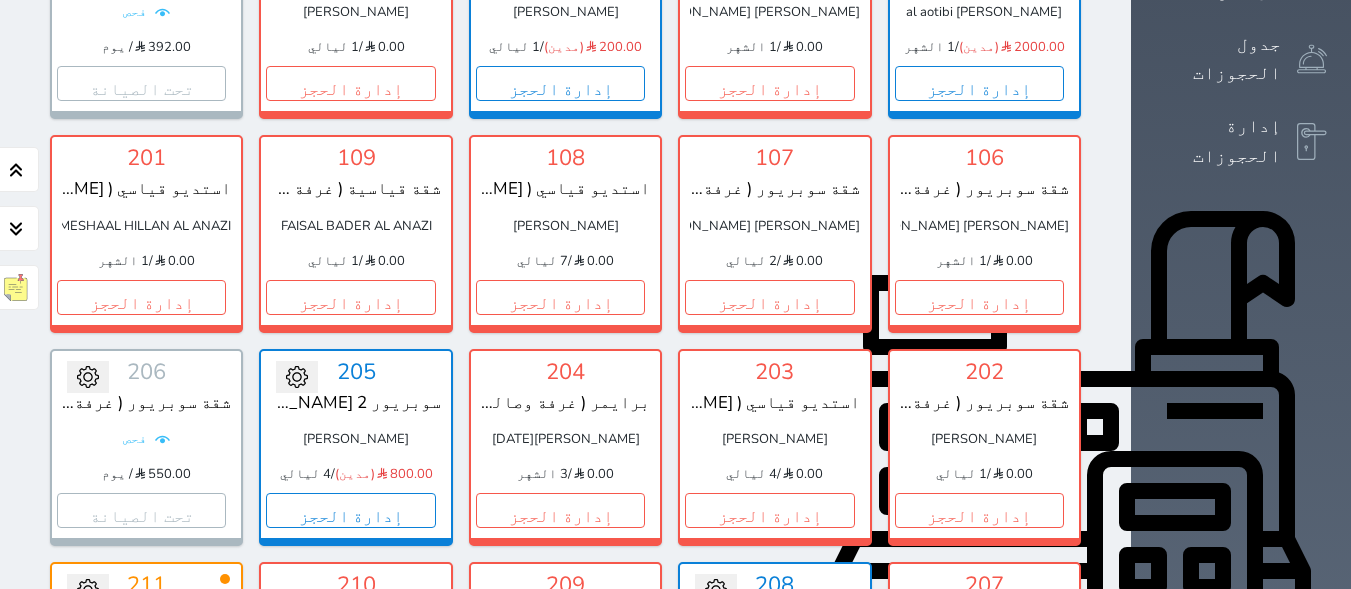 scroll, scrollTop: 600, scrollLeft: 0, axis: vertical 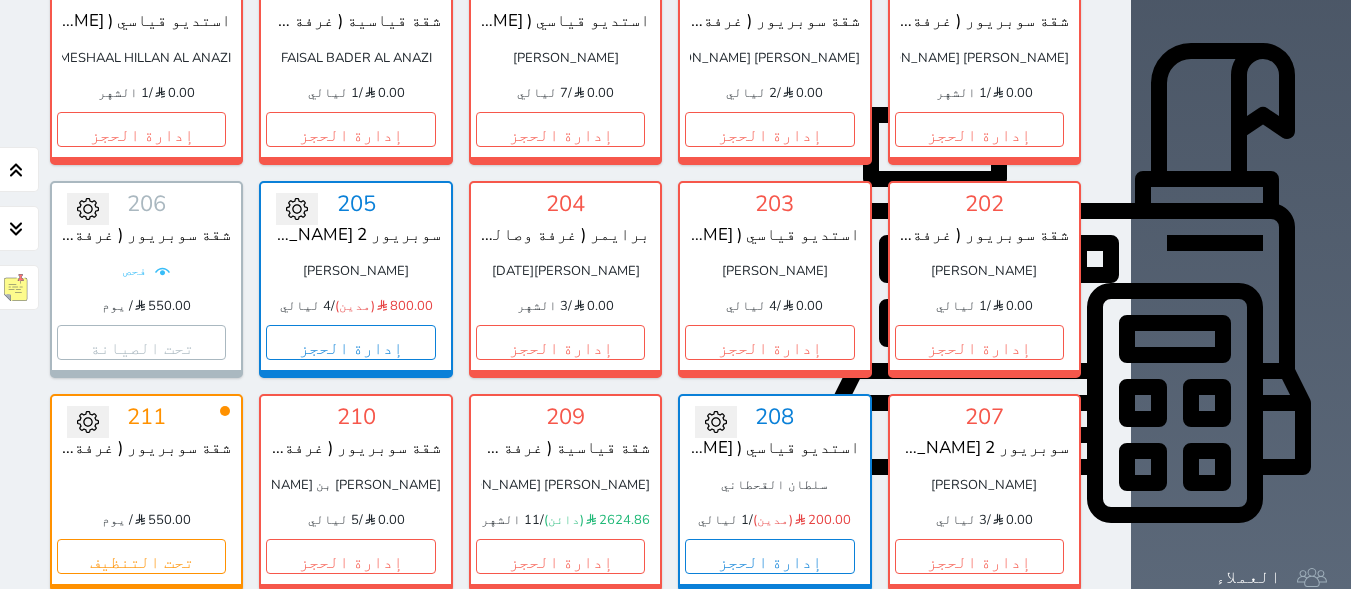click on "إدارة الحجز" at bounding box center (350, 769) 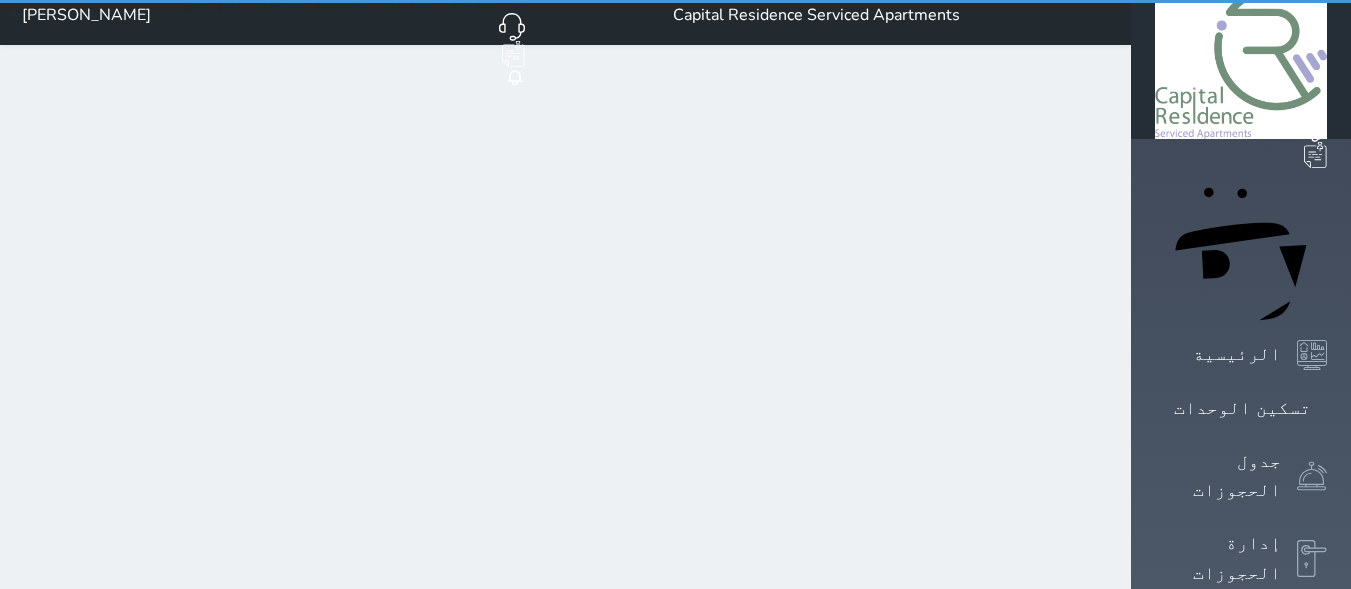 scroll, scrollTop: 0, scrollLeft: 0, axis: both 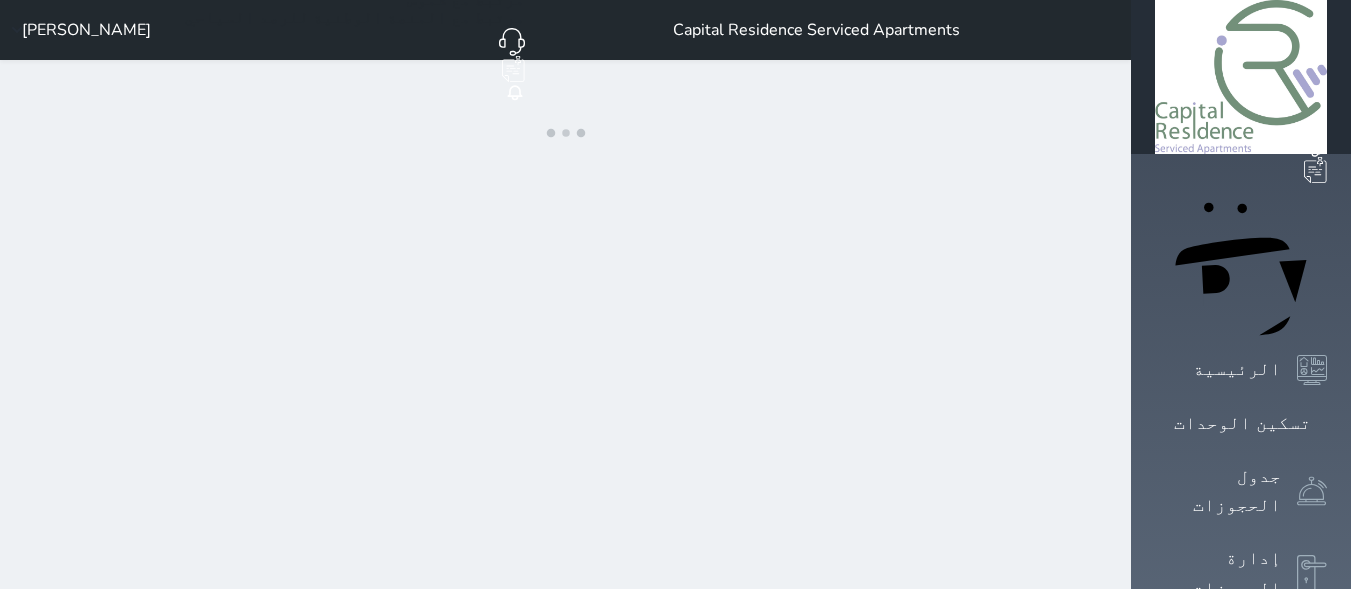 select on "4" 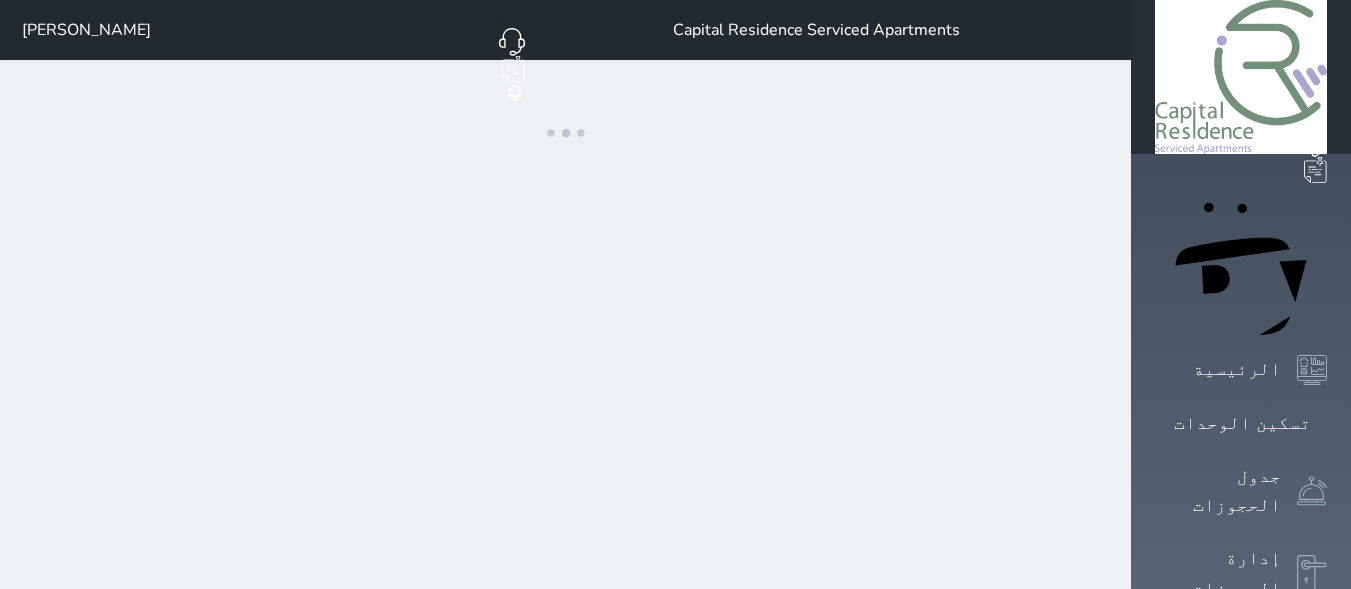 select on "female" 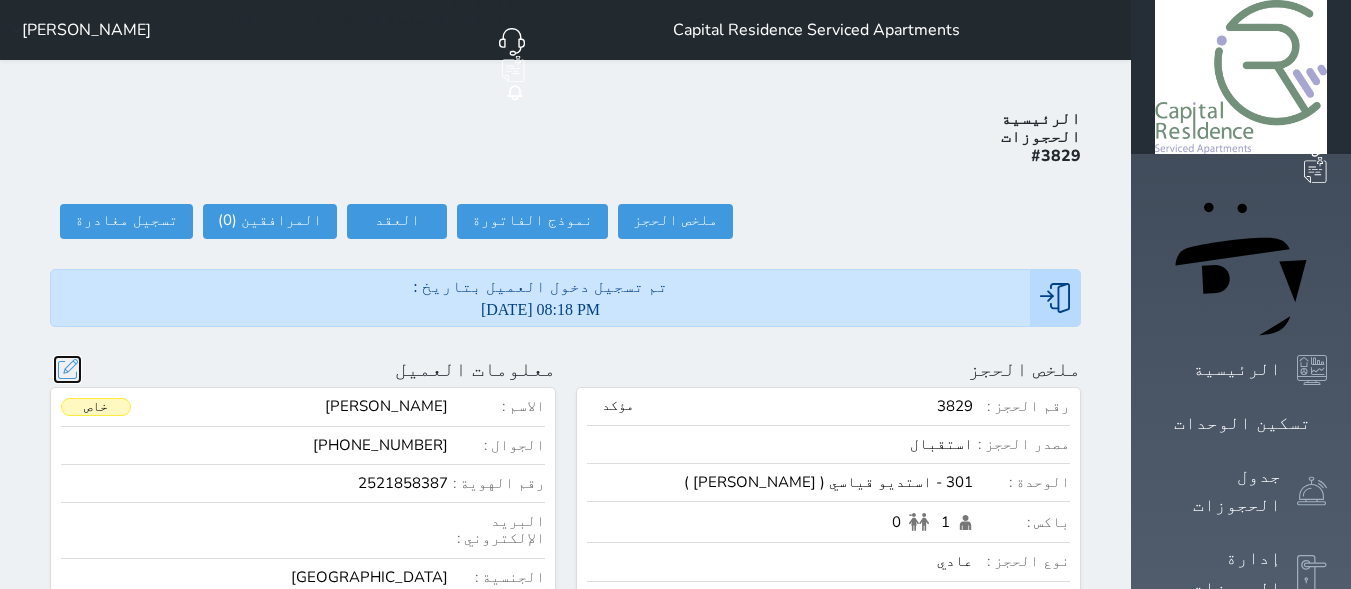 click at bounding box center (67, 369) 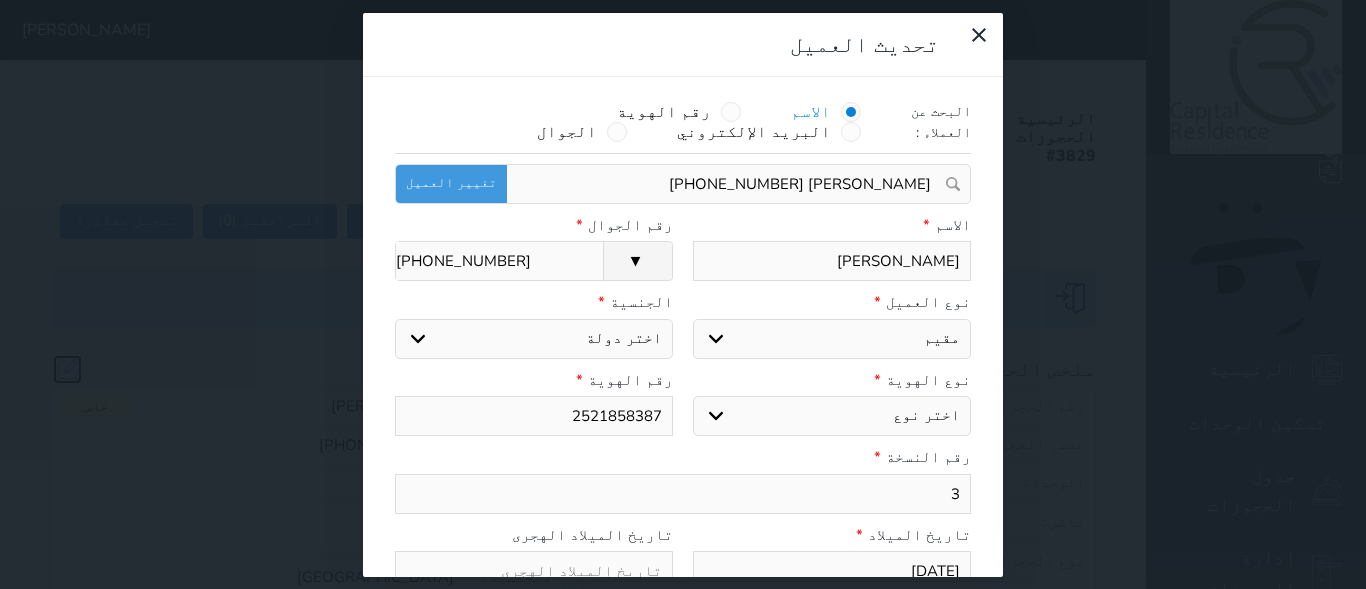 select 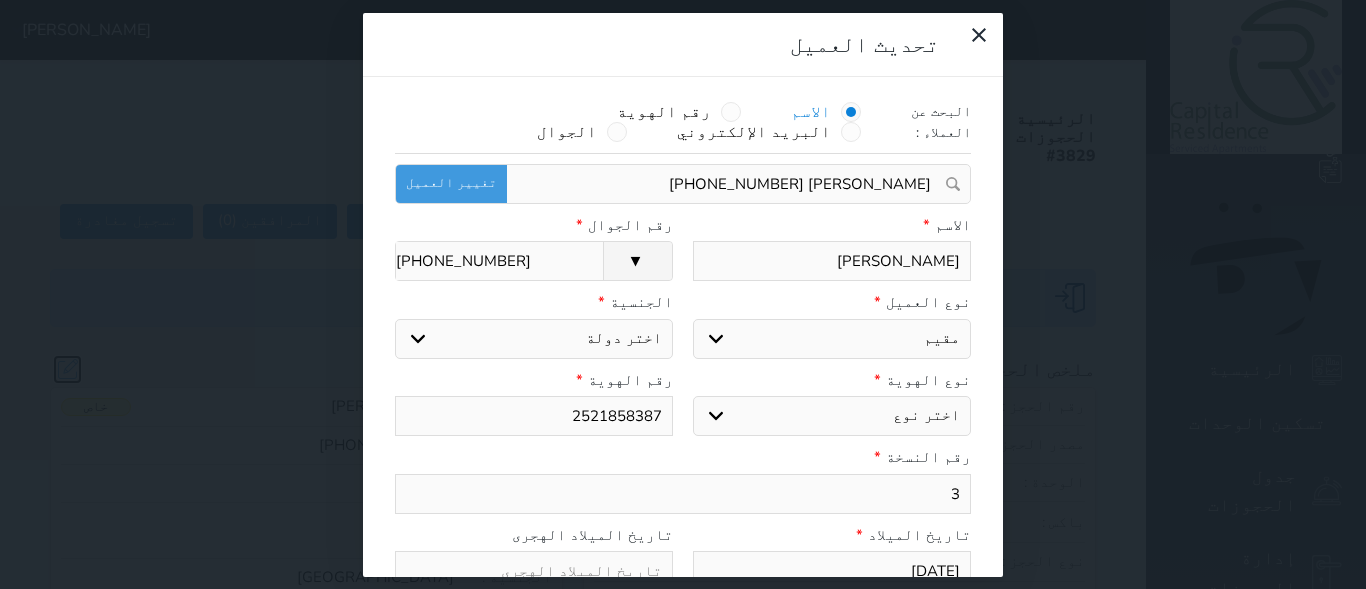 select on "4" 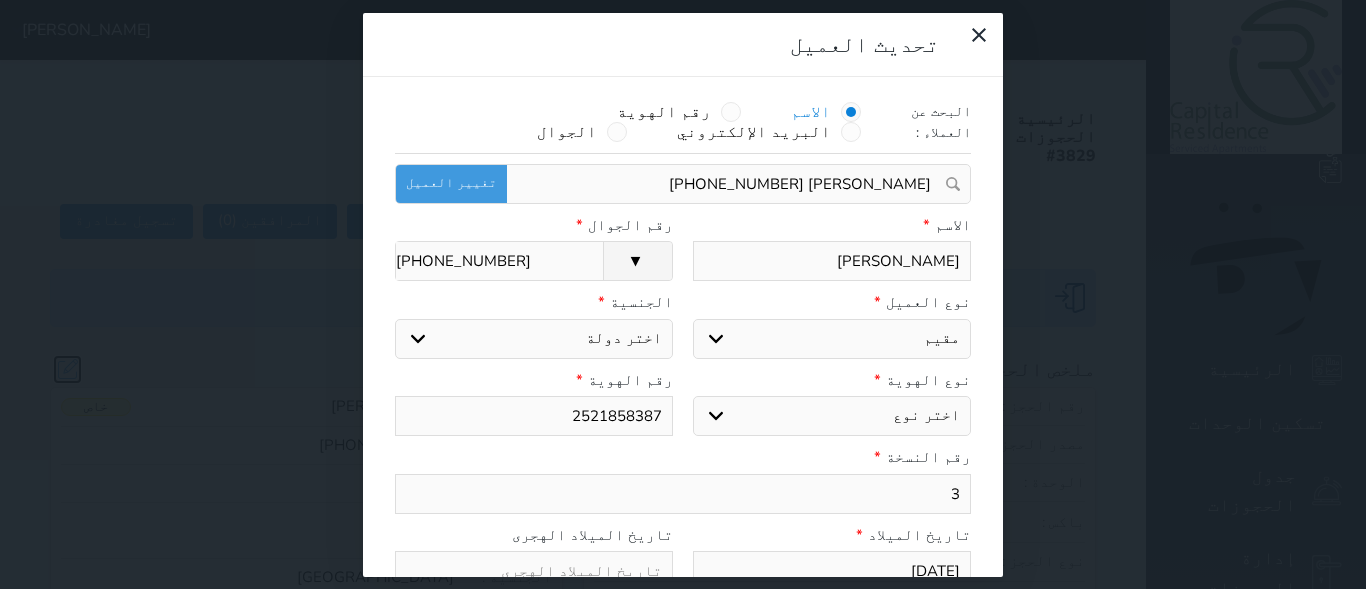 select on "207" 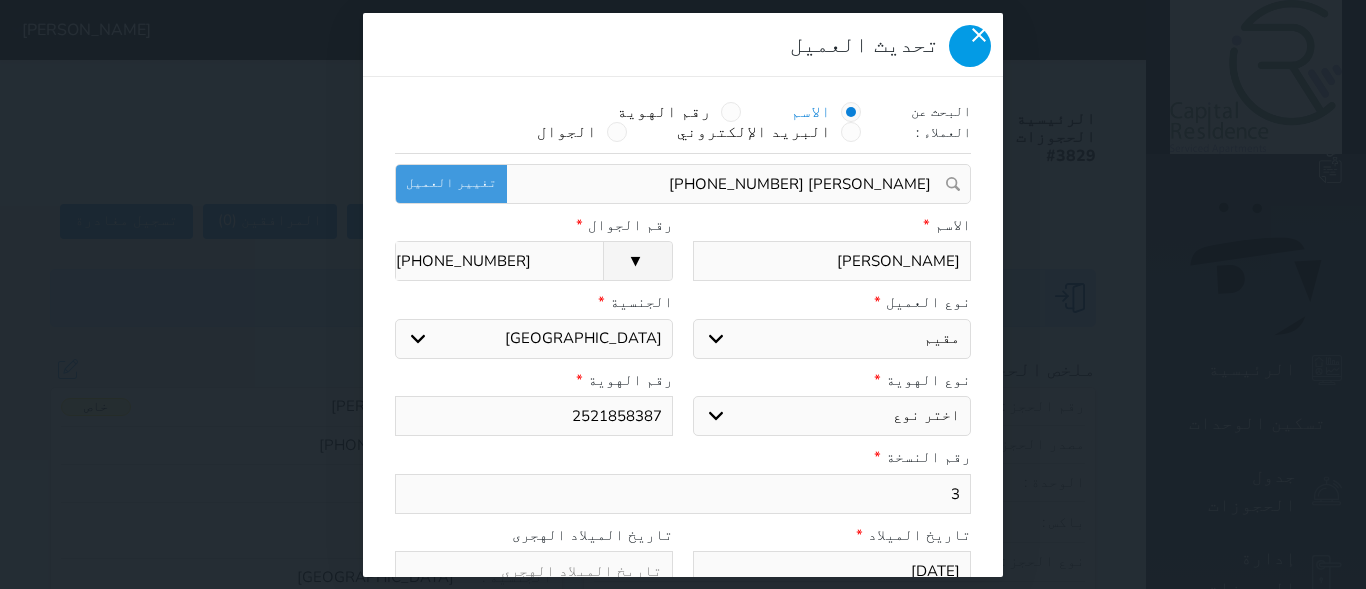 click 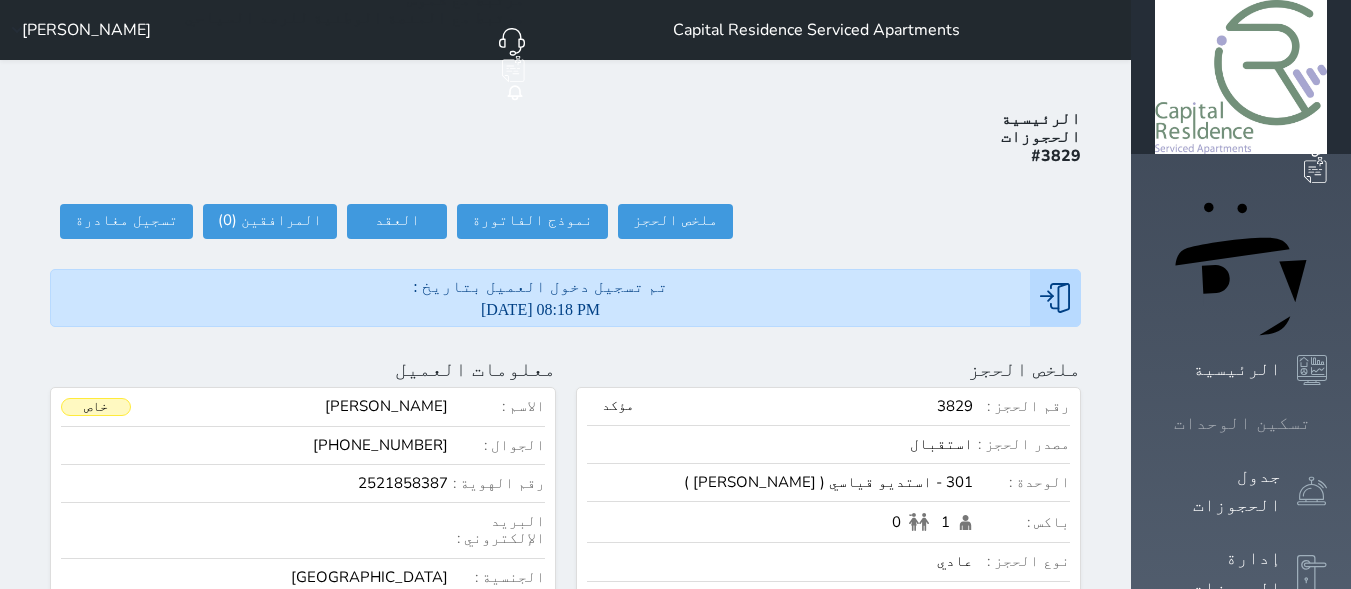 click at bounding box center [1327, 423] 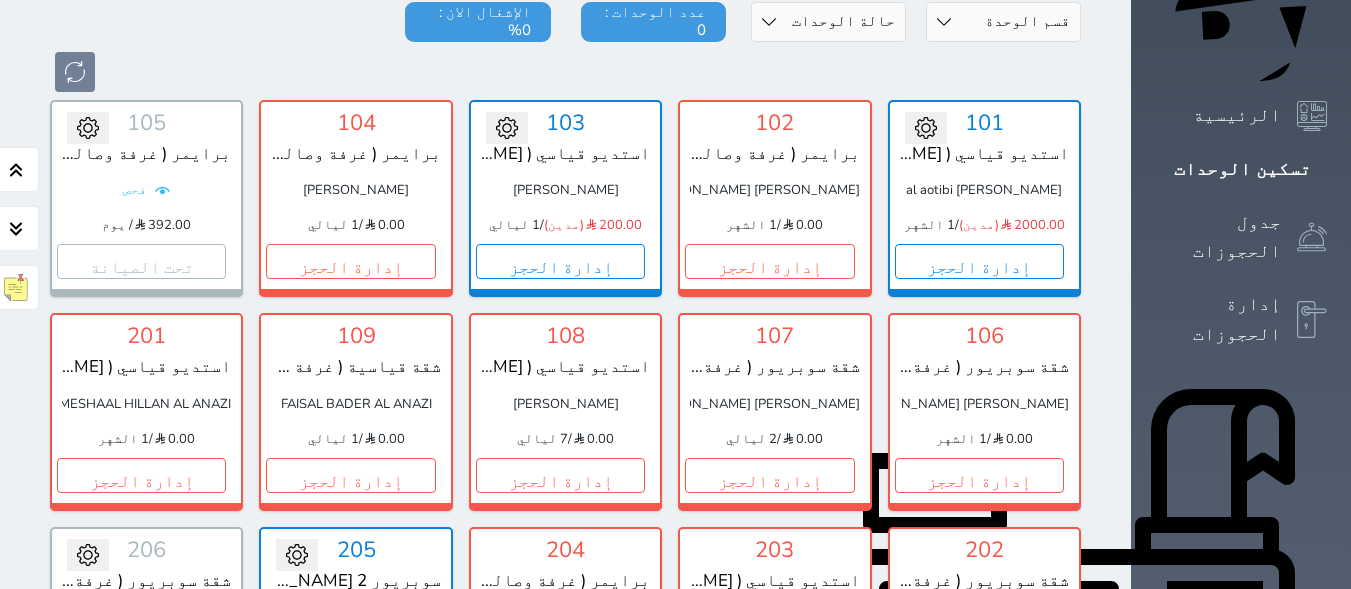 scroll, scrollTop: 260, scrollLeft: 0, axis: vertical 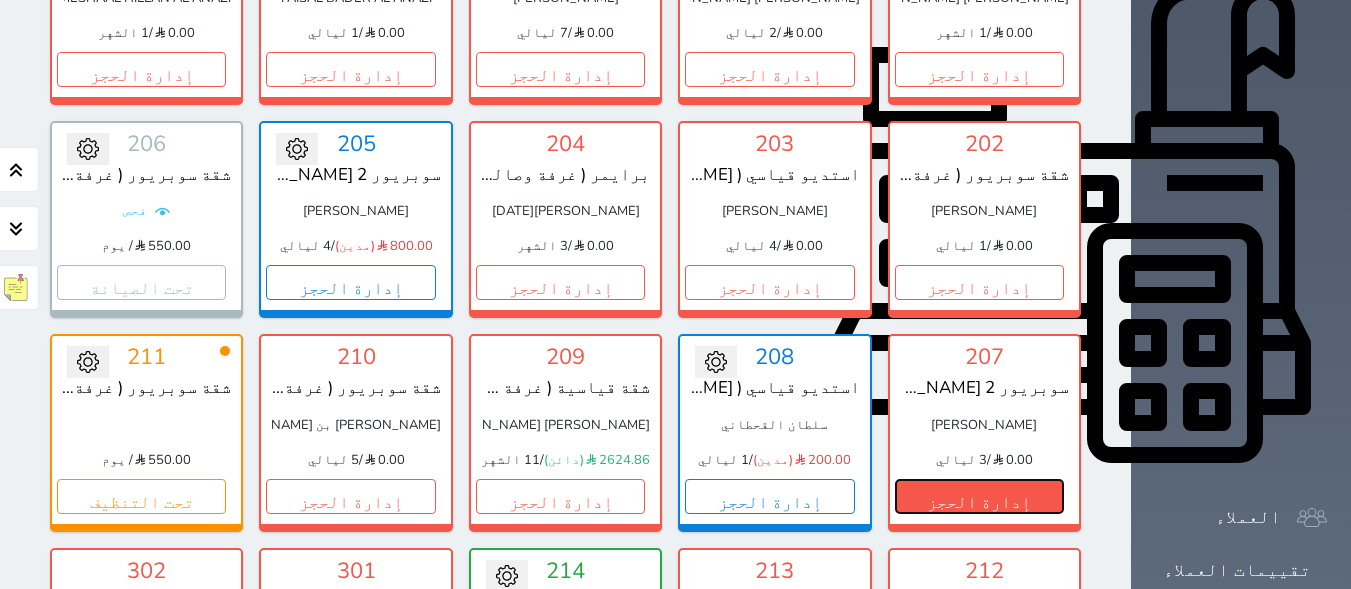 click on "إدارة الحجز" at bounding box center [979, 496] 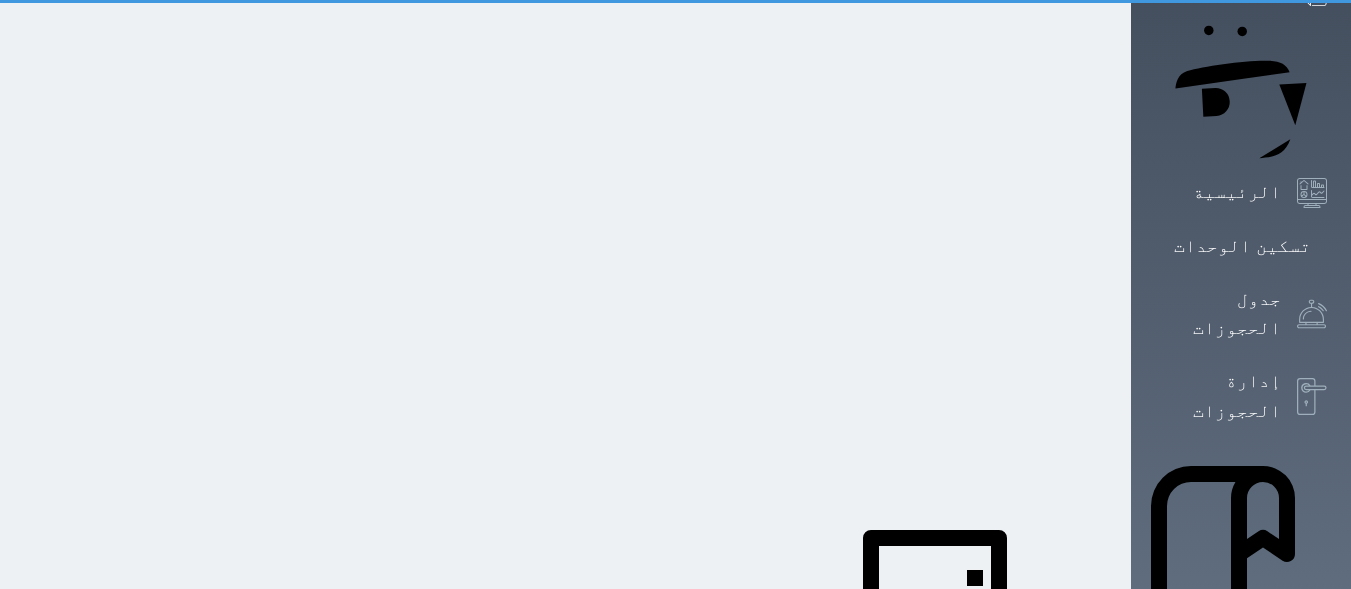 scroll, scrollTop: 0, scrollLeft: 0, axis: both 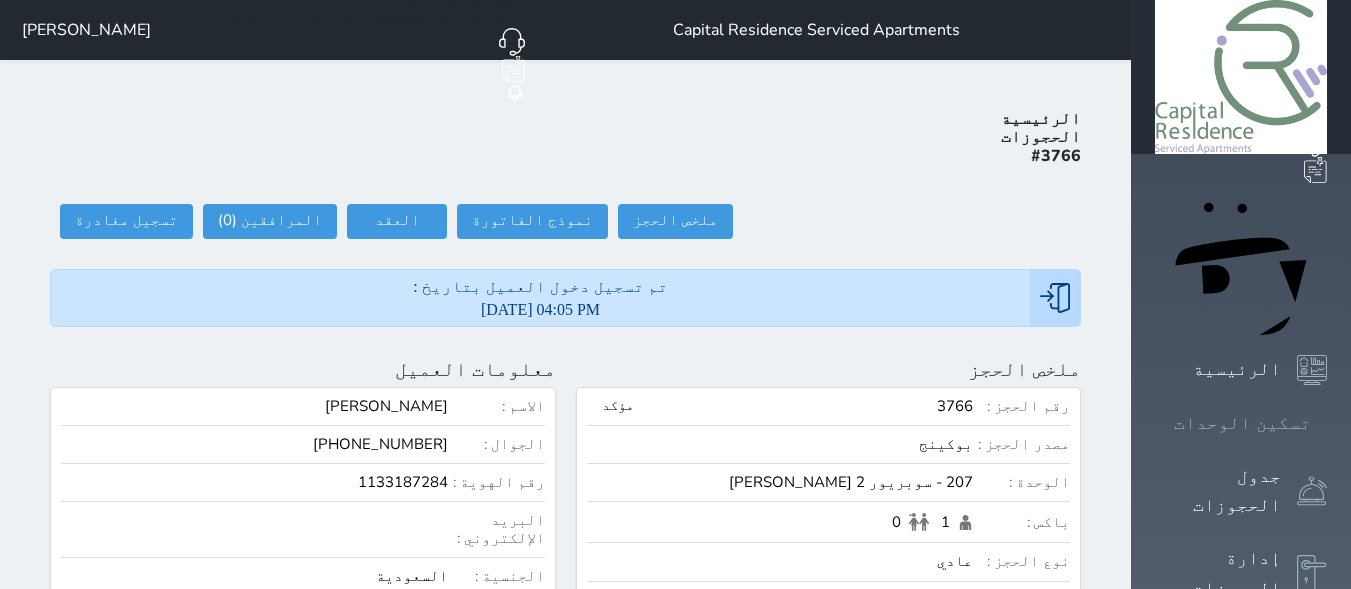 click on "تسكين الوحدات" at bounding box center [1241, 423] 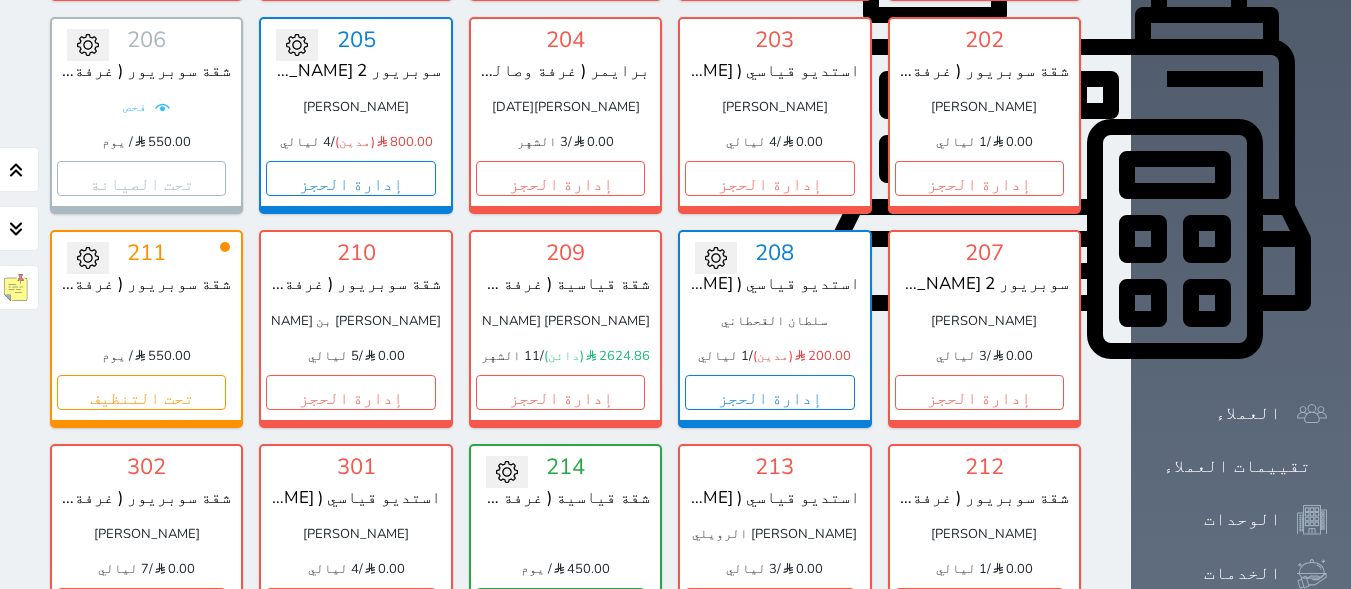 scroll, scrollTop: 760, scrollLeft: 0, axis: vertical 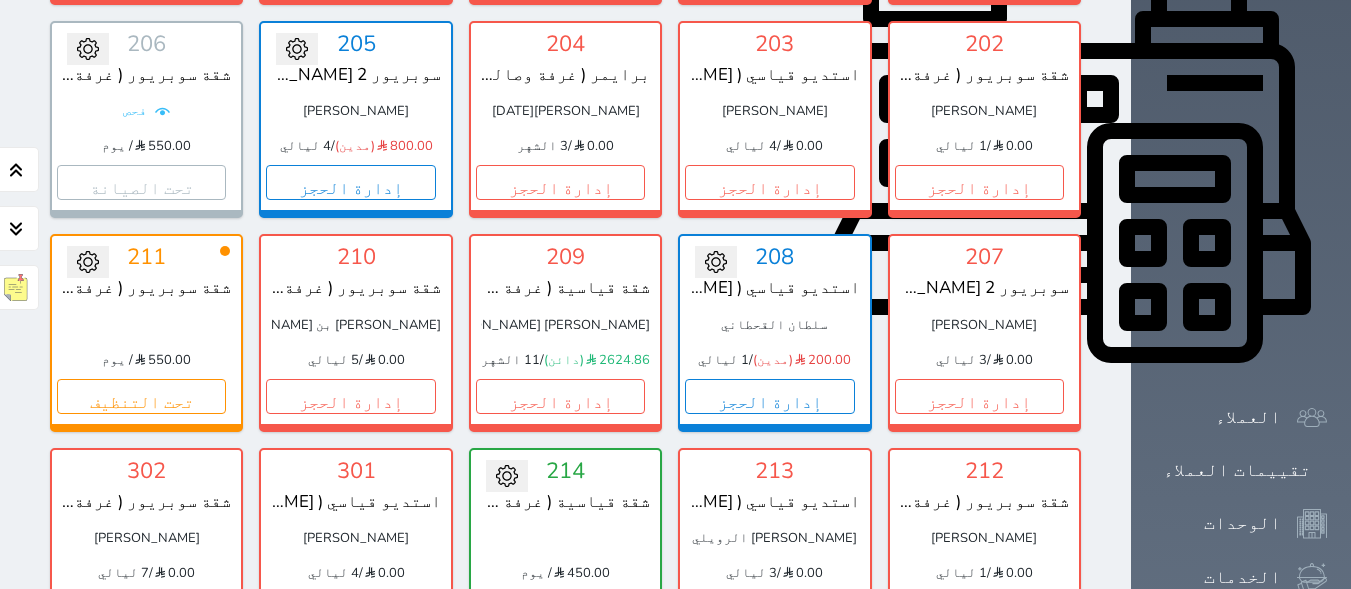 click on "إدارة الحجز" at bounding box center (350, 609) 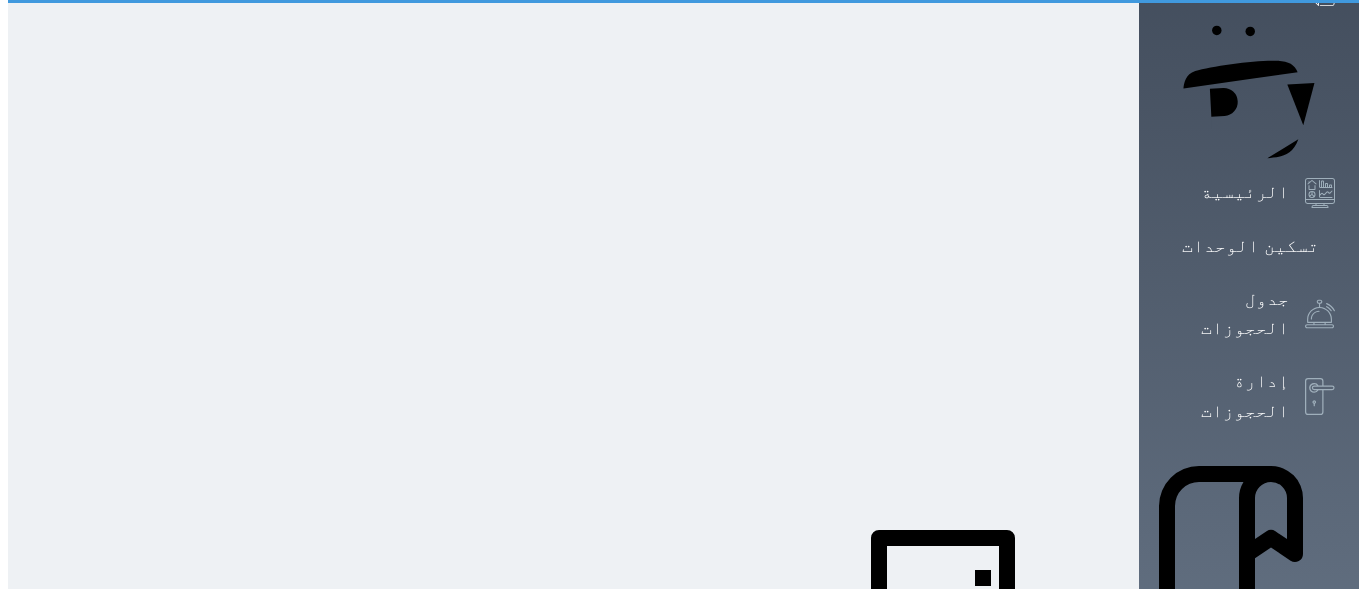 scroll, scrollTop: 0, scrollLeft: 0, axis: both 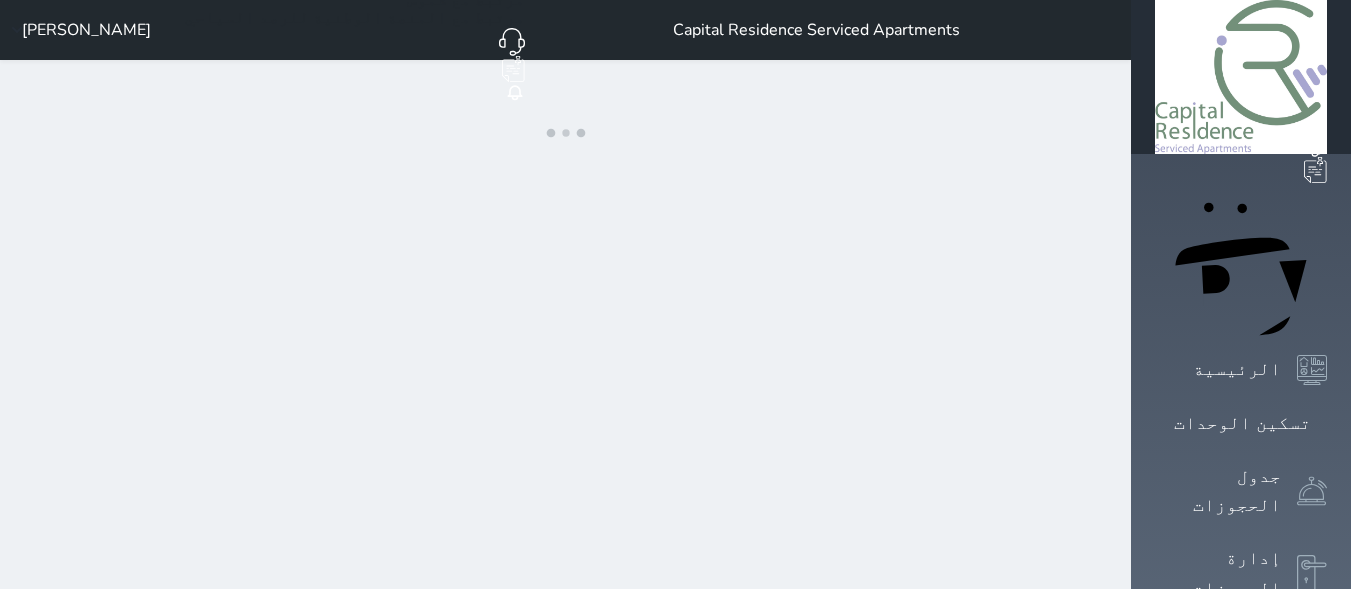 select on "4" 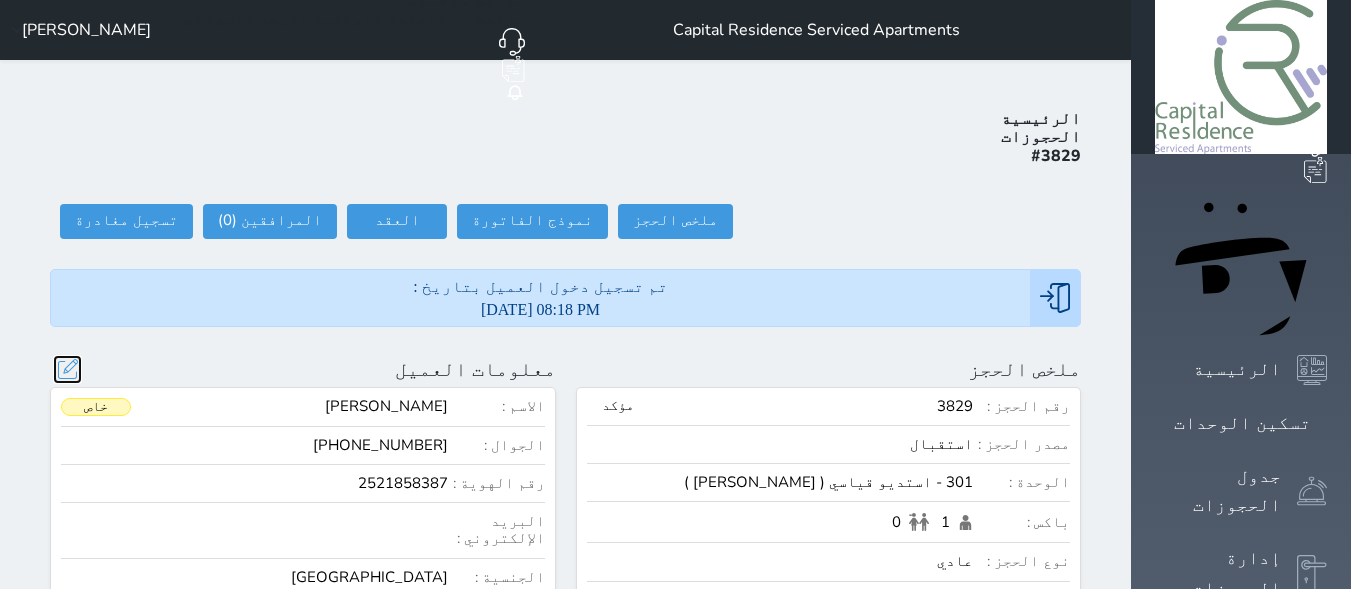 click at bounding box center [67, 369] 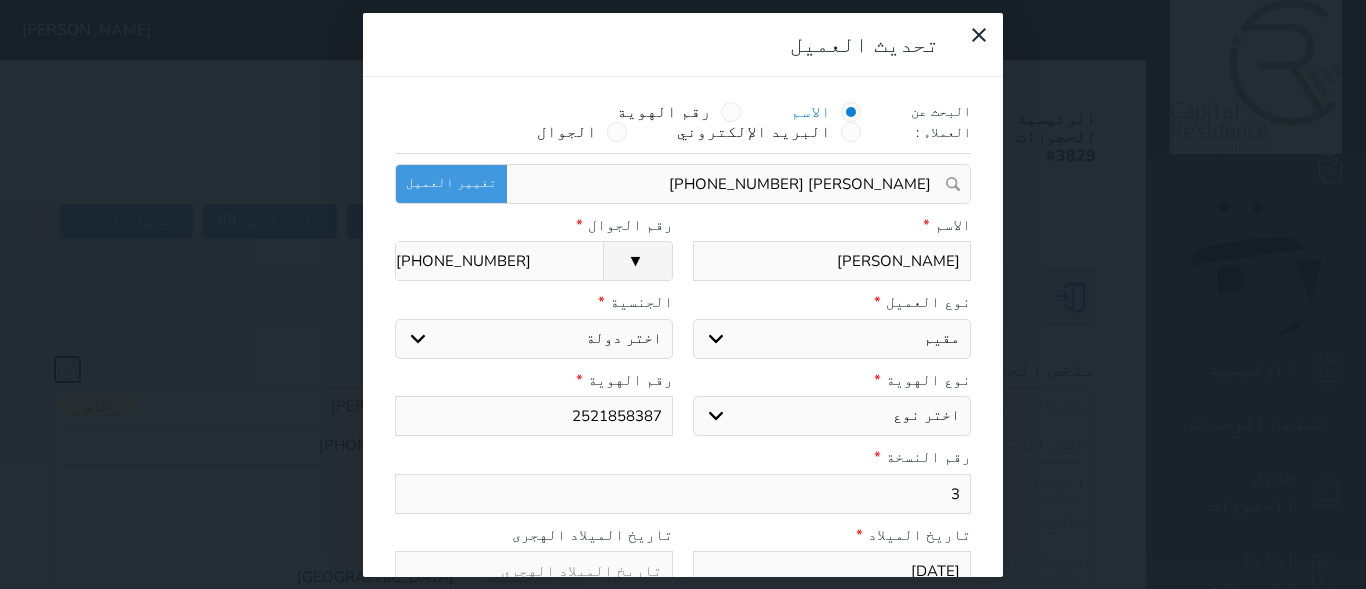 select 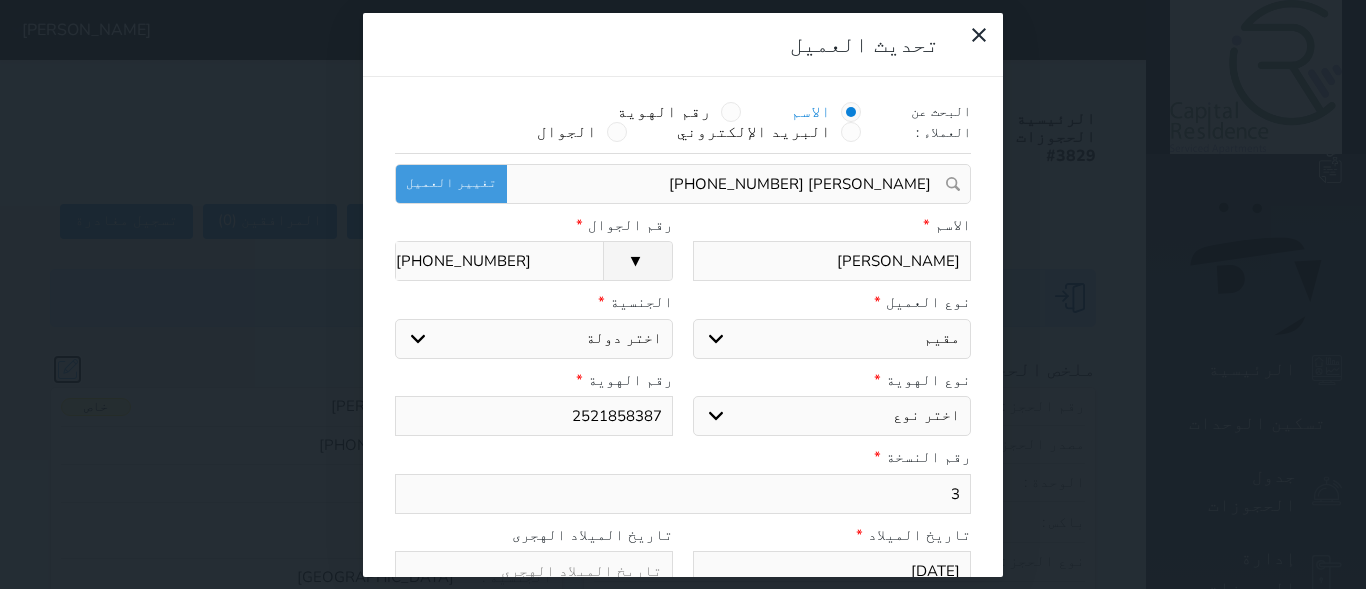select on "4" 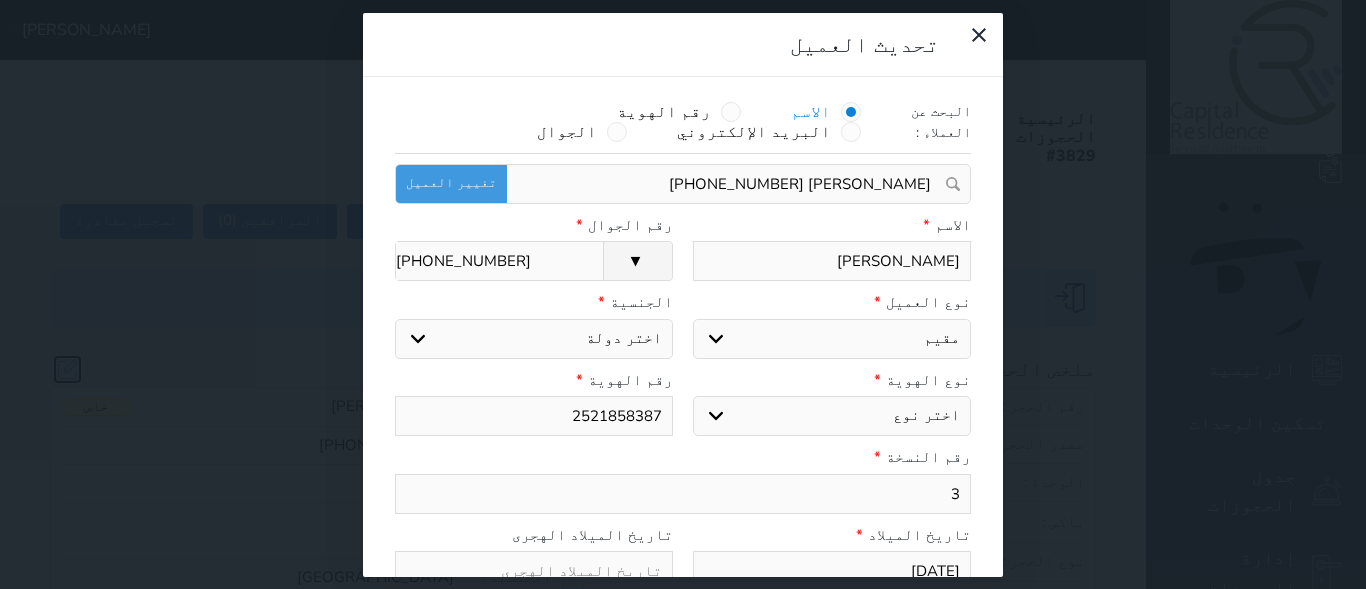 select on "207" 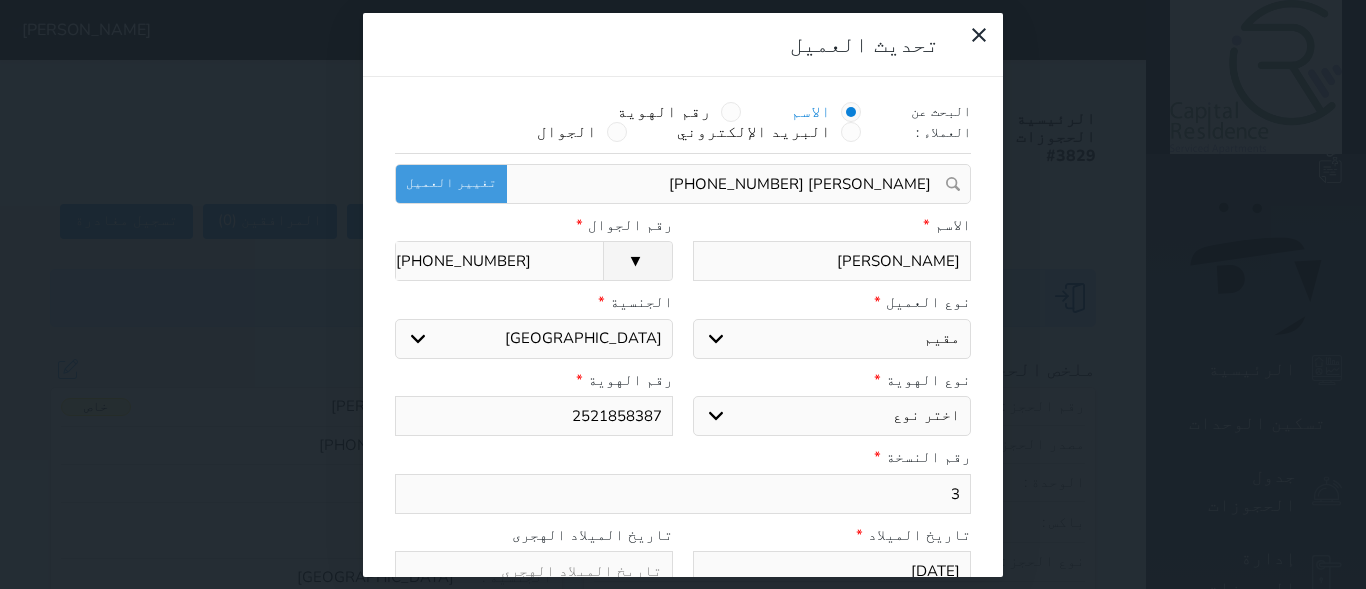 click on "حنان محمد انيس عبدالهادي" at bounding box center (832, 261) 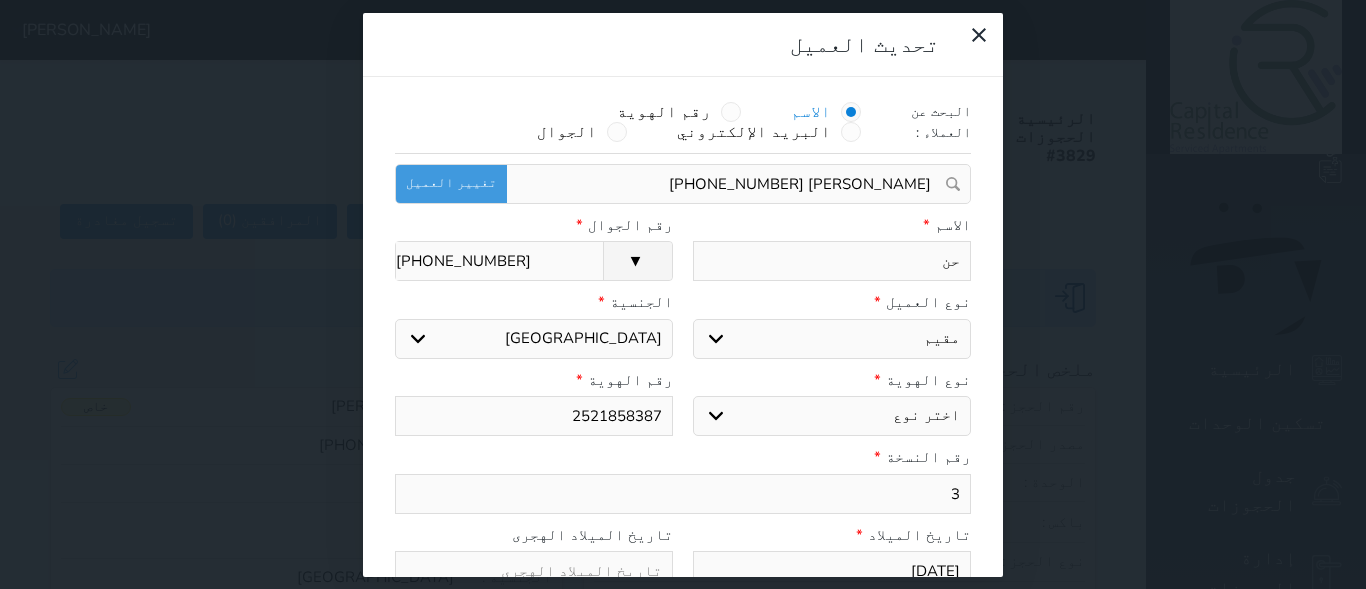 type on "ح" 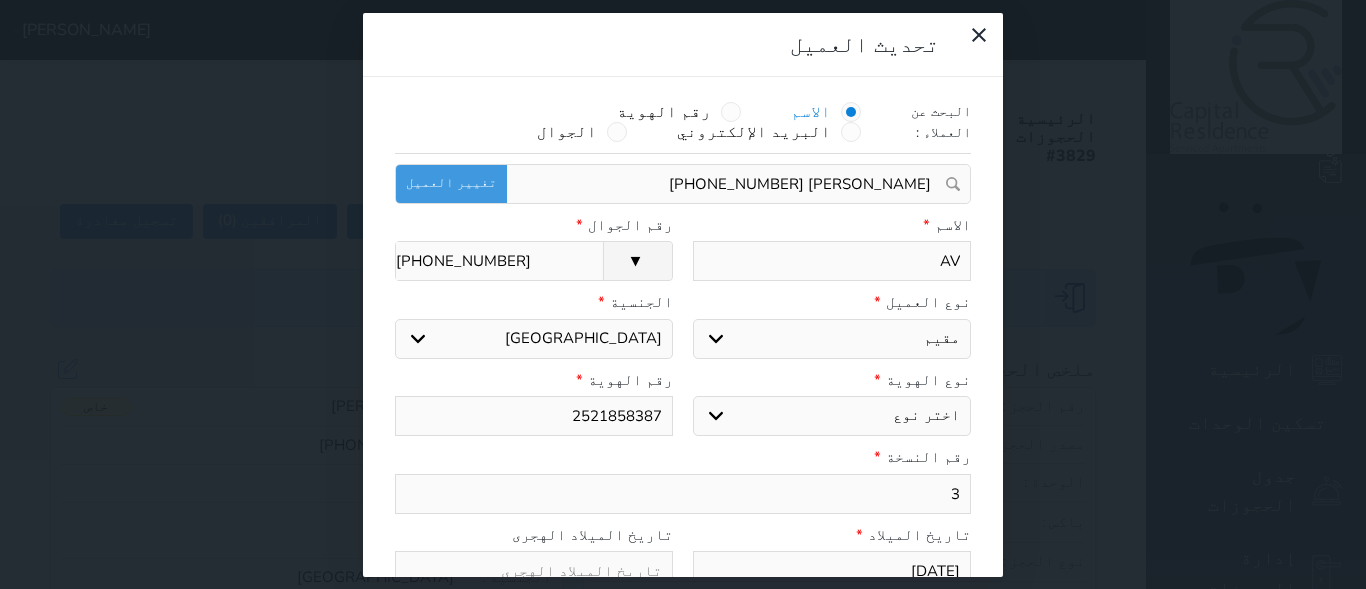 type on "A" 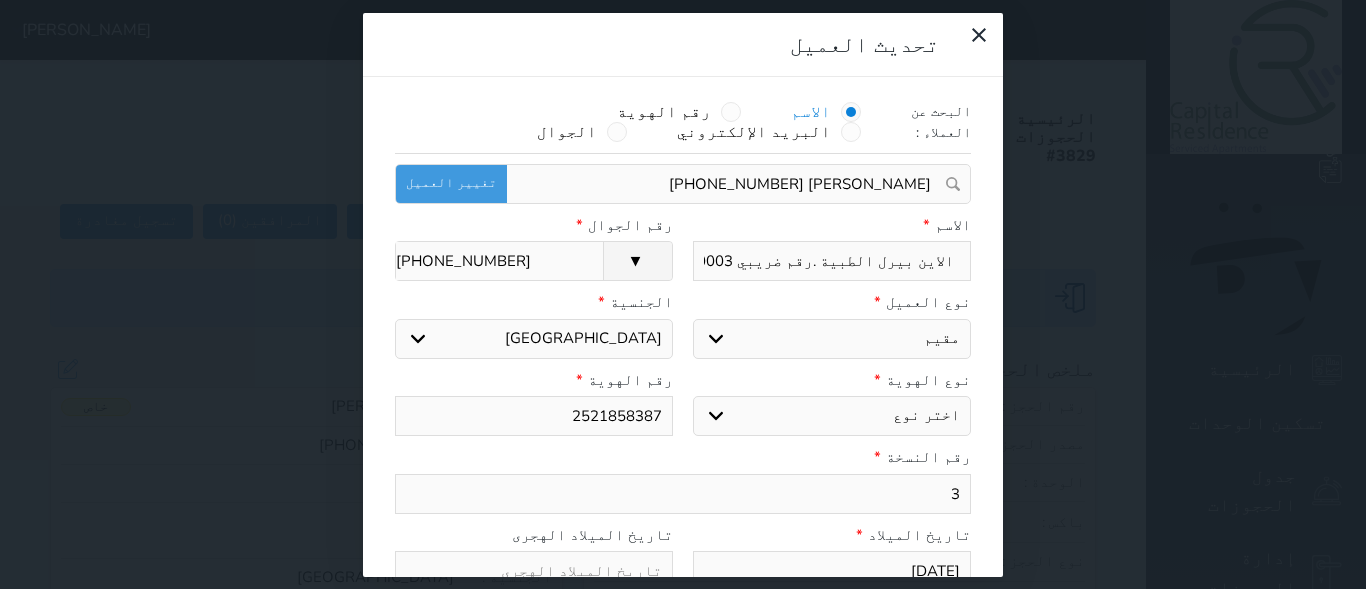 scroll, scrollTop: 0, scrollLeft: -42, axis: horizontal 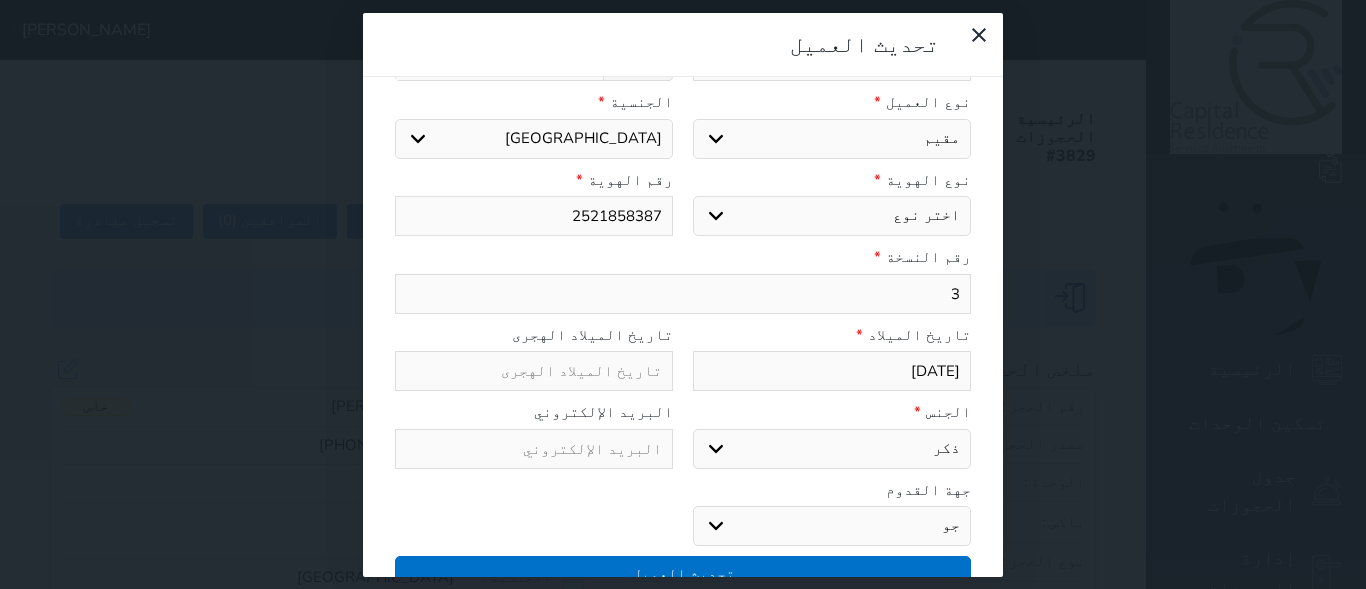 type on "شركة الاين بيرل الطبية .رقم ضريبي 312558208300003" 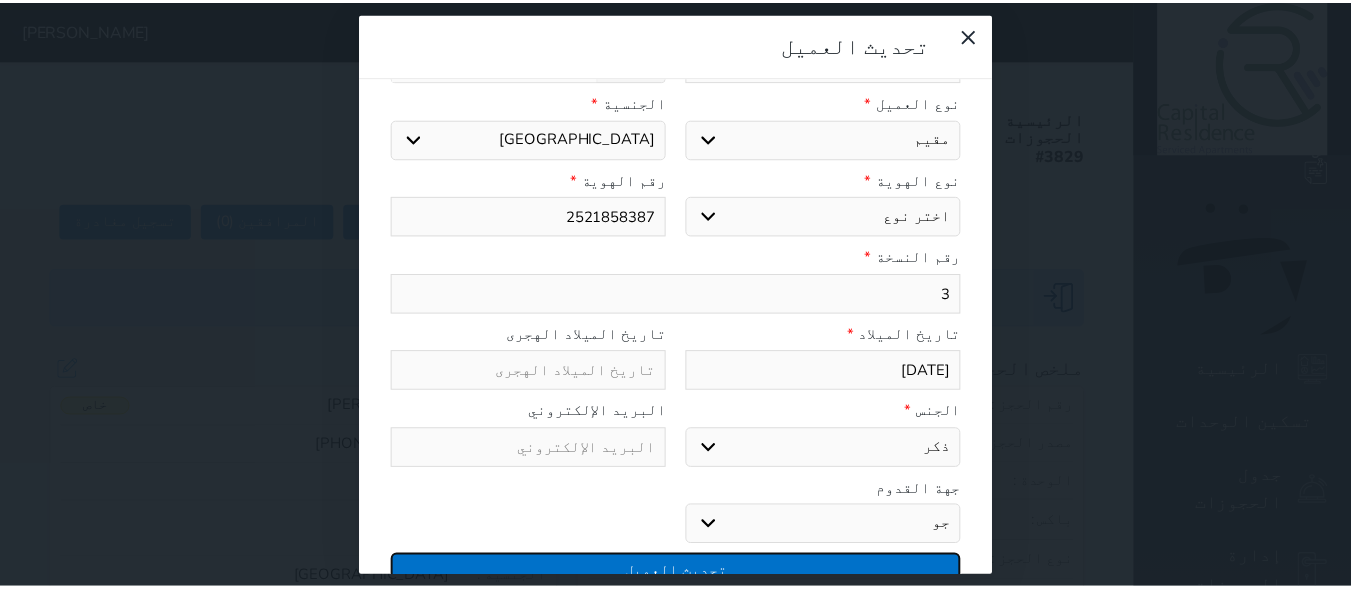scroll, scrollTop: 0, scrollLeft: 0, axis: both 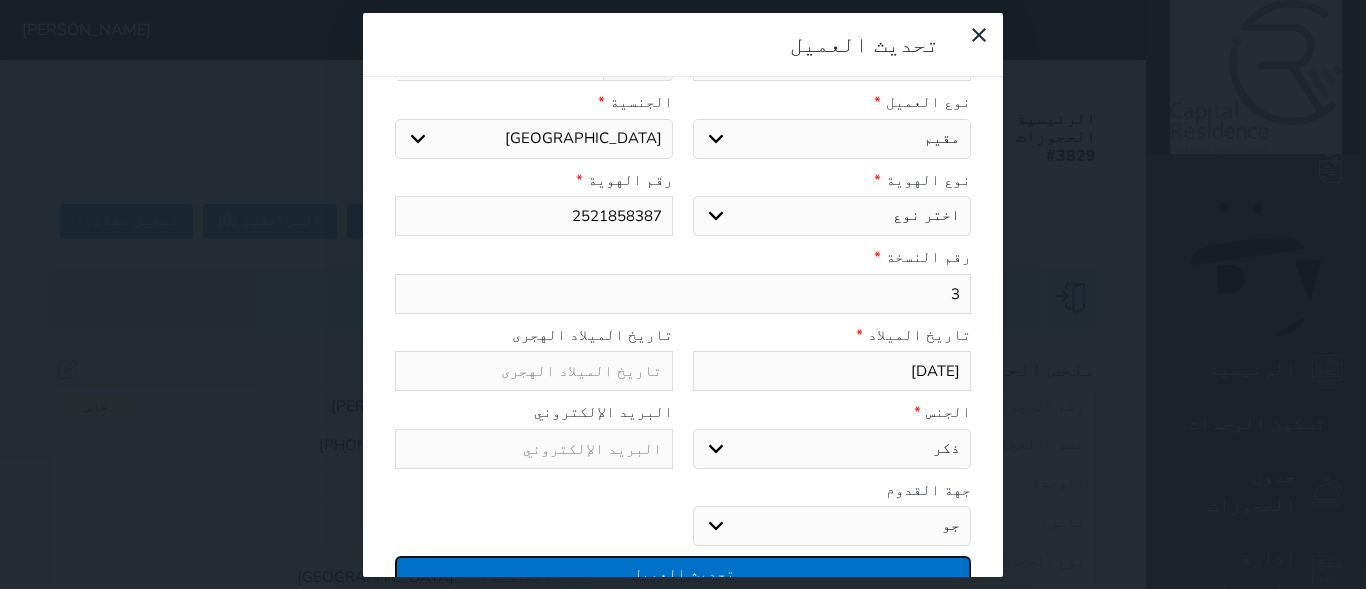 click on "تحديث العميل" at bounding box center (683, 573) 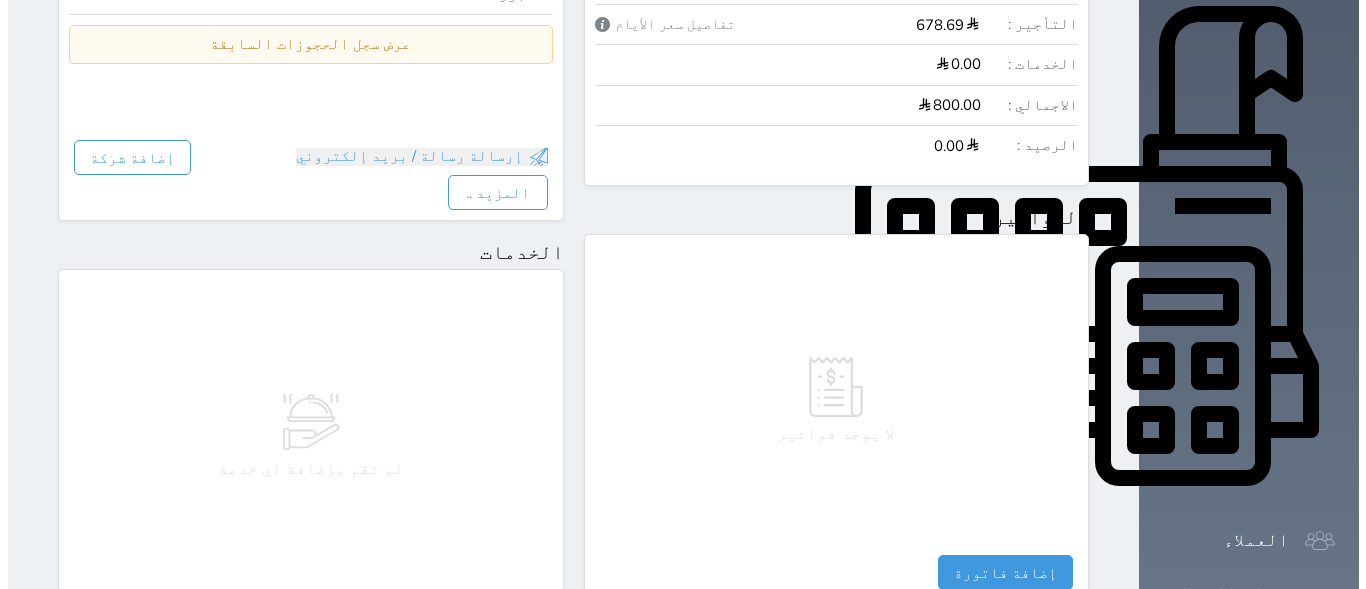 scroll, scrollTop: 700, scrollLeft: 0, axis: vertical 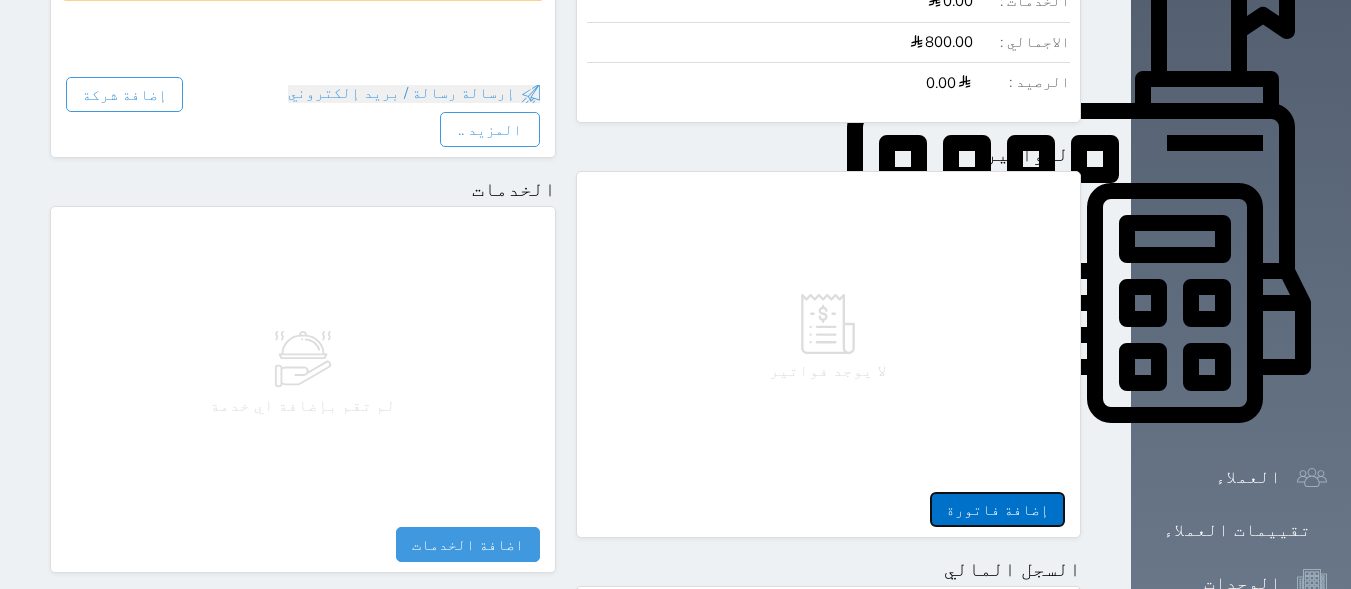 click on "إضافة فاتورة" at bounding box center [997, 509] 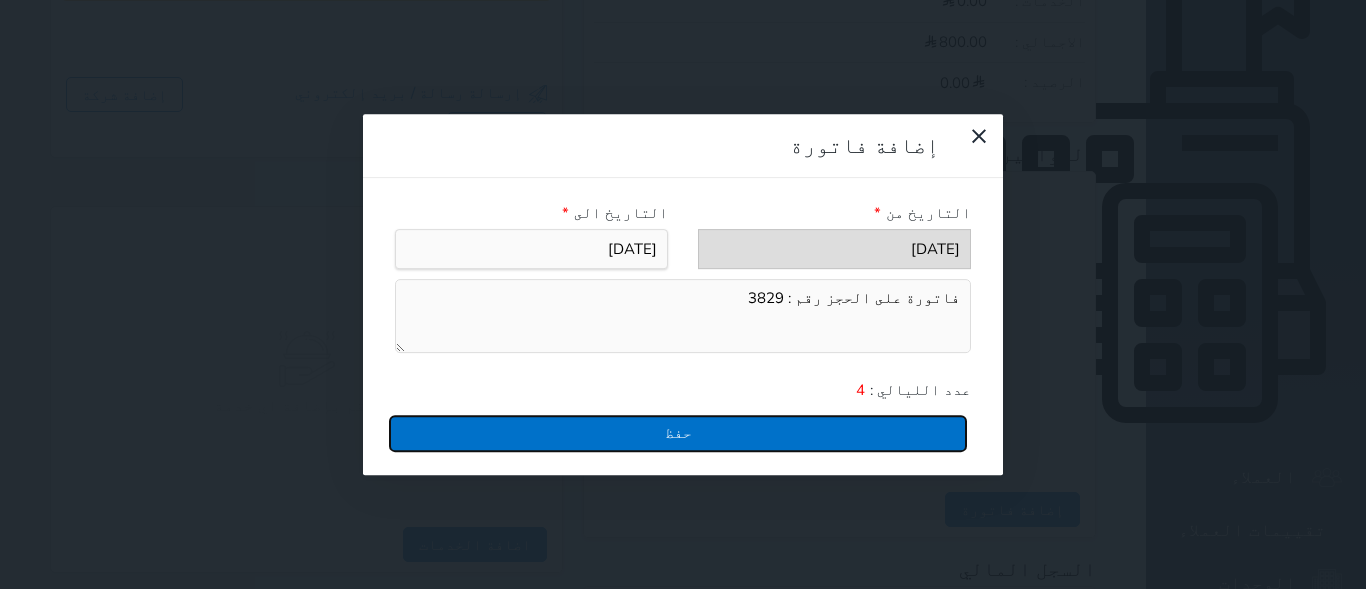 click on "حفظ" at bounding box center (678, 433) 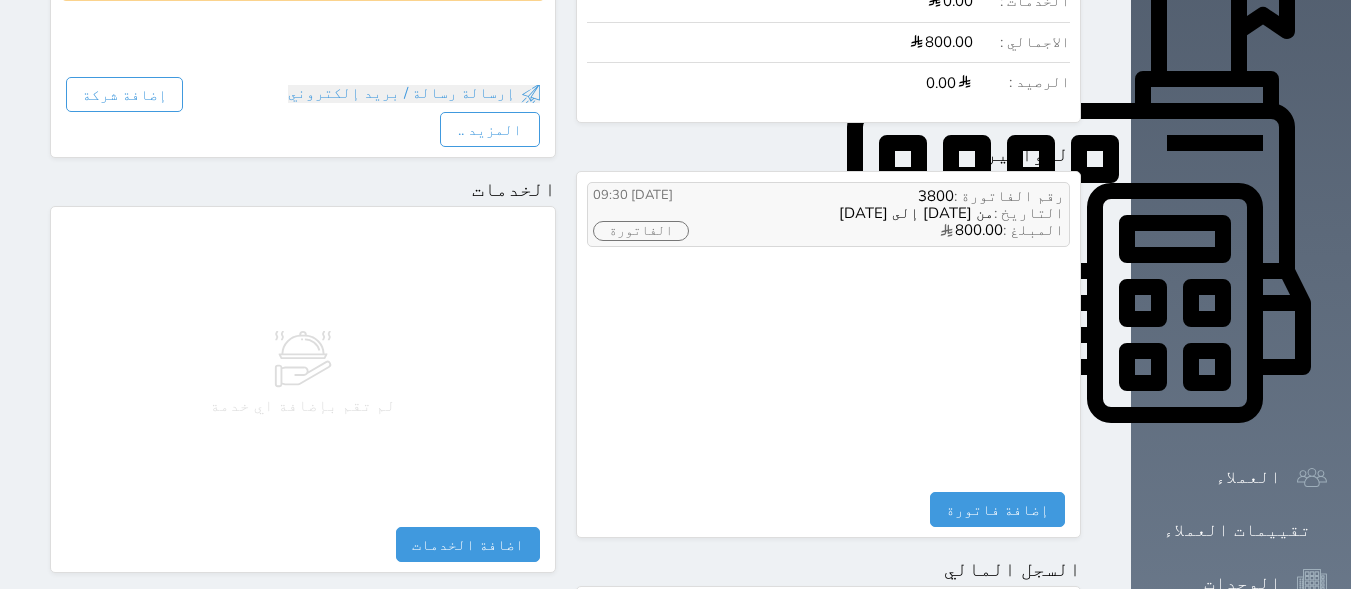 click on "الفاتورة" at bounding box center (641, 231) 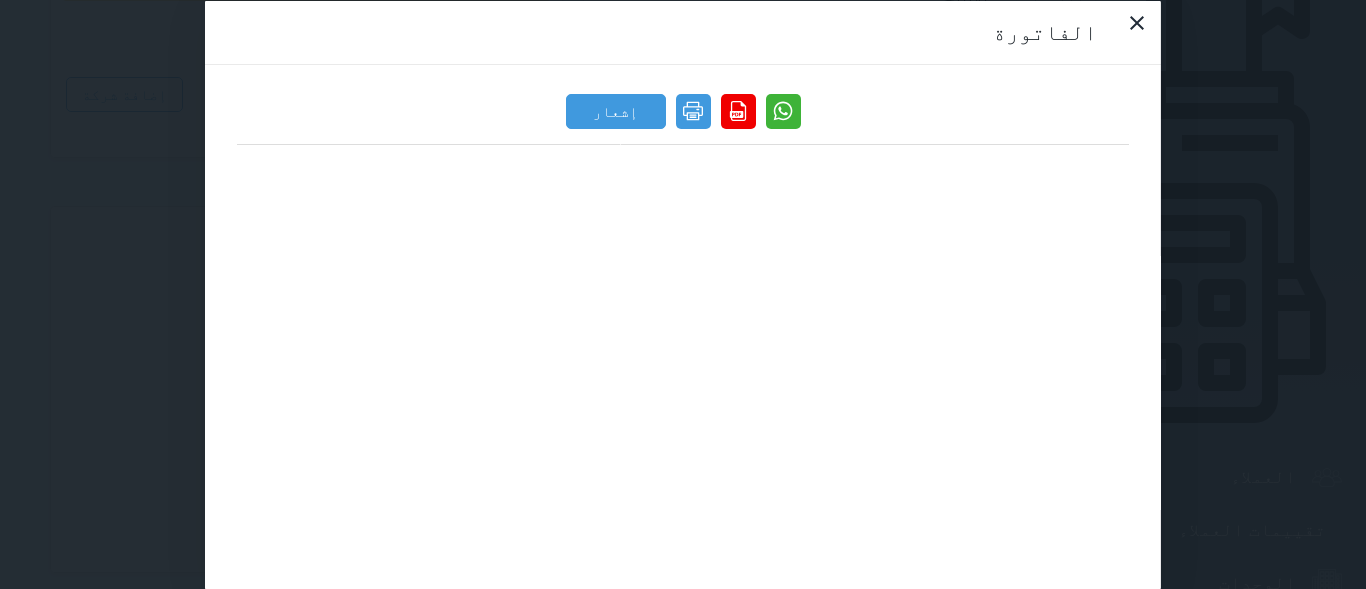 click at bounding box center [783, 110] 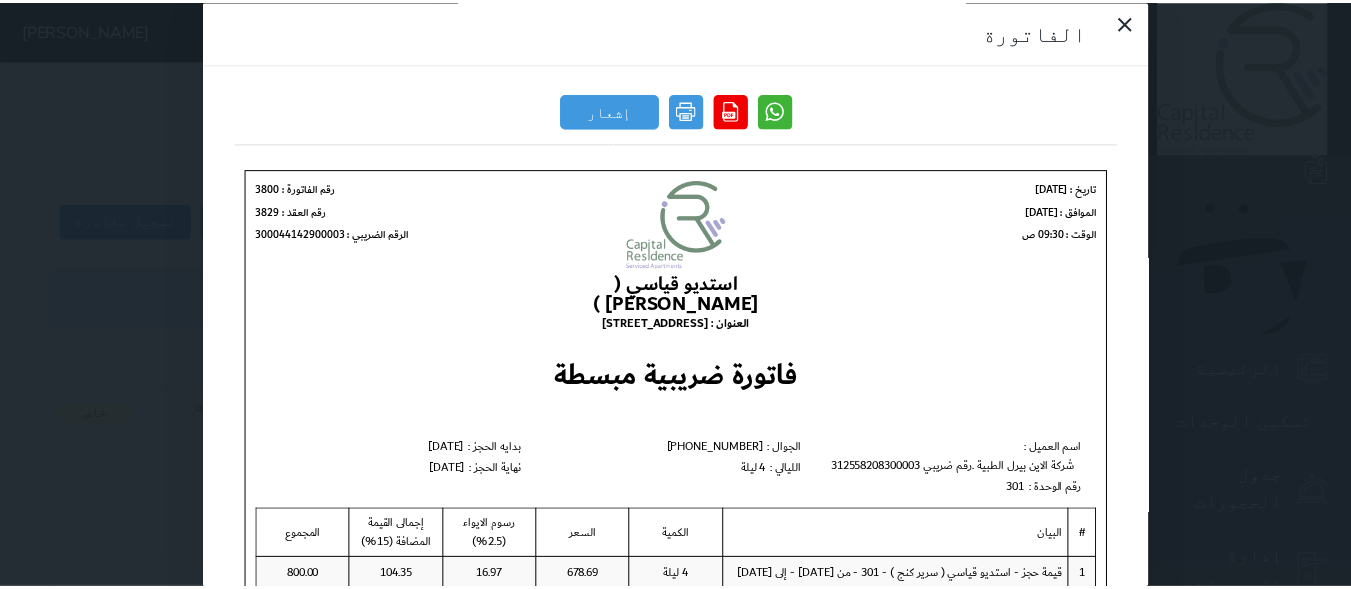 scroll, scrollTop: 0, scrollLeft: 0, axis: both 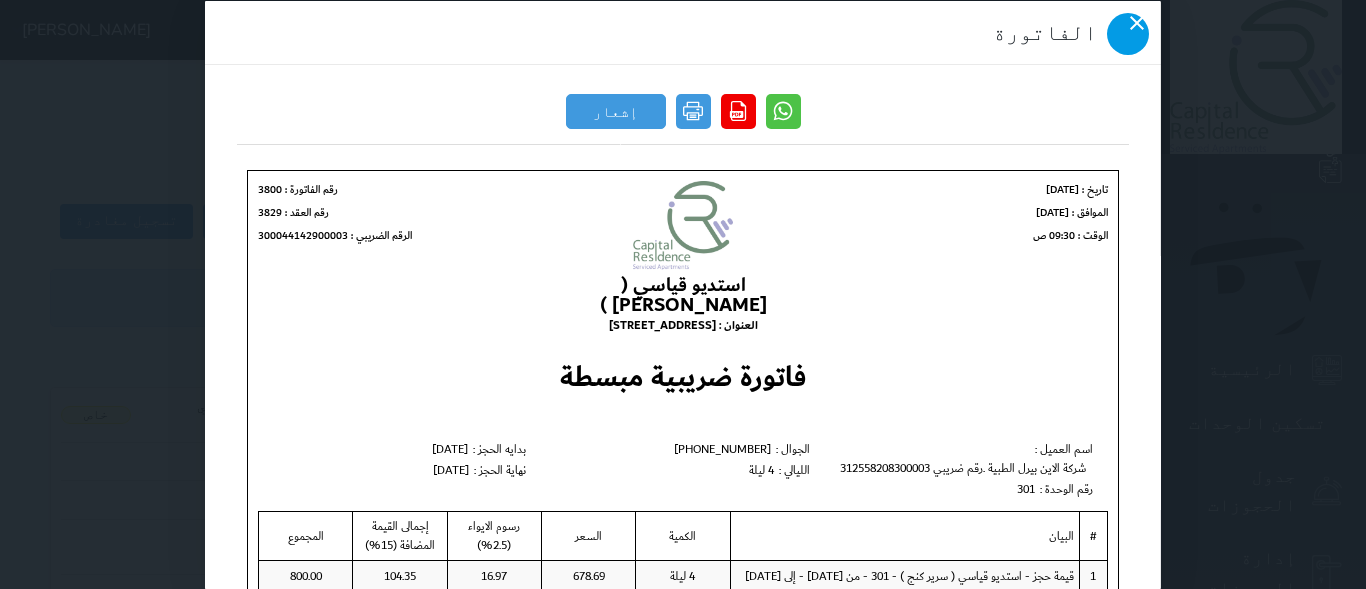 click 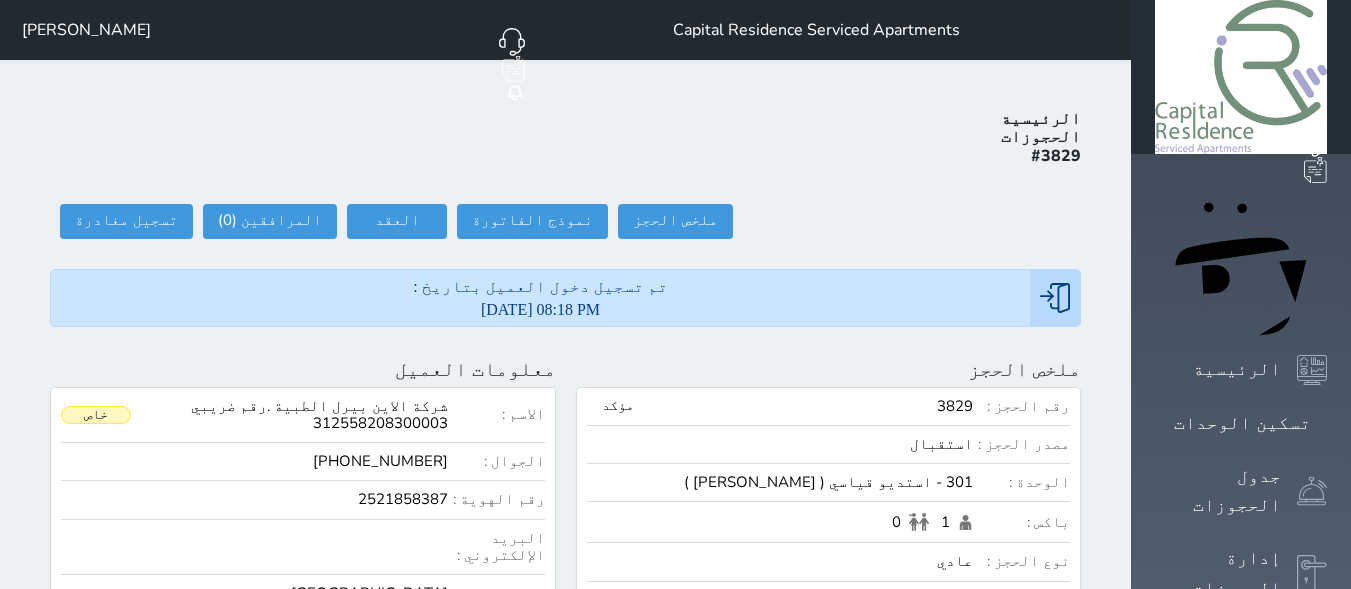 click 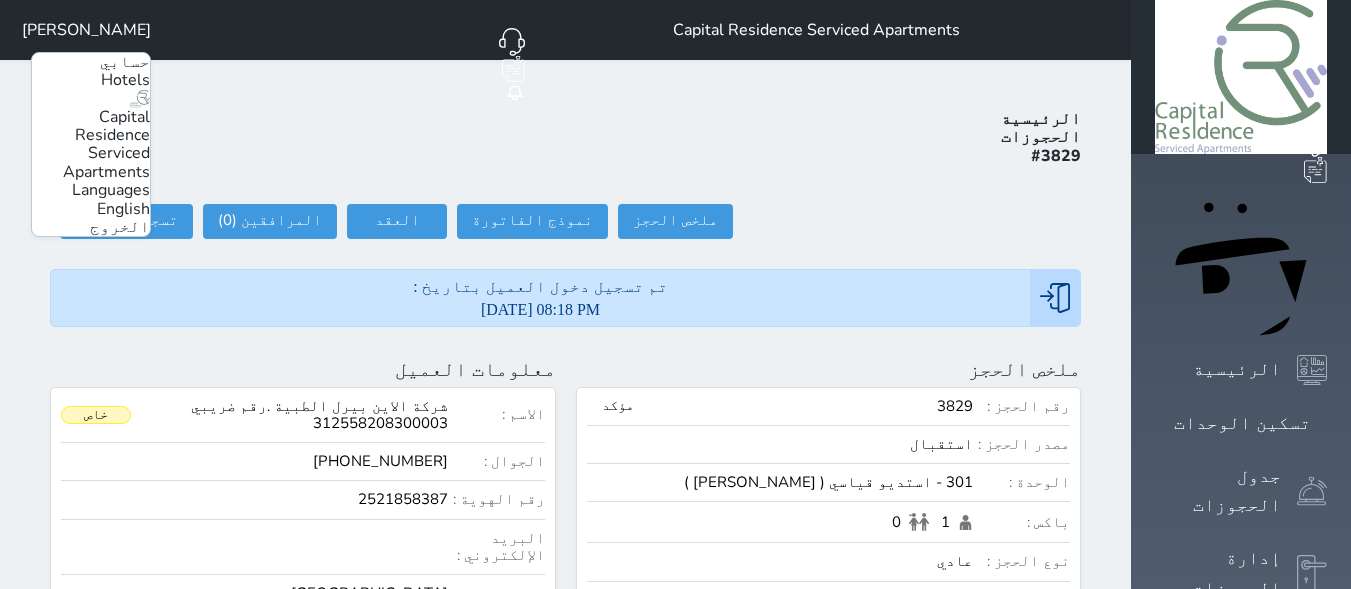 click on "English" at bounding box center [123, 209] 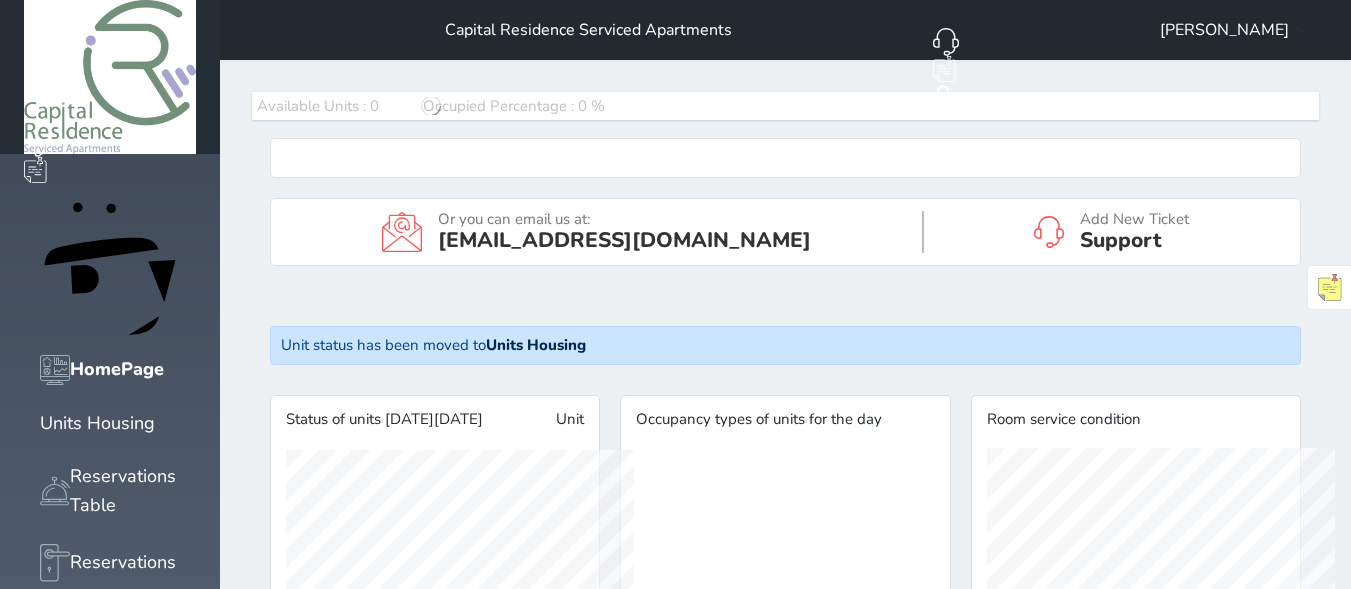 scroll, scrollTop: 0, scrollLeft: 0, axis: both 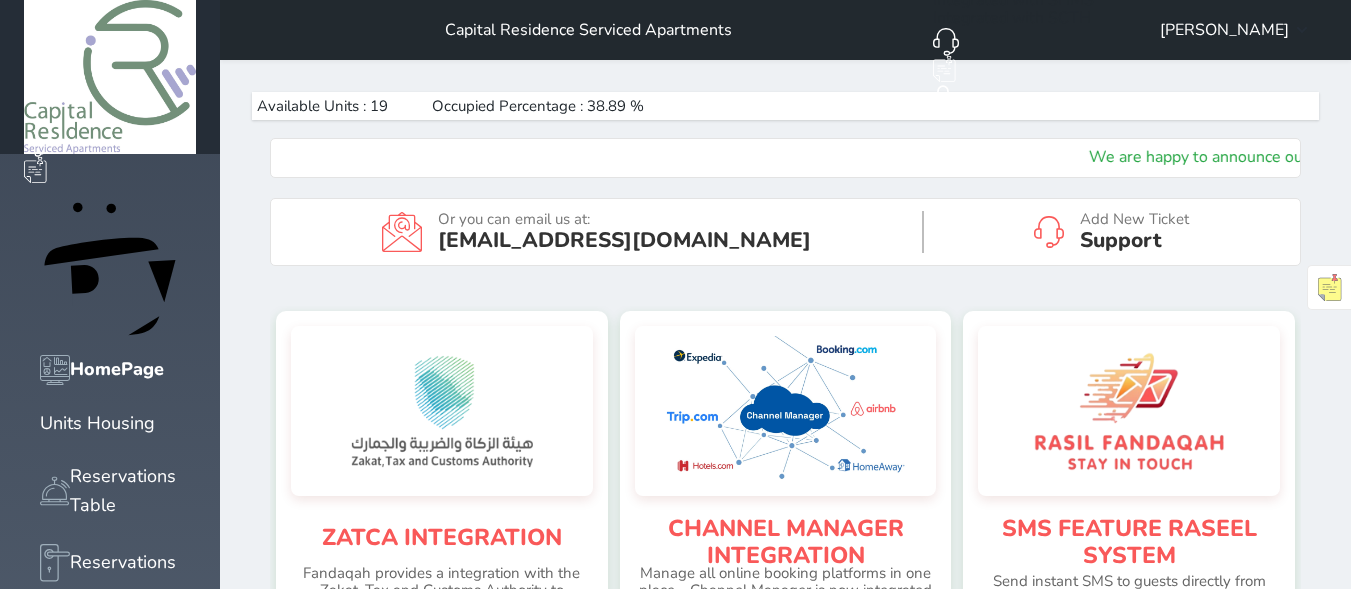 click 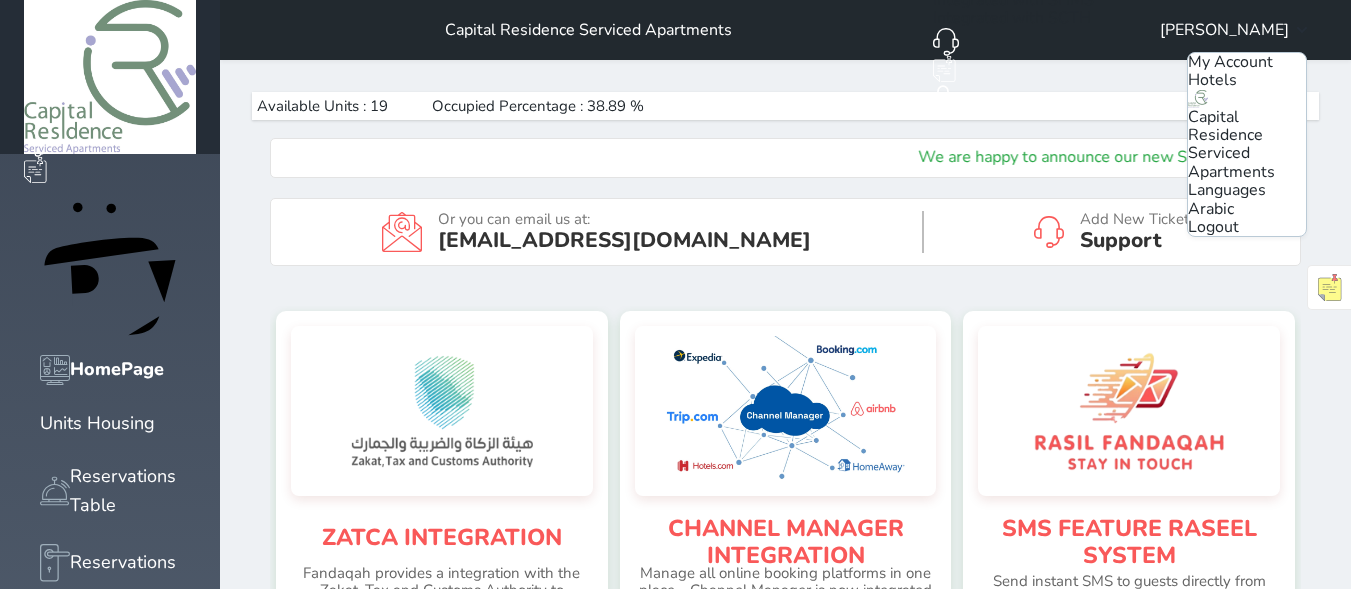click on "Arabic" at bounding box center [1211, 209] 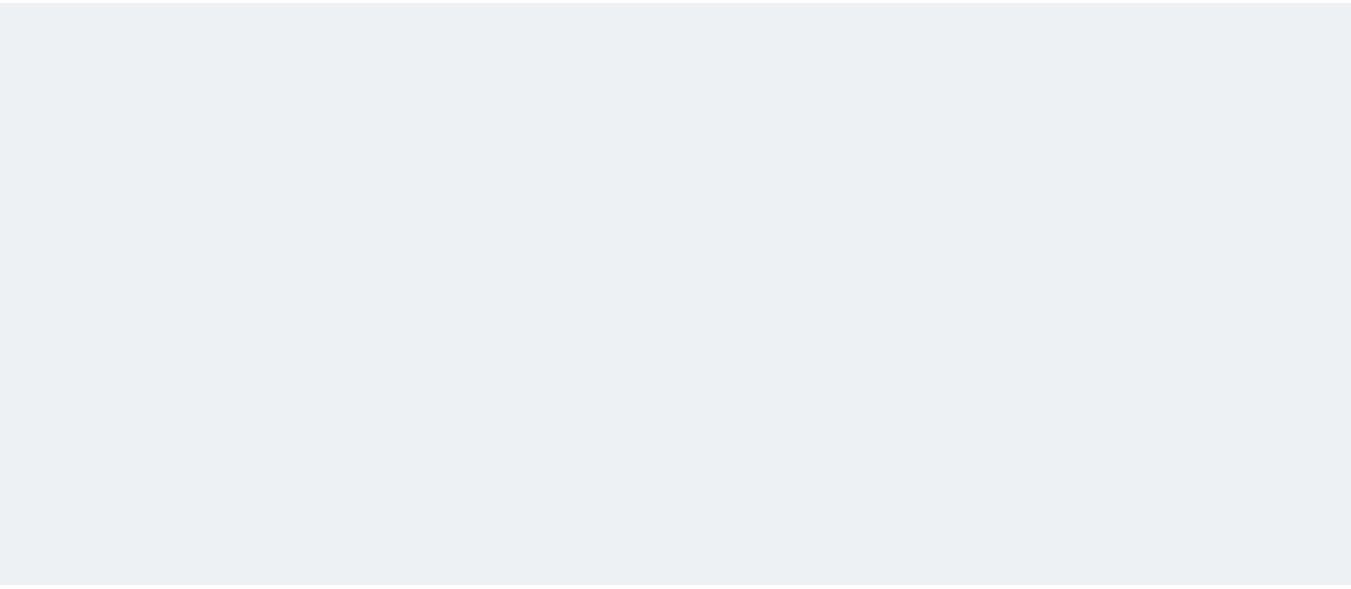 scroll, scrollTop: 0, scrollLeft: 0, axis: both 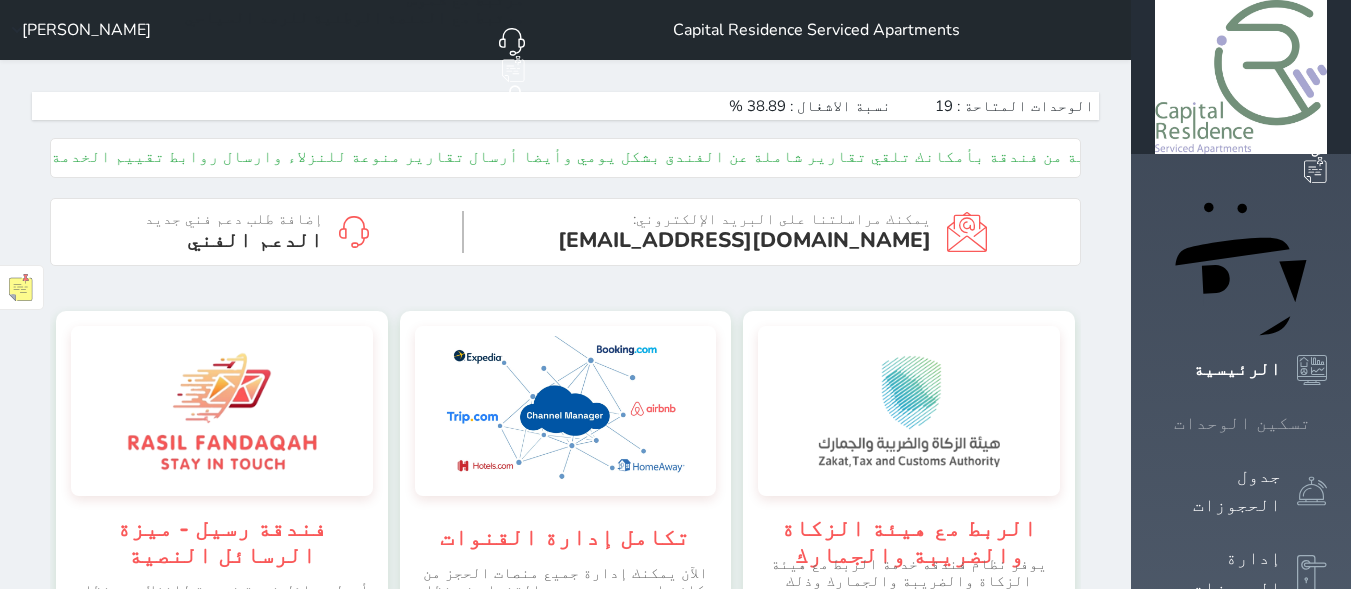 click 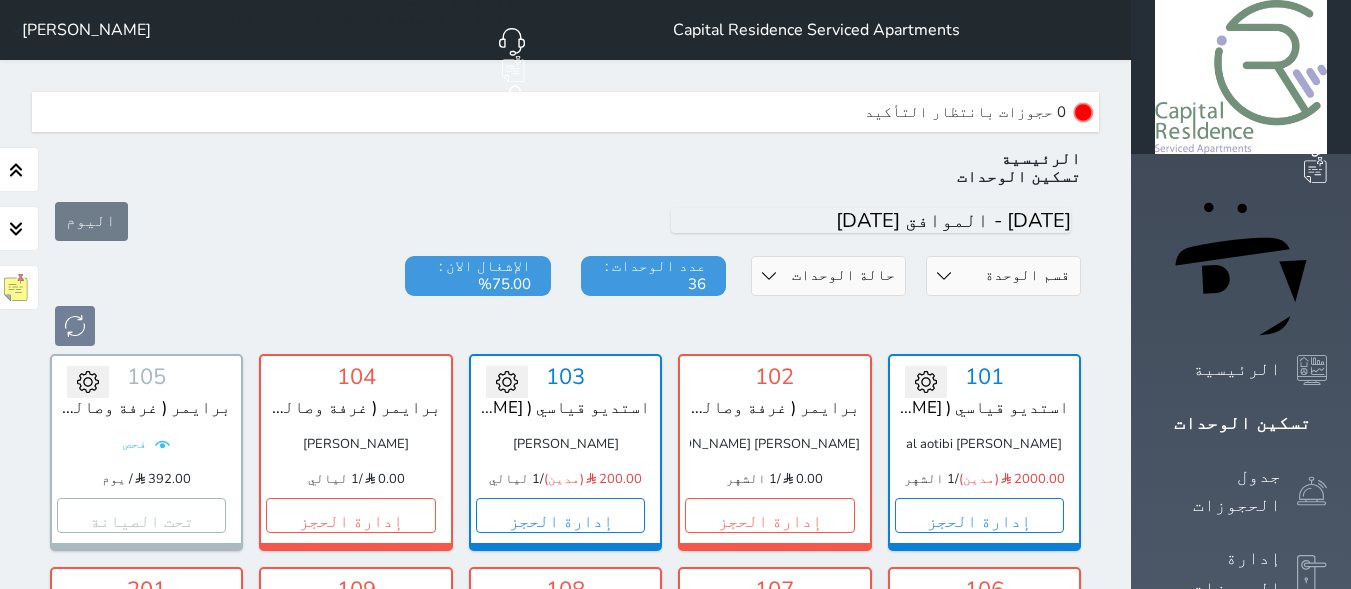 scroll, scrollTop: 60, scrollLeft: 0, axis: vertical 